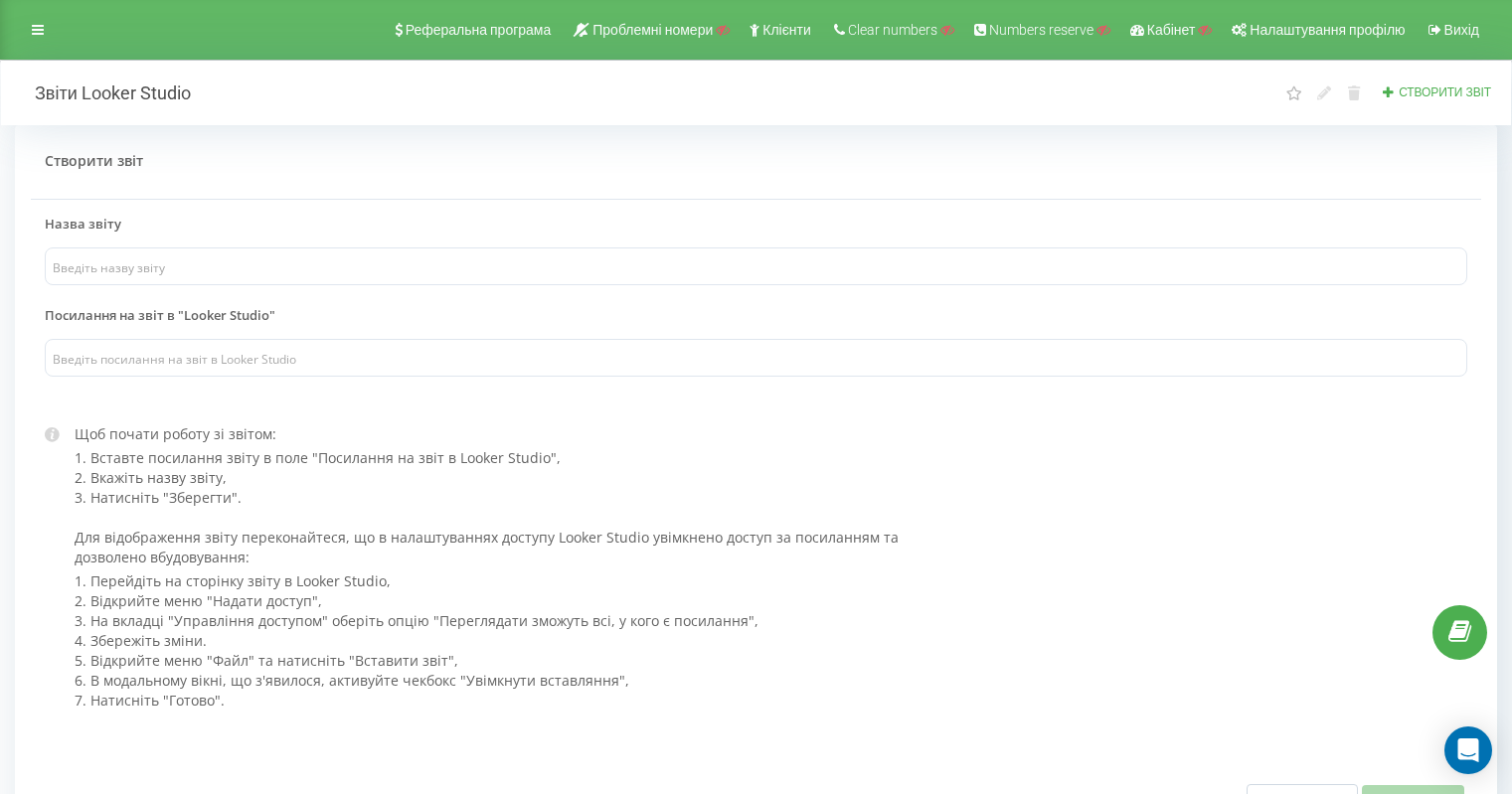 scroll, scrollTop: 0, scrollLeft: 0, axis: both 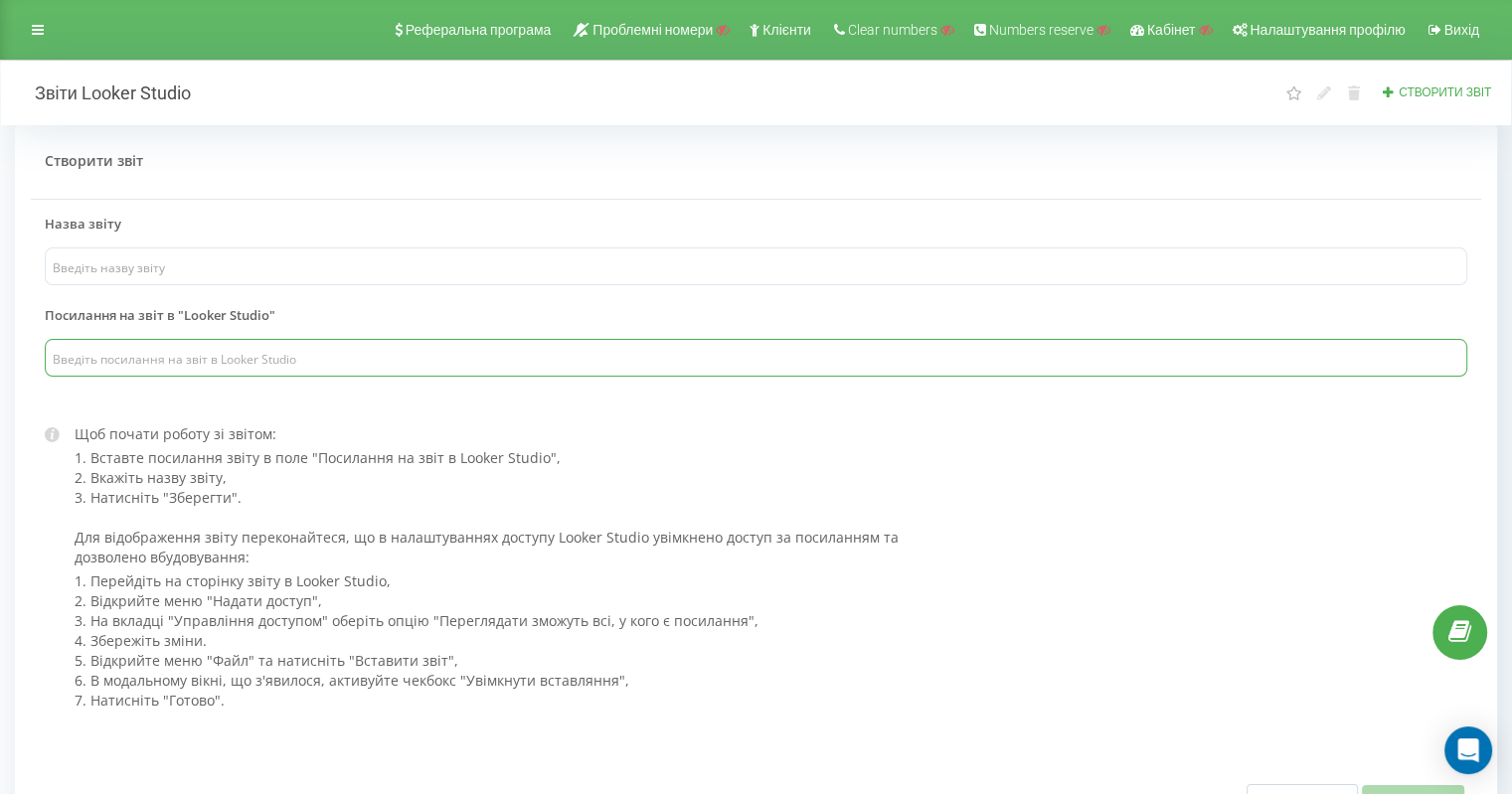 click at bounding box center [756, 358] 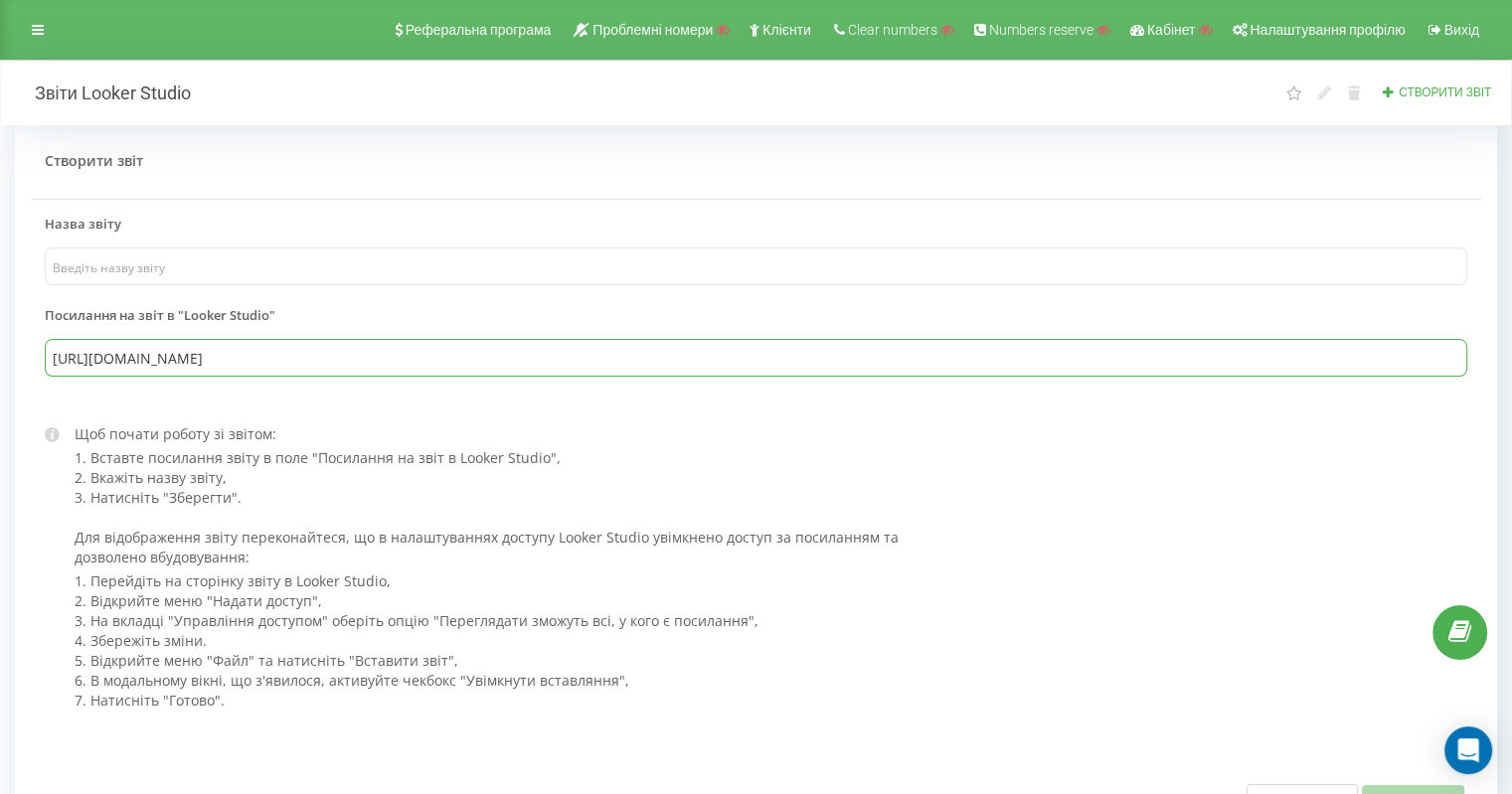 type on "https://lookerstudio.google.com/u/0/reporting/637788bf-35a1-4e67-983a-00f0984d95c8/page/b1R3B/edit" 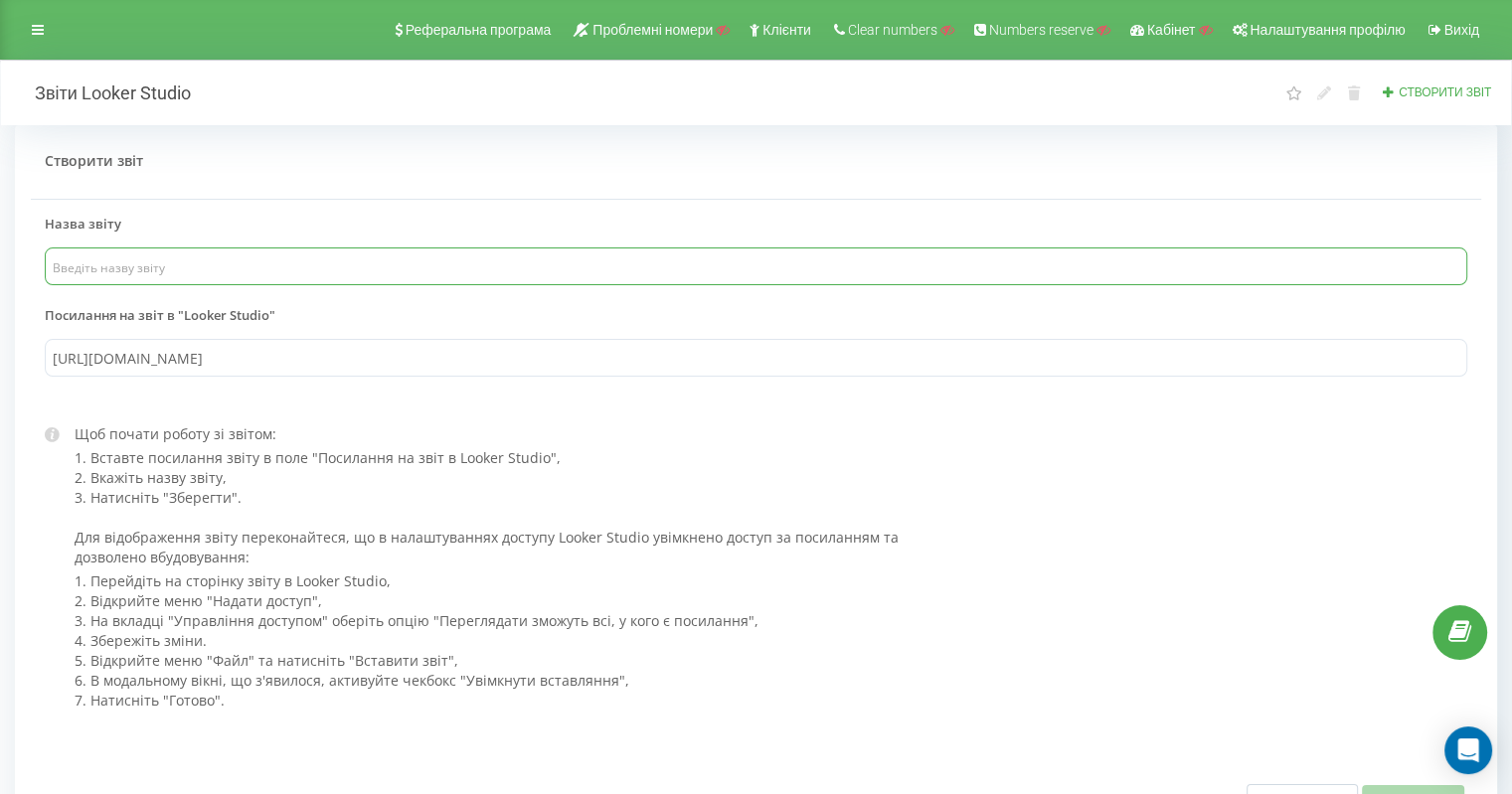 click at bounding box center (756, 266) 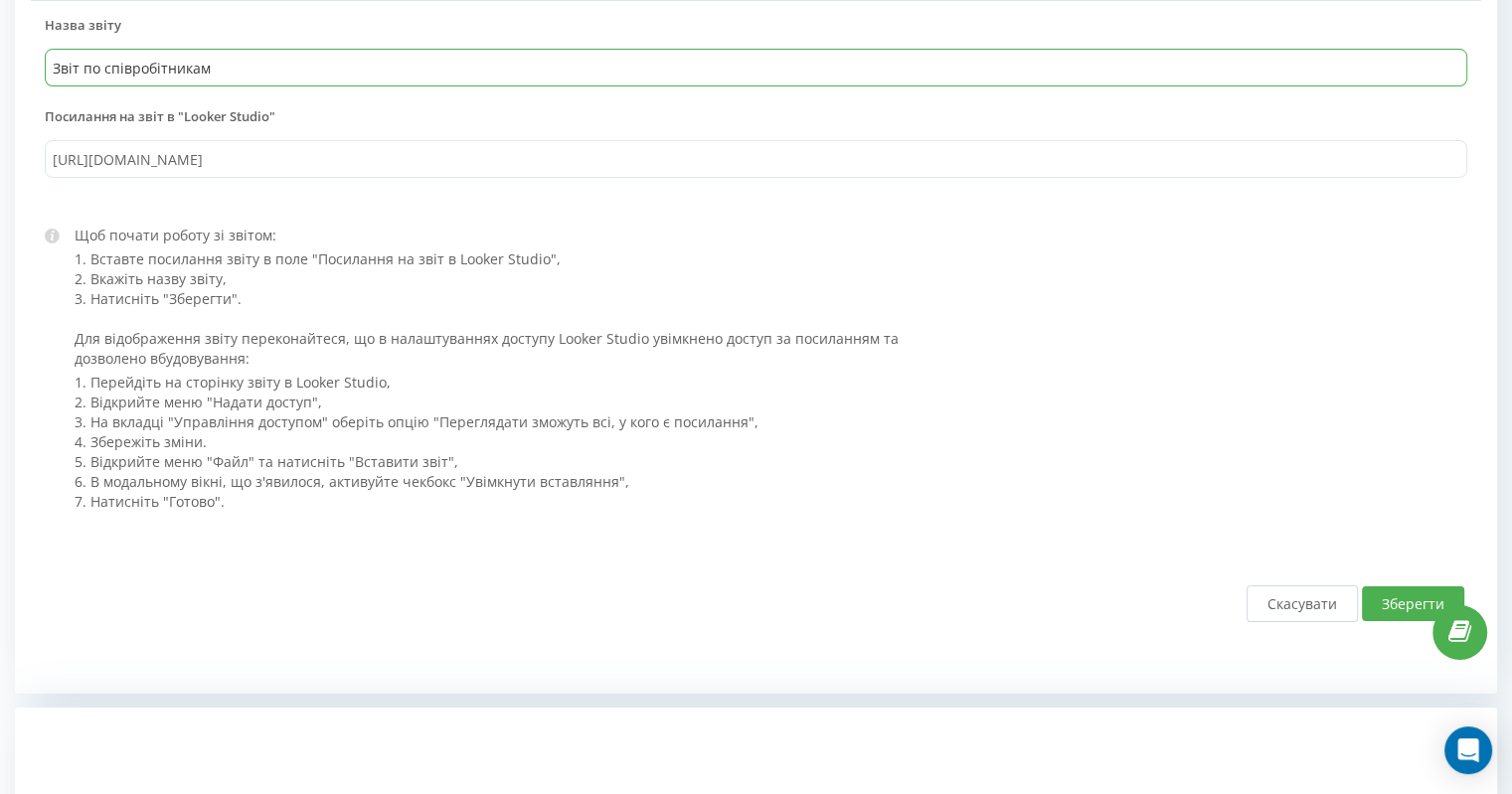 type on "Звіт по співробітникам" 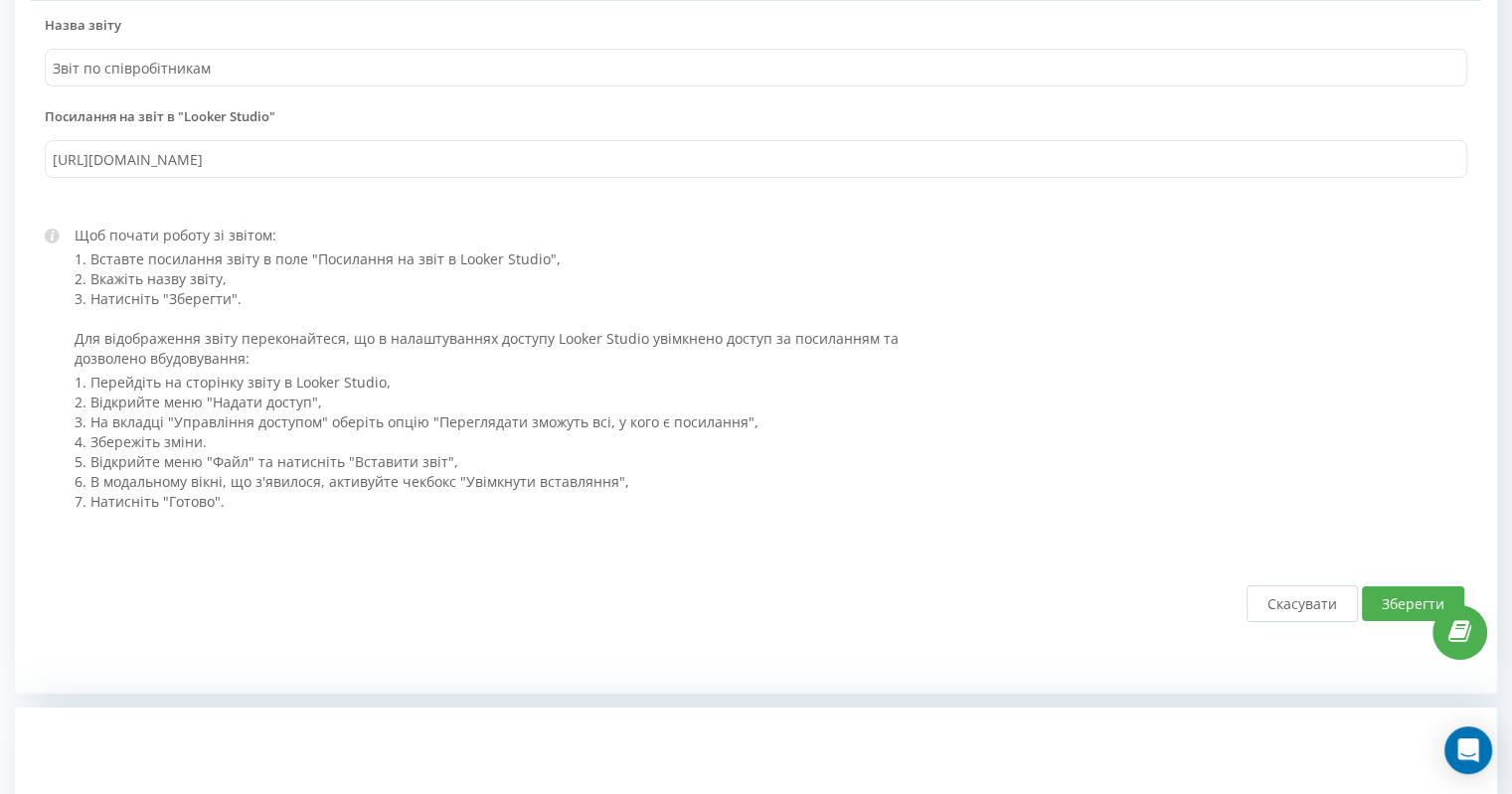 click on "Зберегти" at bounding box center (1413, 603) 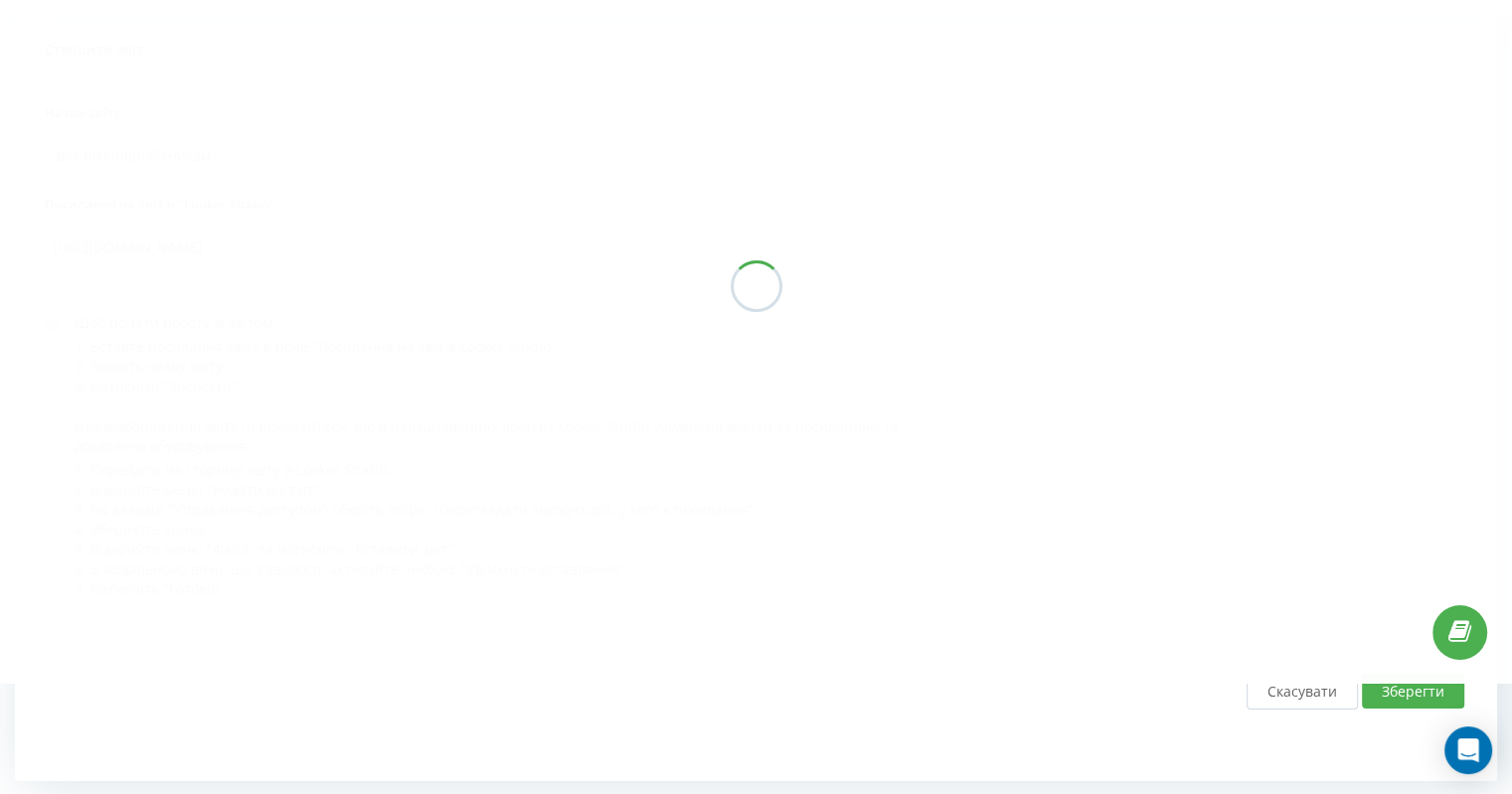 scroll, scrollTop: 0, scrollLeft: 0, axis: both 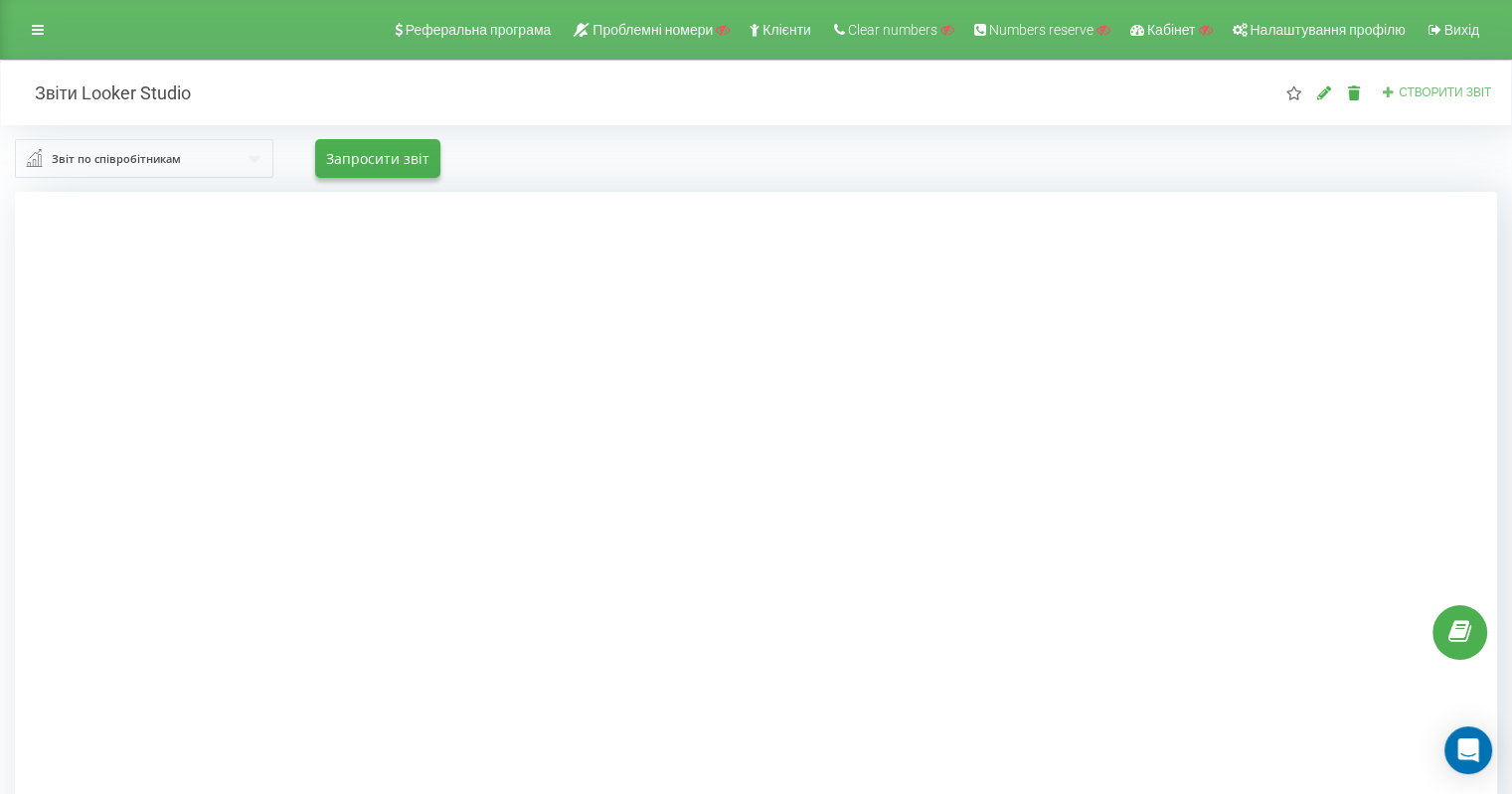 click on "Створити звіт" at bounding box center (1436, 92) 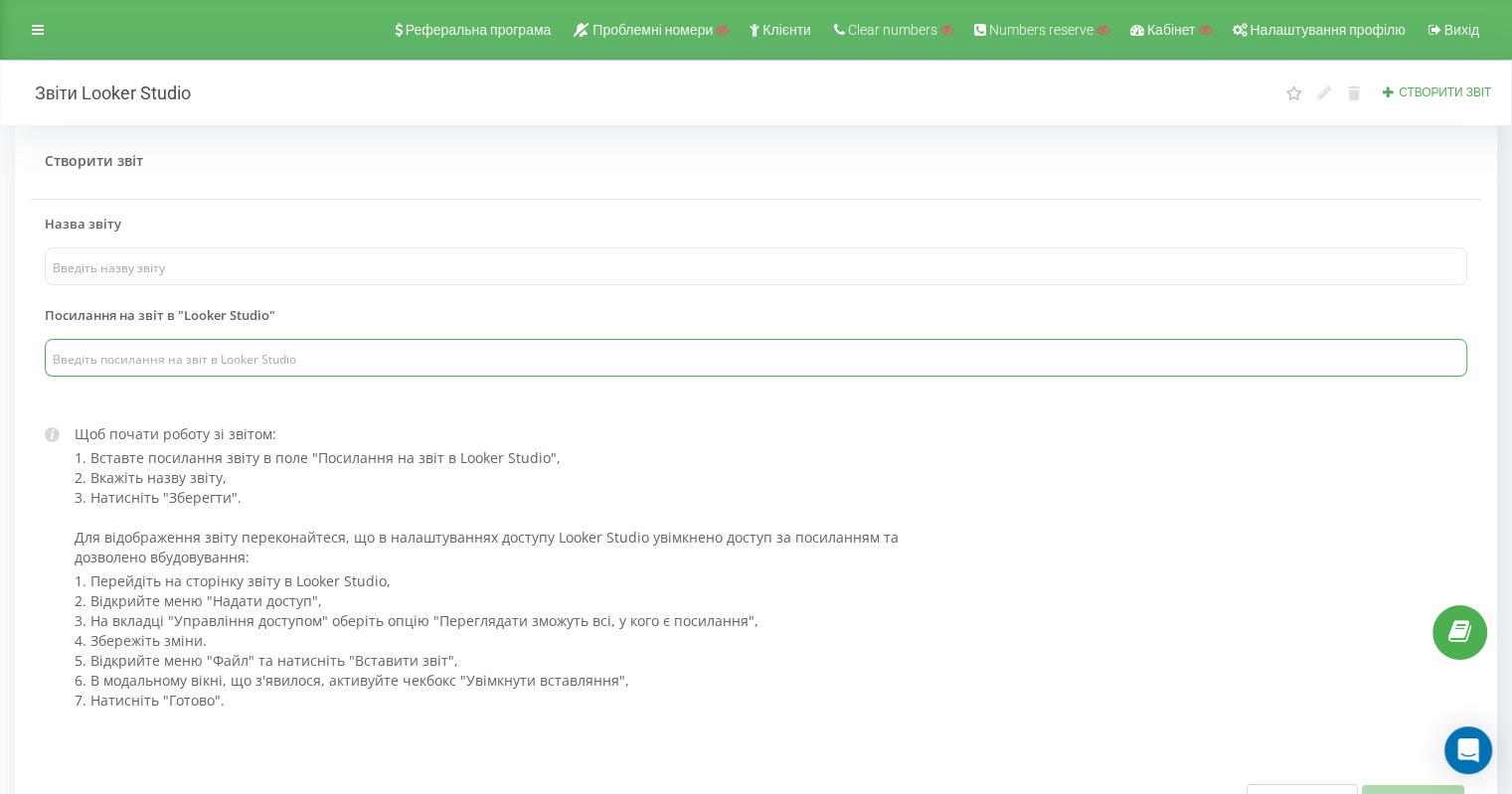 click at bounding box center [756, 358] 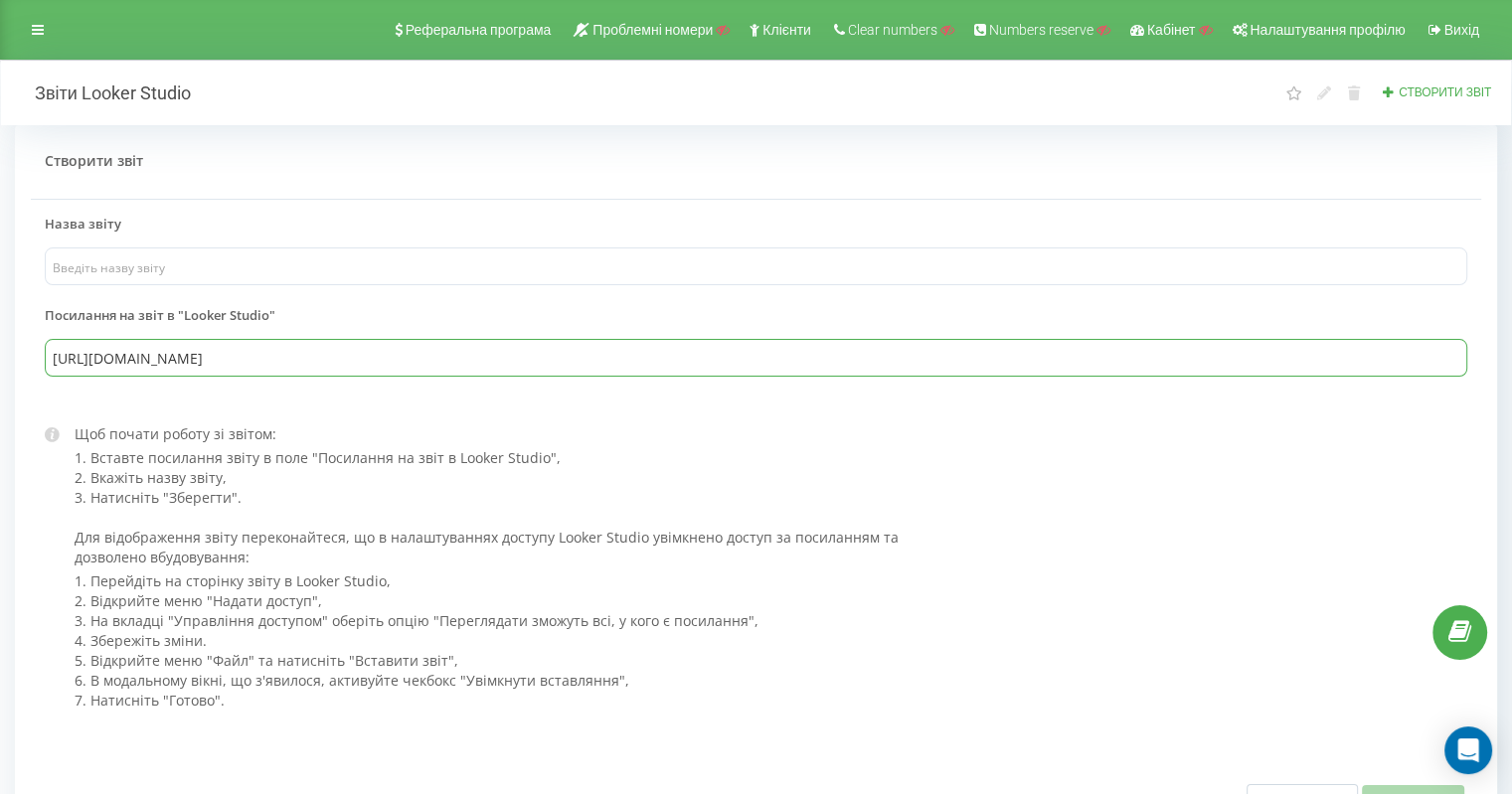 type on "https://lookerstudio.google.com/u/0/reporting/637788bf-35a1-4e67-983a-00f0984d95c8/page/QOKLB/edit" 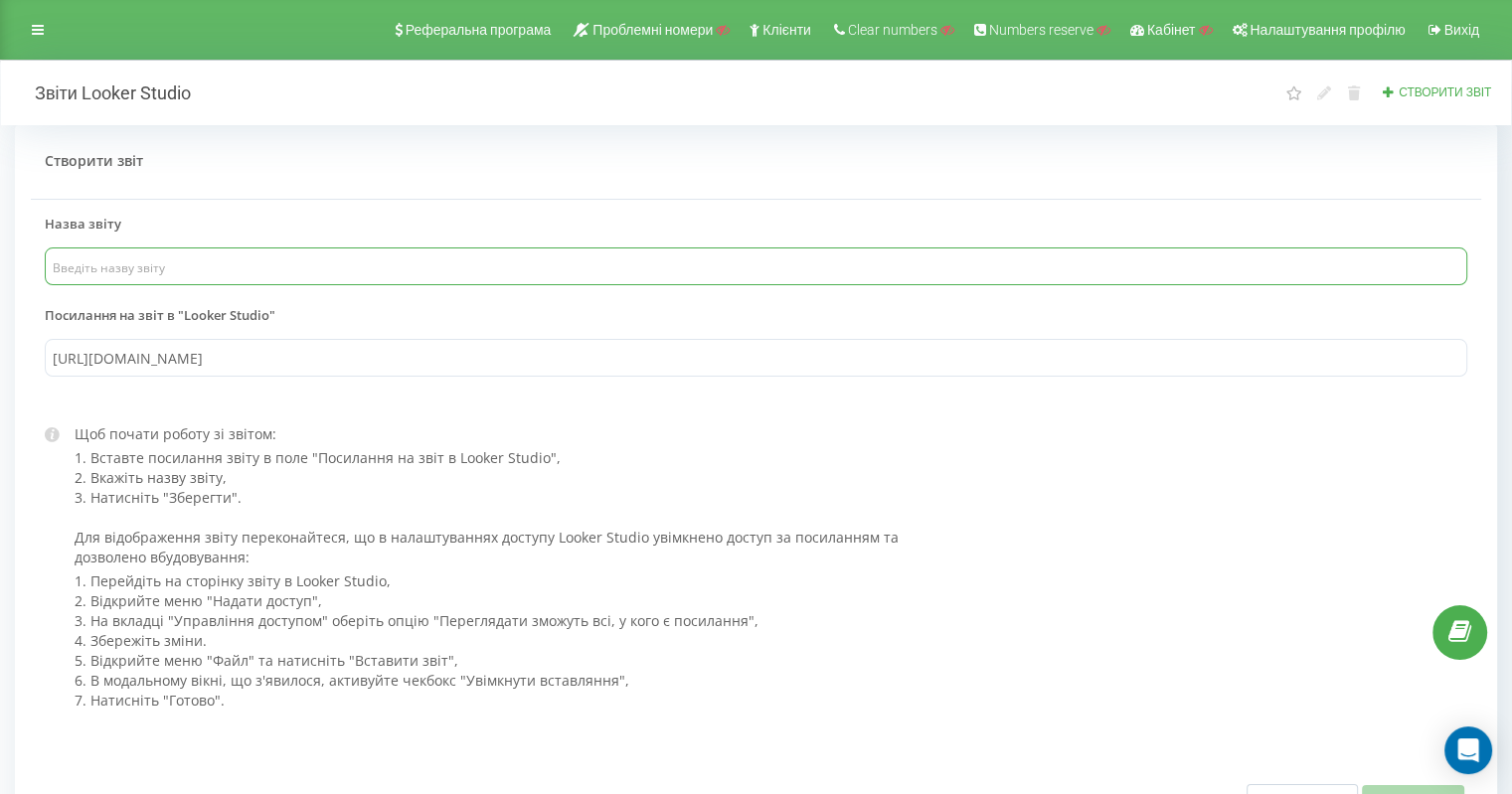 click at bounding box center [756, 266] 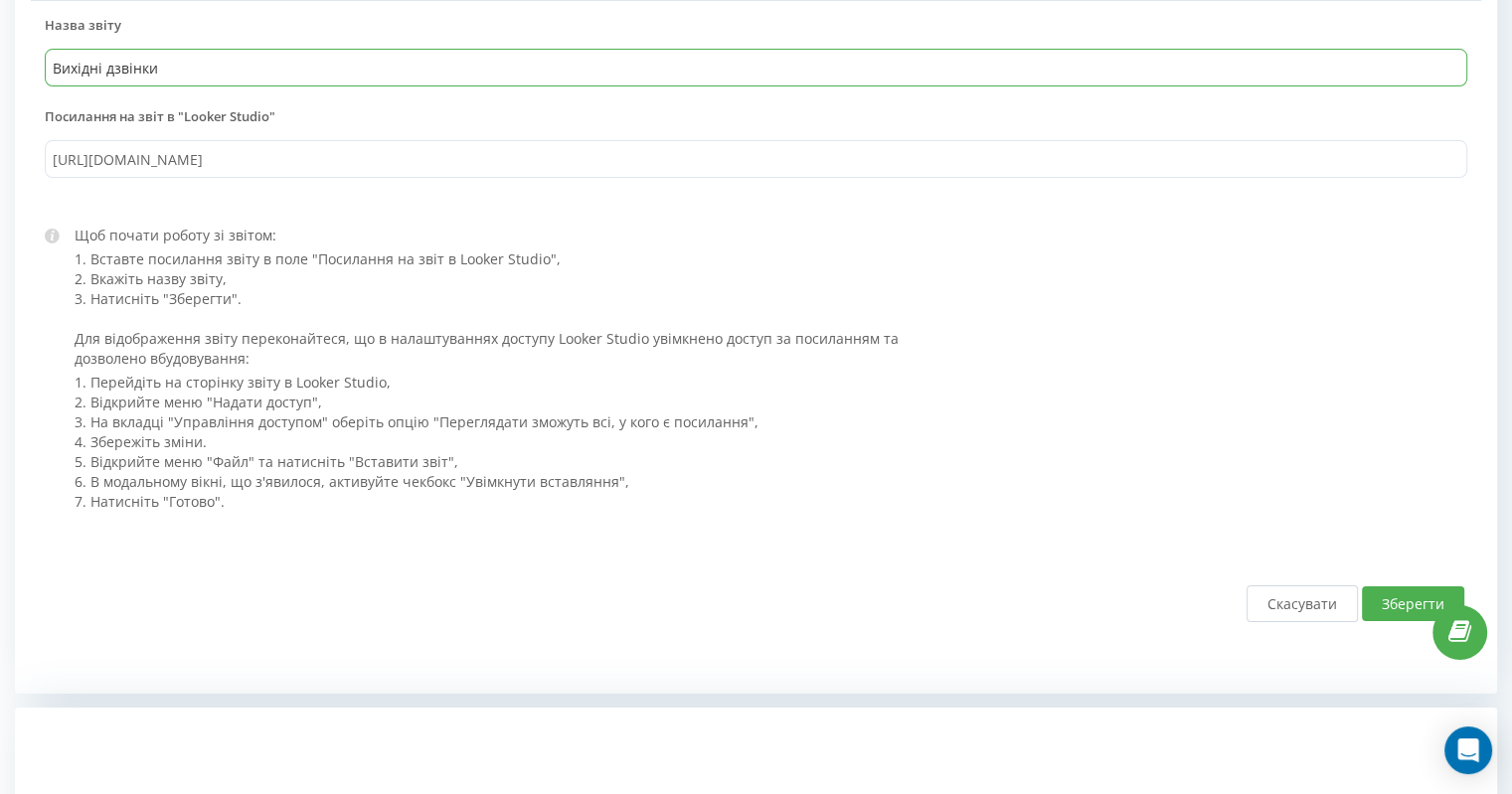 type on "Вихідні дзвінки" 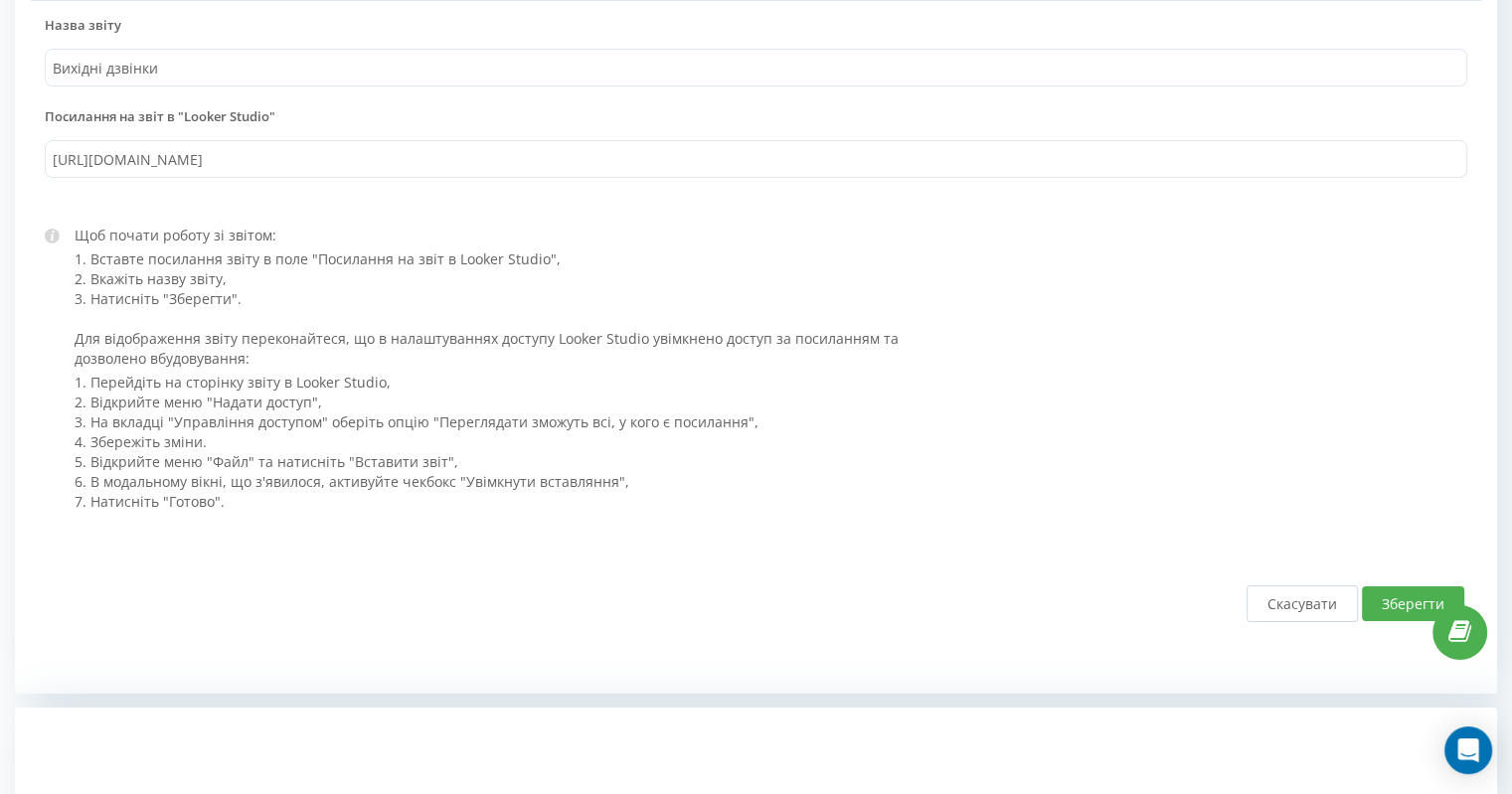 click on "Зберегти" at bounding box center [1413, 603] 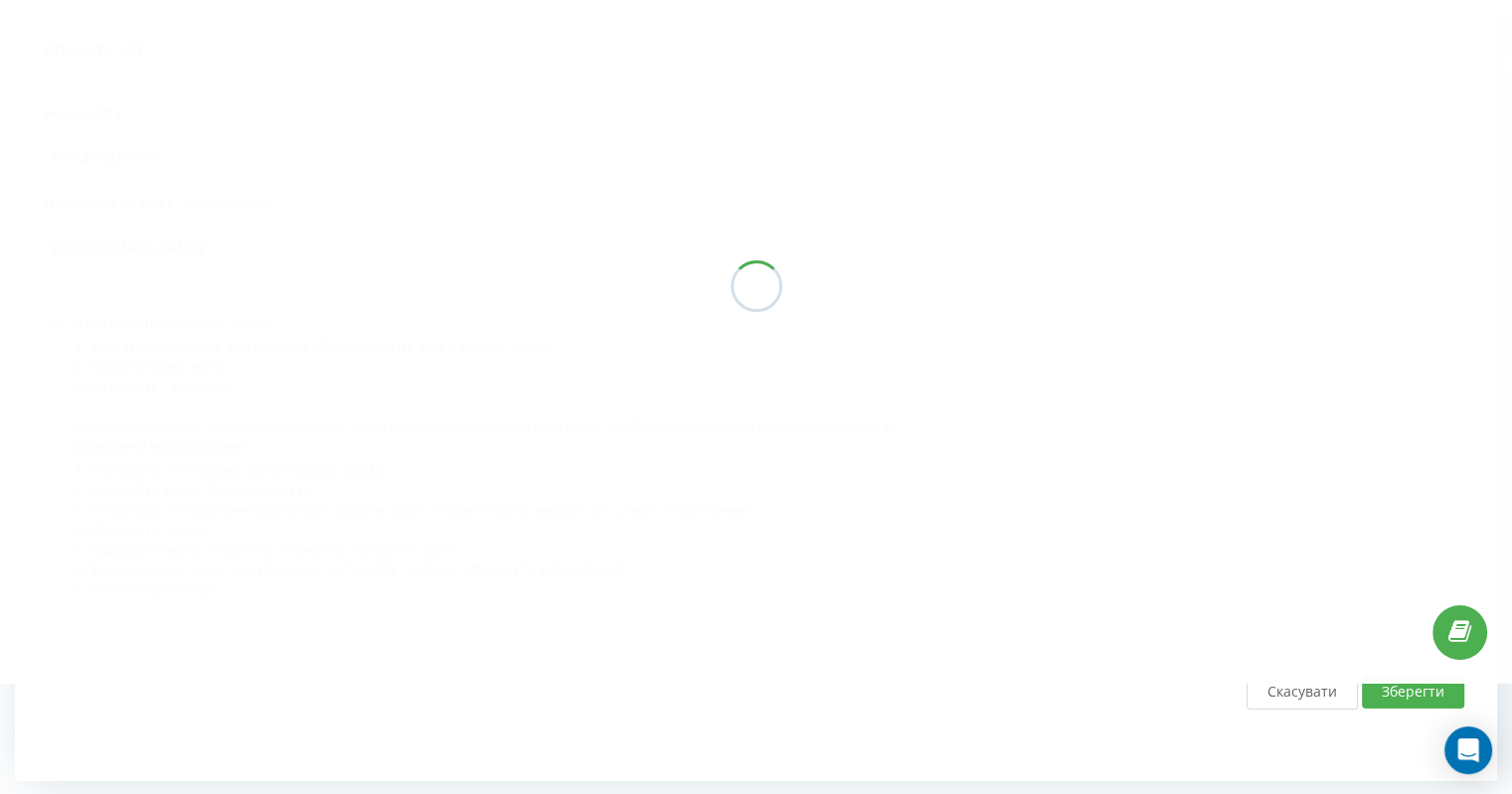 scroll, scrollTop: 0, scrollLeft: 0, axis: both 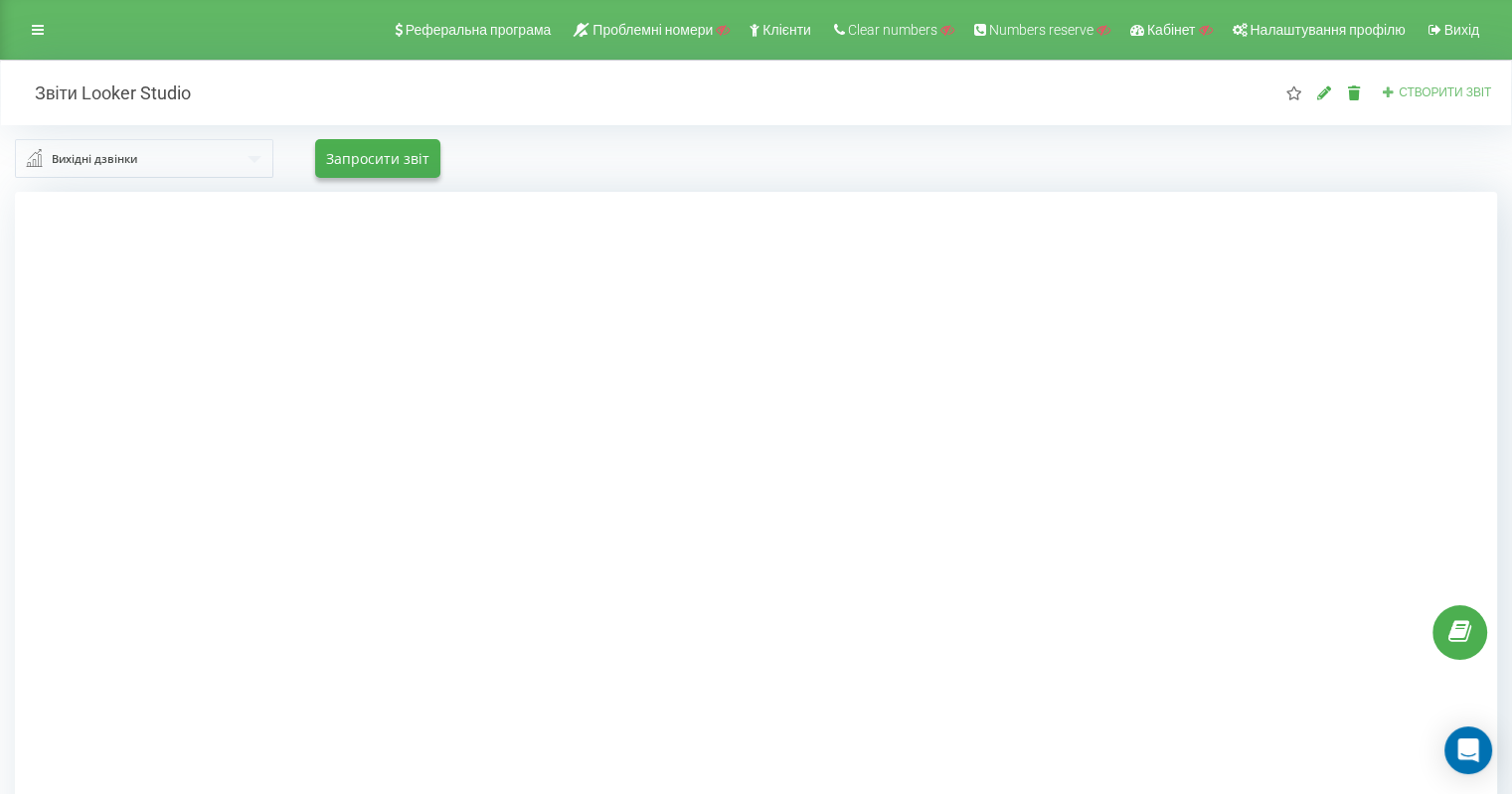 click on "Створити звіт" at bounding box center [1444, 92] 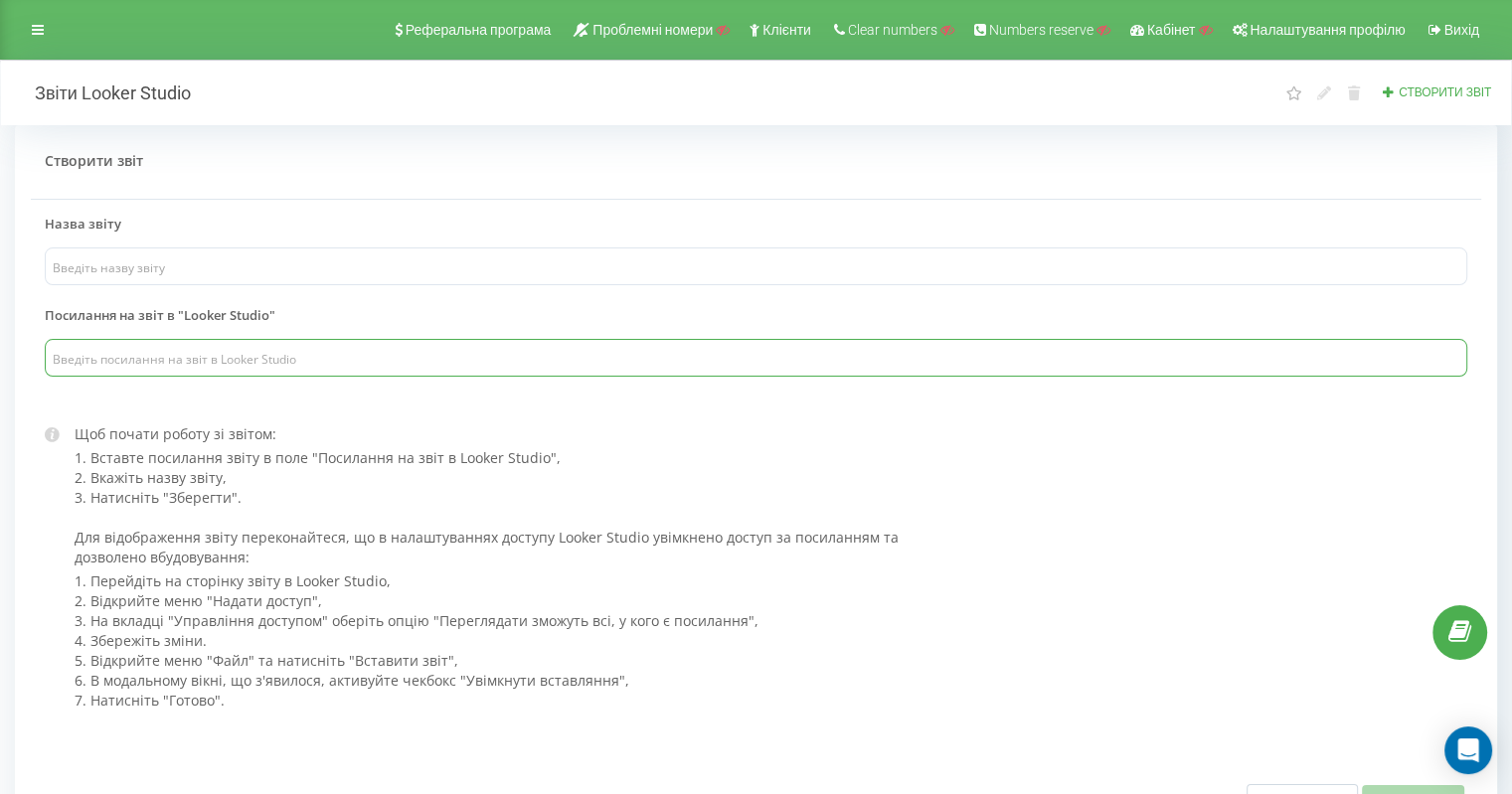 click at bounding box center [756, 358] 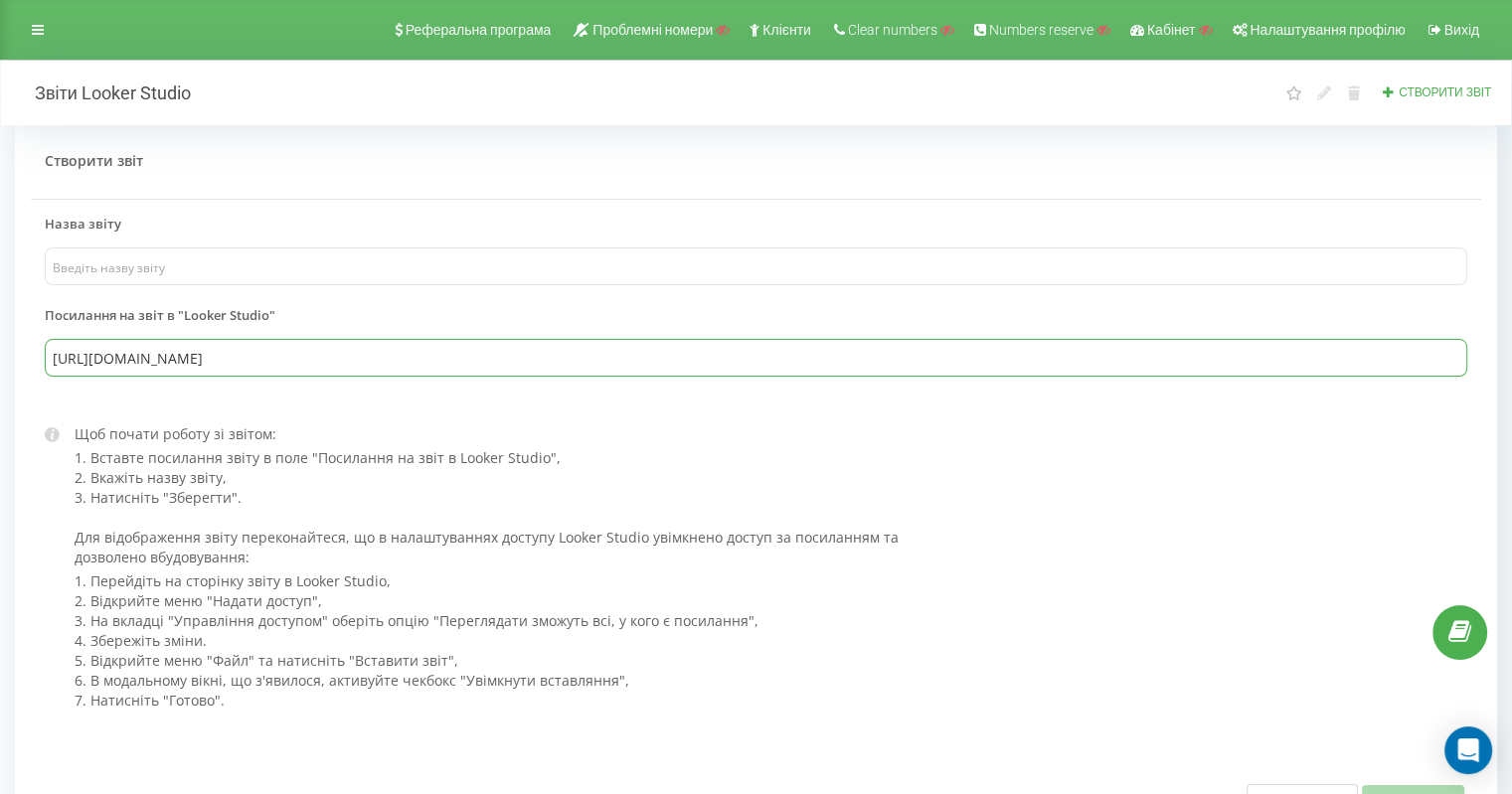 type on "https://lookerstudio.google.com/u/0/reporting/637788bf-35a1-4e67-983a-00f0984d95c8/page/AspLB/edit" 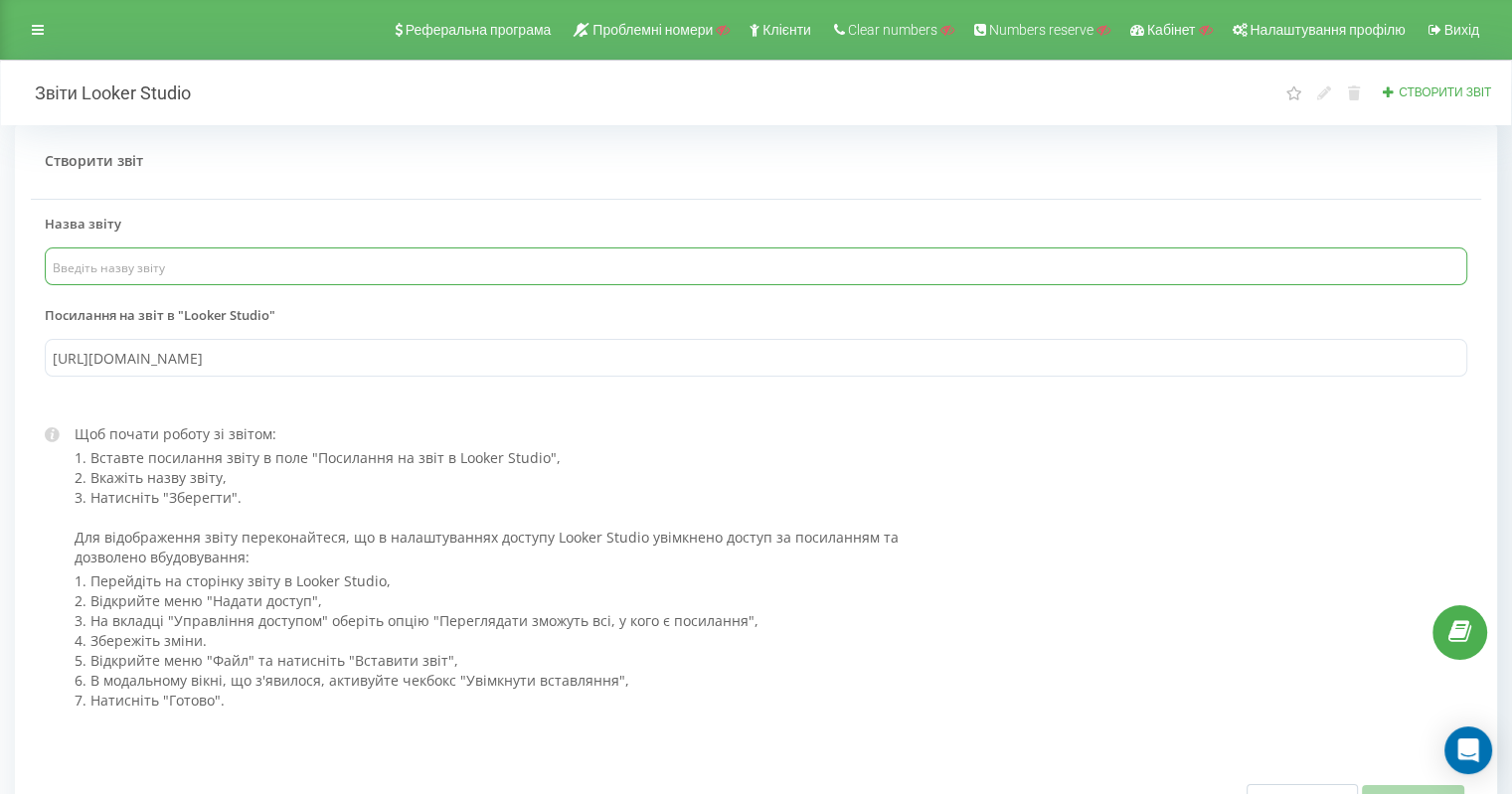 click at bounding box center [756, 266] 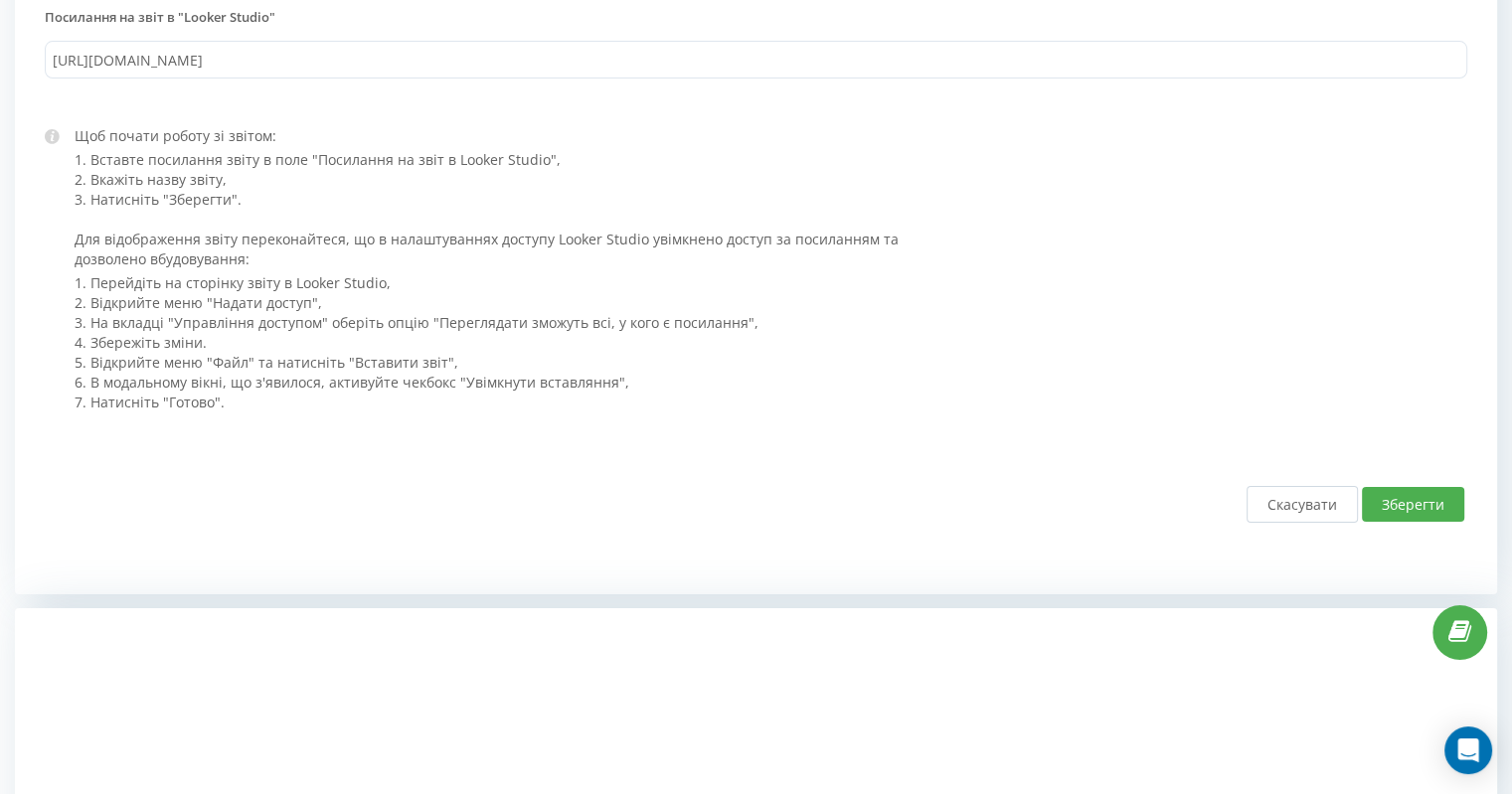 type on "Вхідні дзвінки" 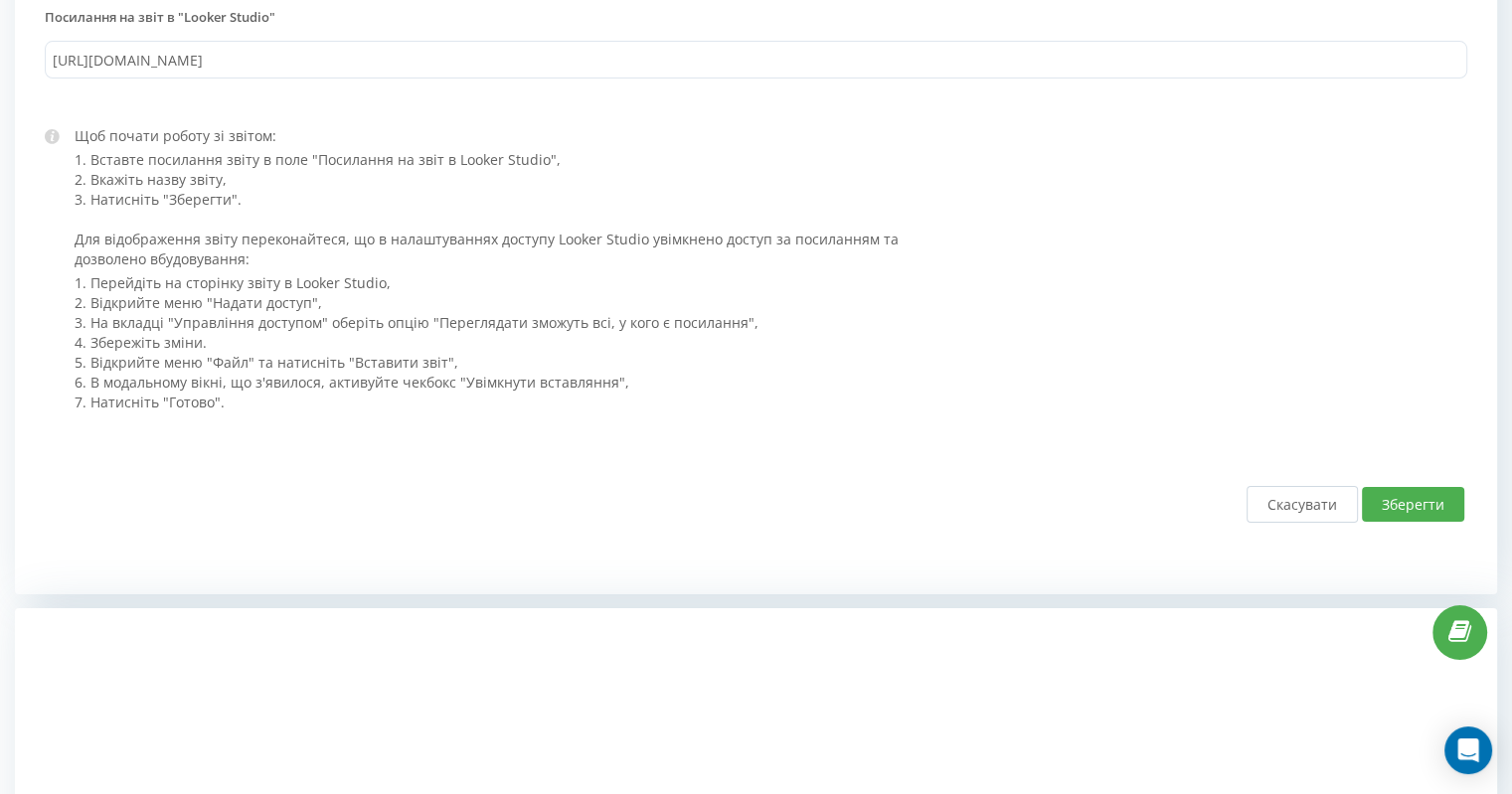 click on "Зберегти" at bounding box center [1413, 504] 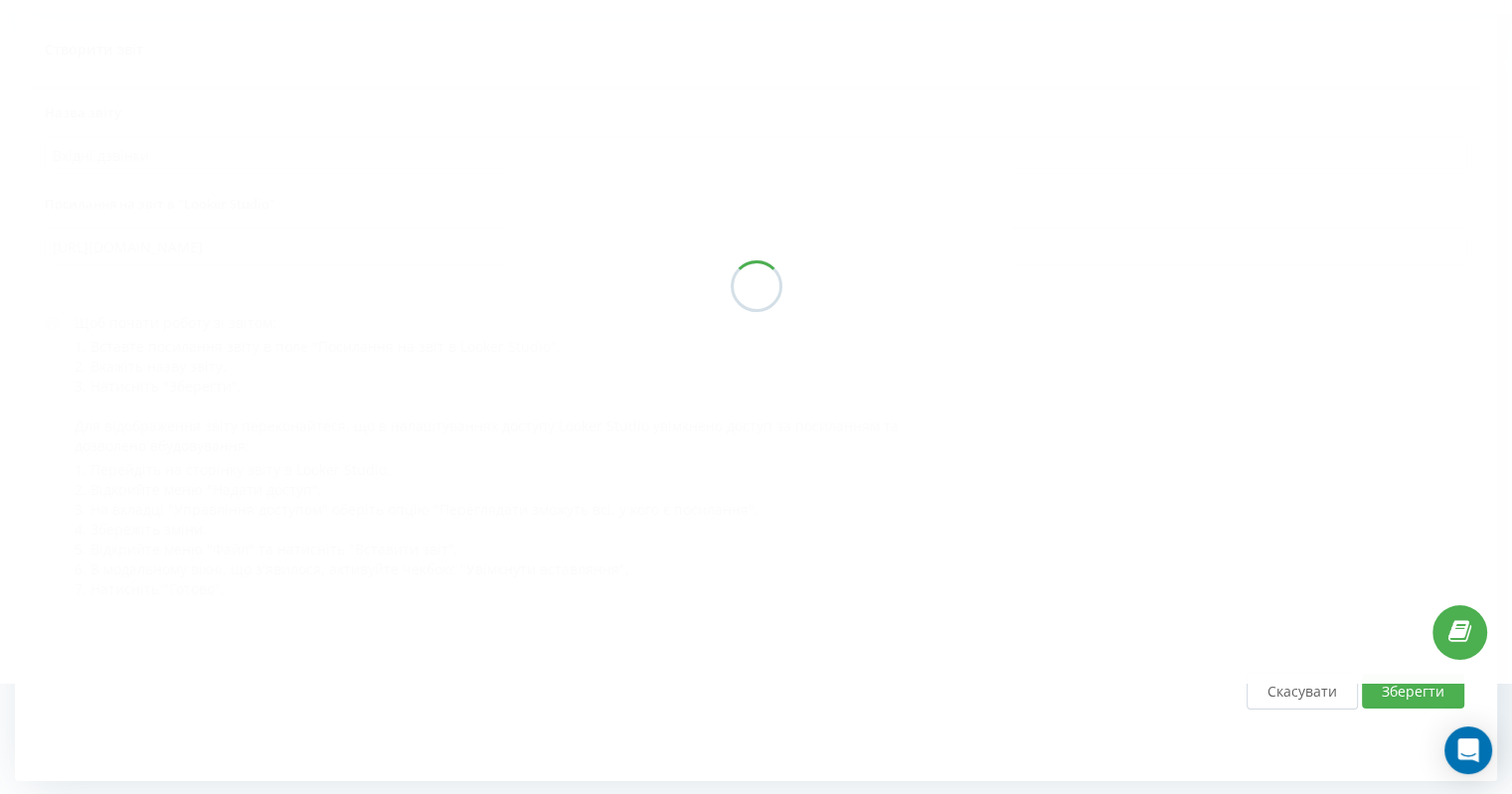 scroll, scrollTop: 0, scrollLeft: 0, axis: both 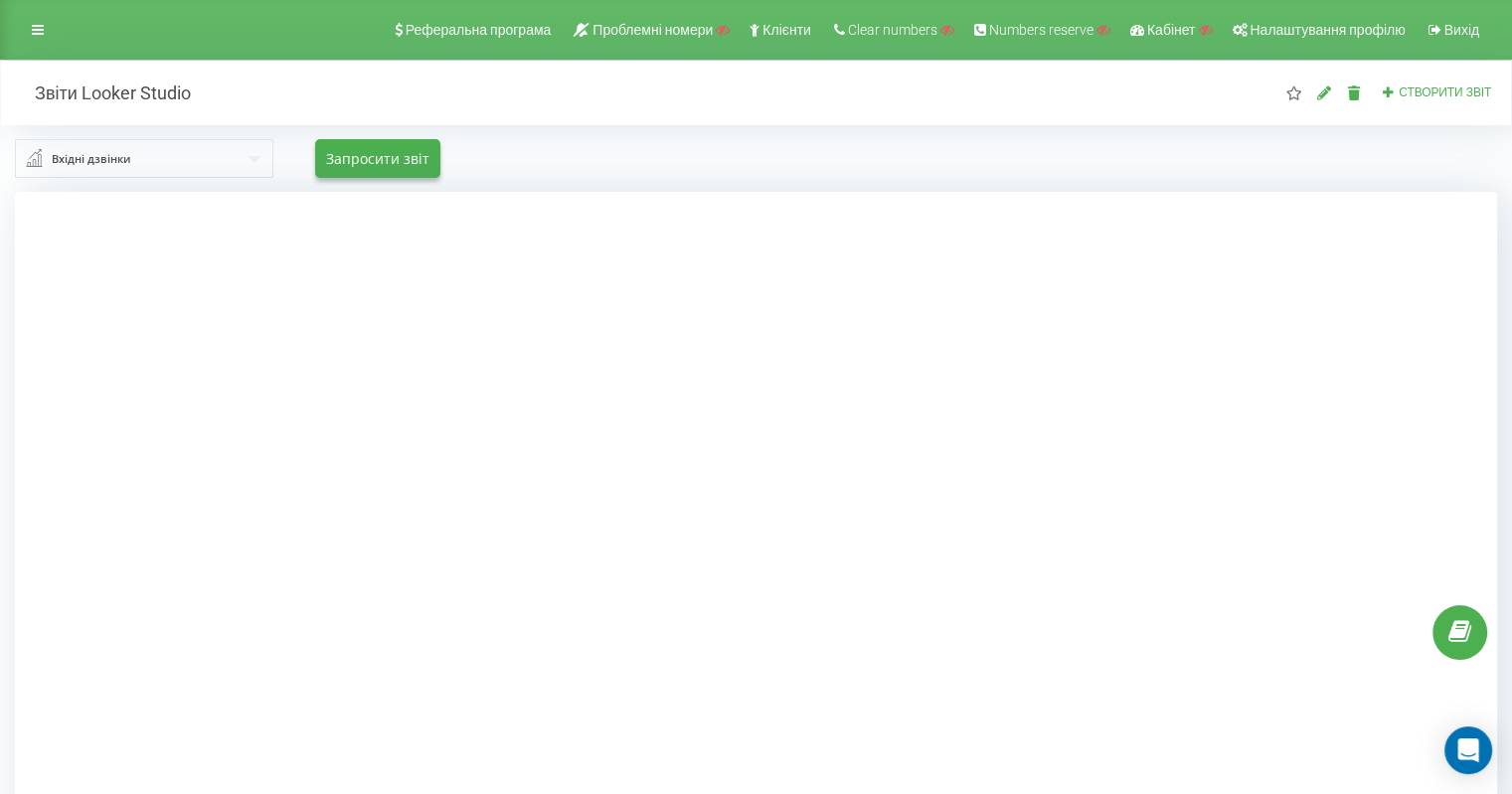 click at bounding box center (145, 158) 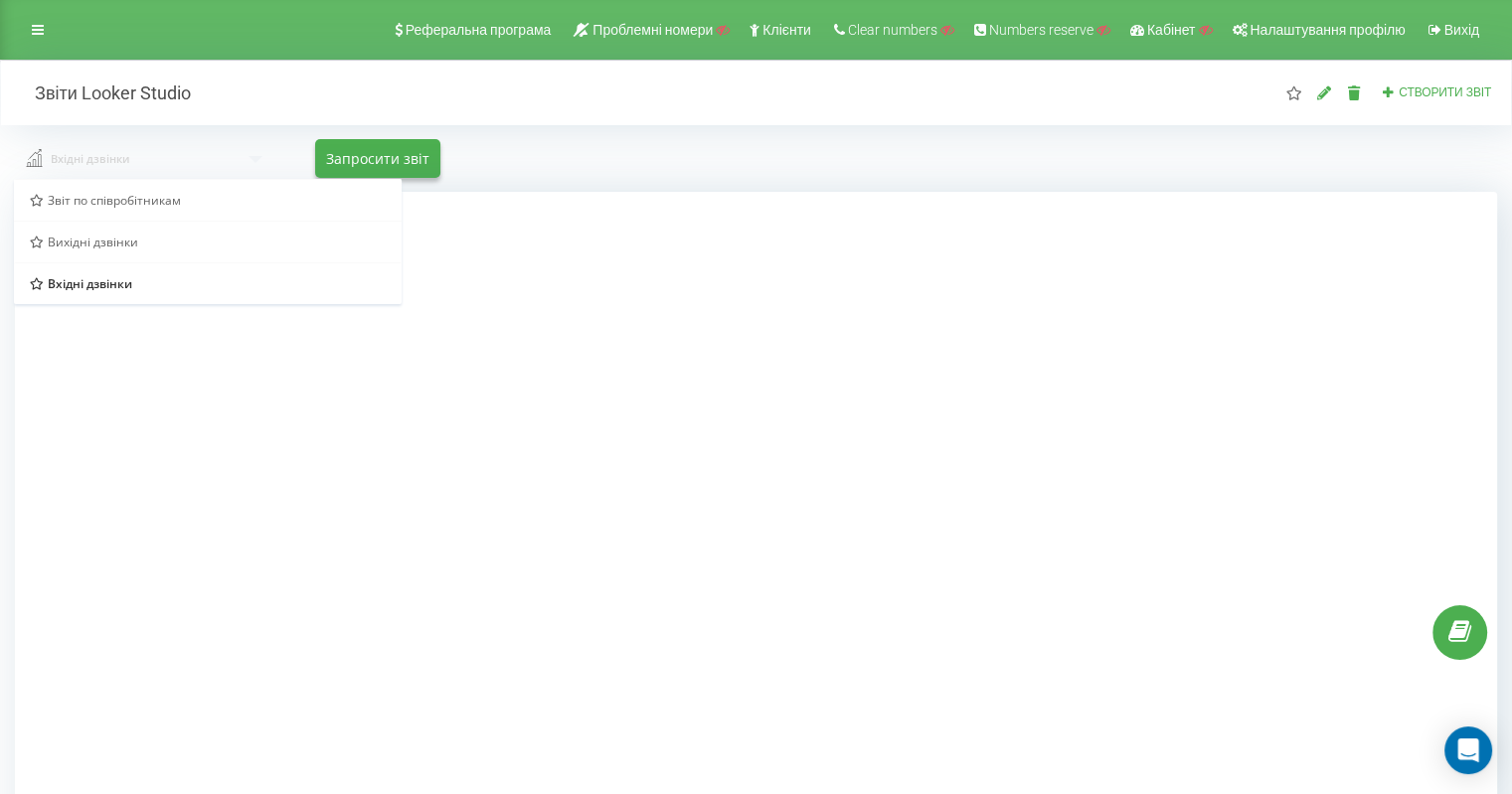 click at bounding box center (145, 157) 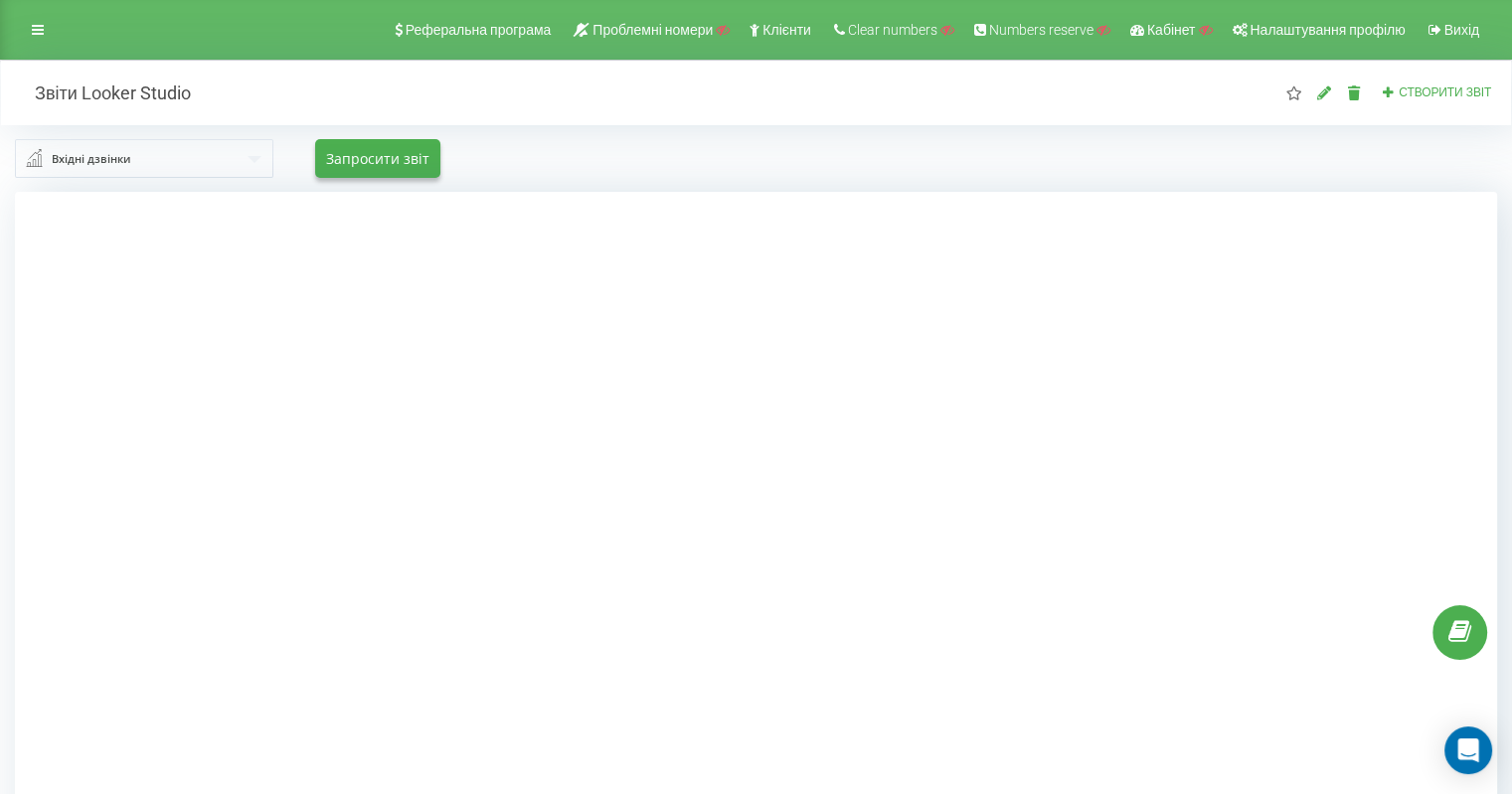 click at bounding box center (756, 588) 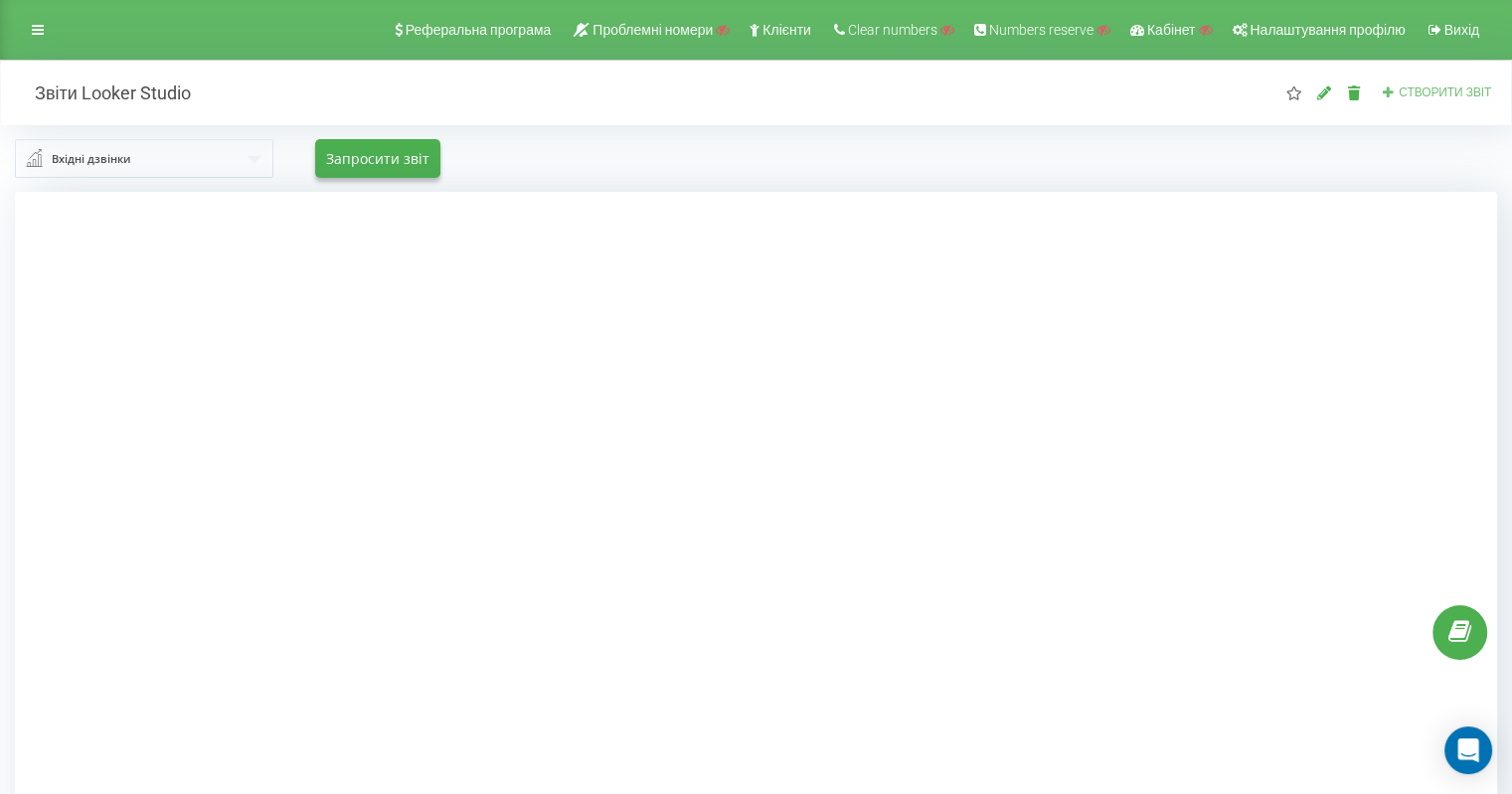 click on "Створити звіт" at bounding box center [1444, 92] 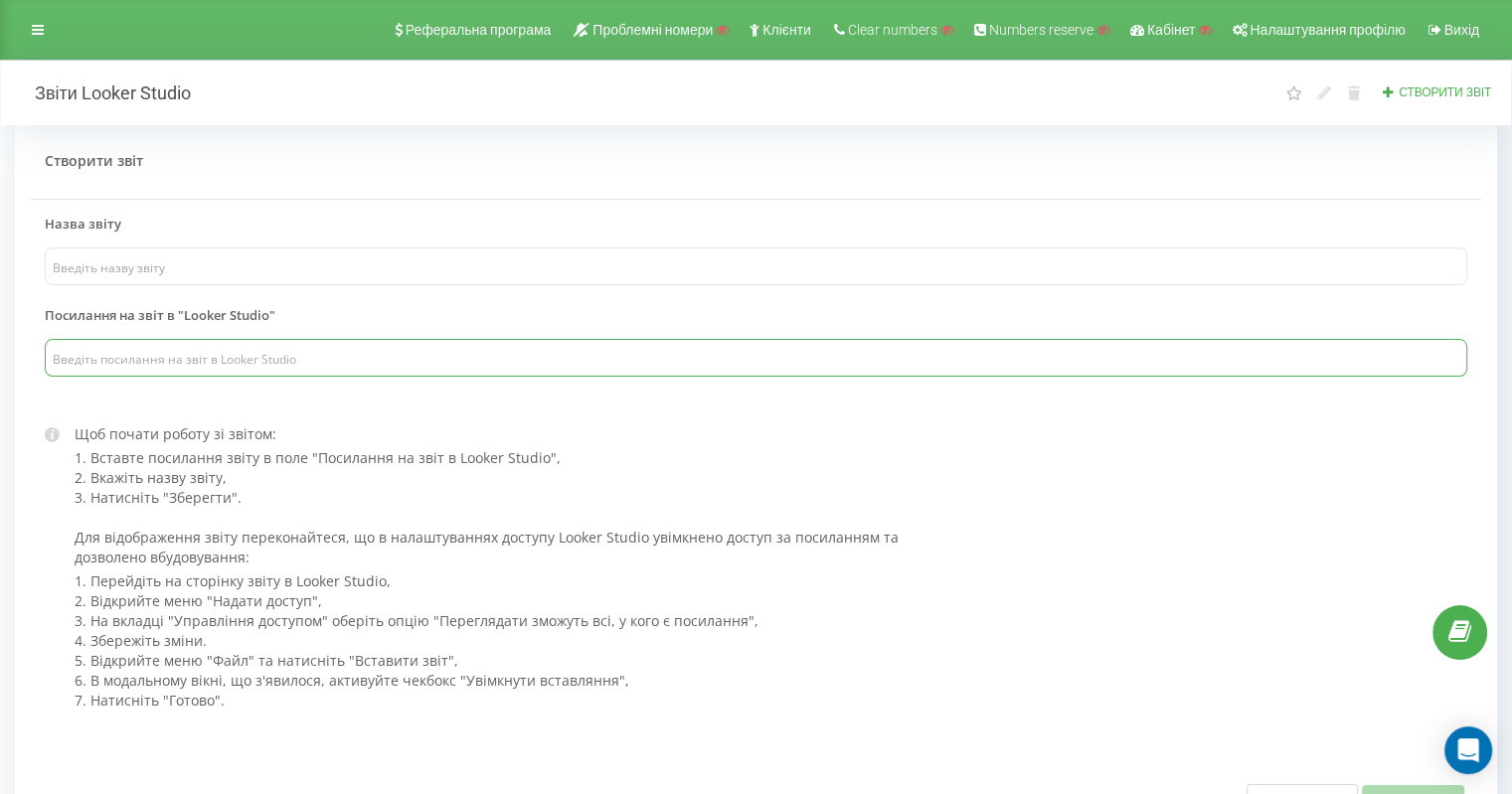 click at bounding box center [756, 358] 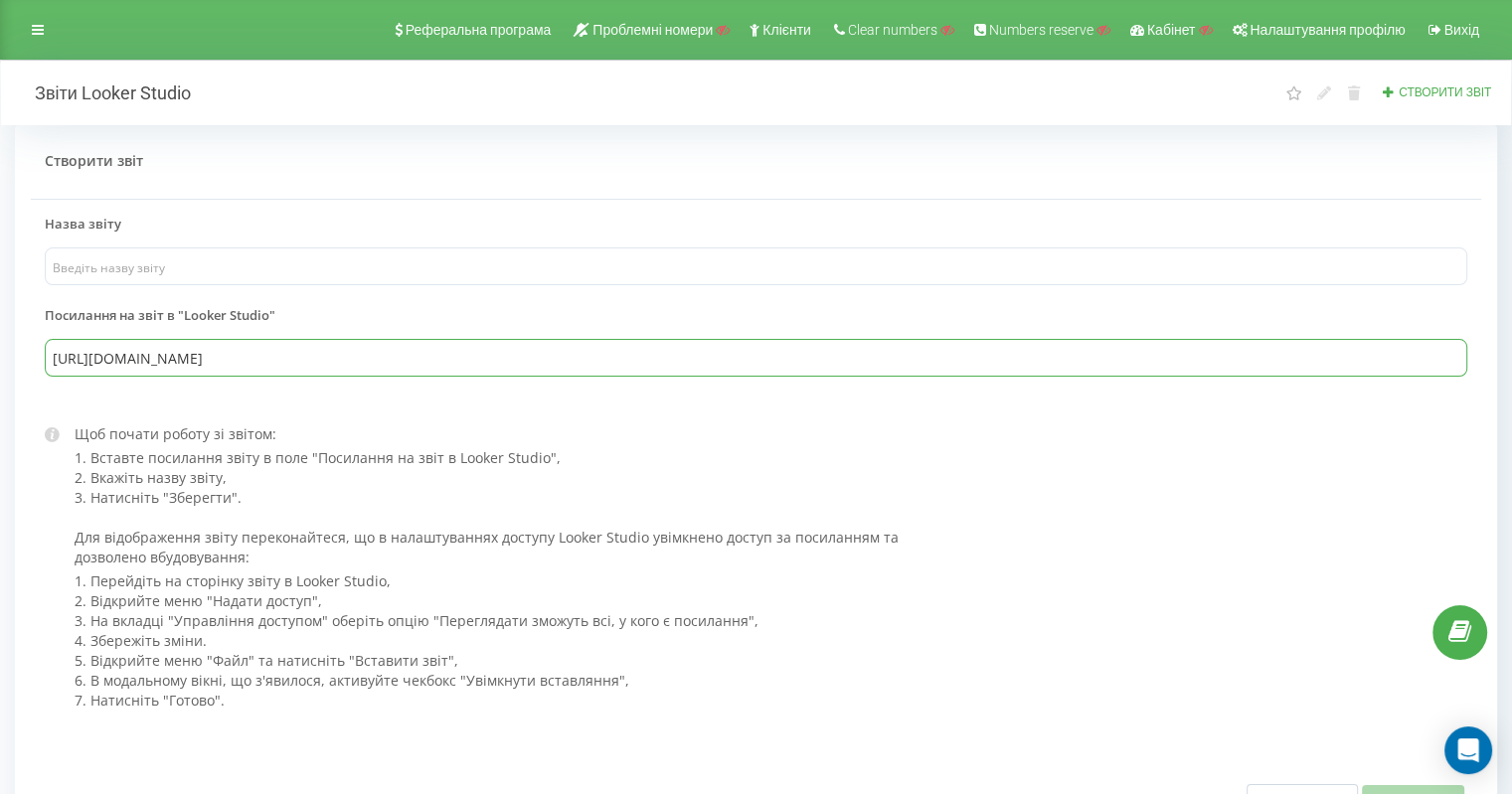 type on "https://lookerstudio.google.com/u/0/reporting/637788bf-35a1-4e67-983a-00f0984d95c8/page/p_wghy0ile4c/edit" 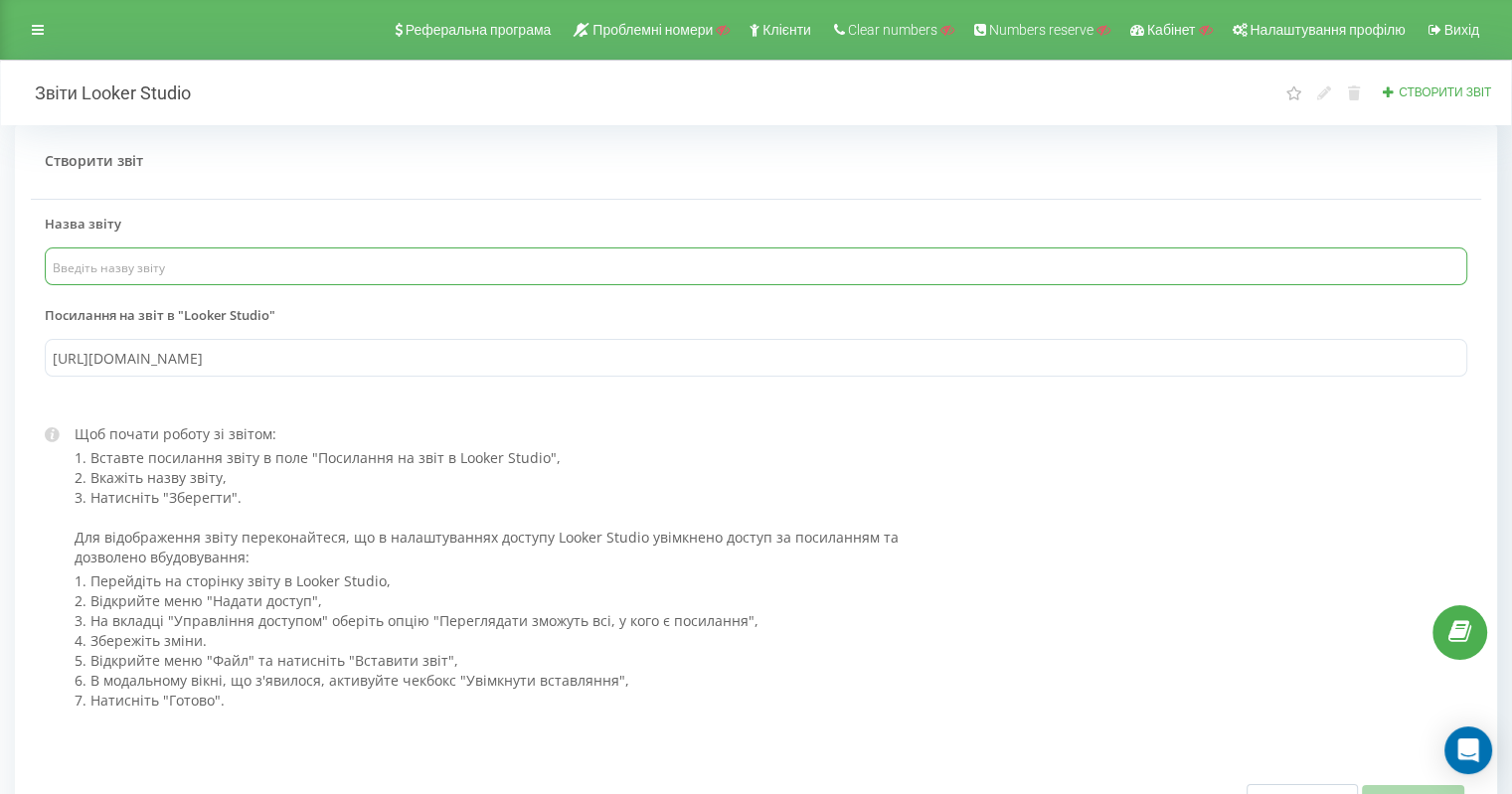 click at bounding box center (756, 266) 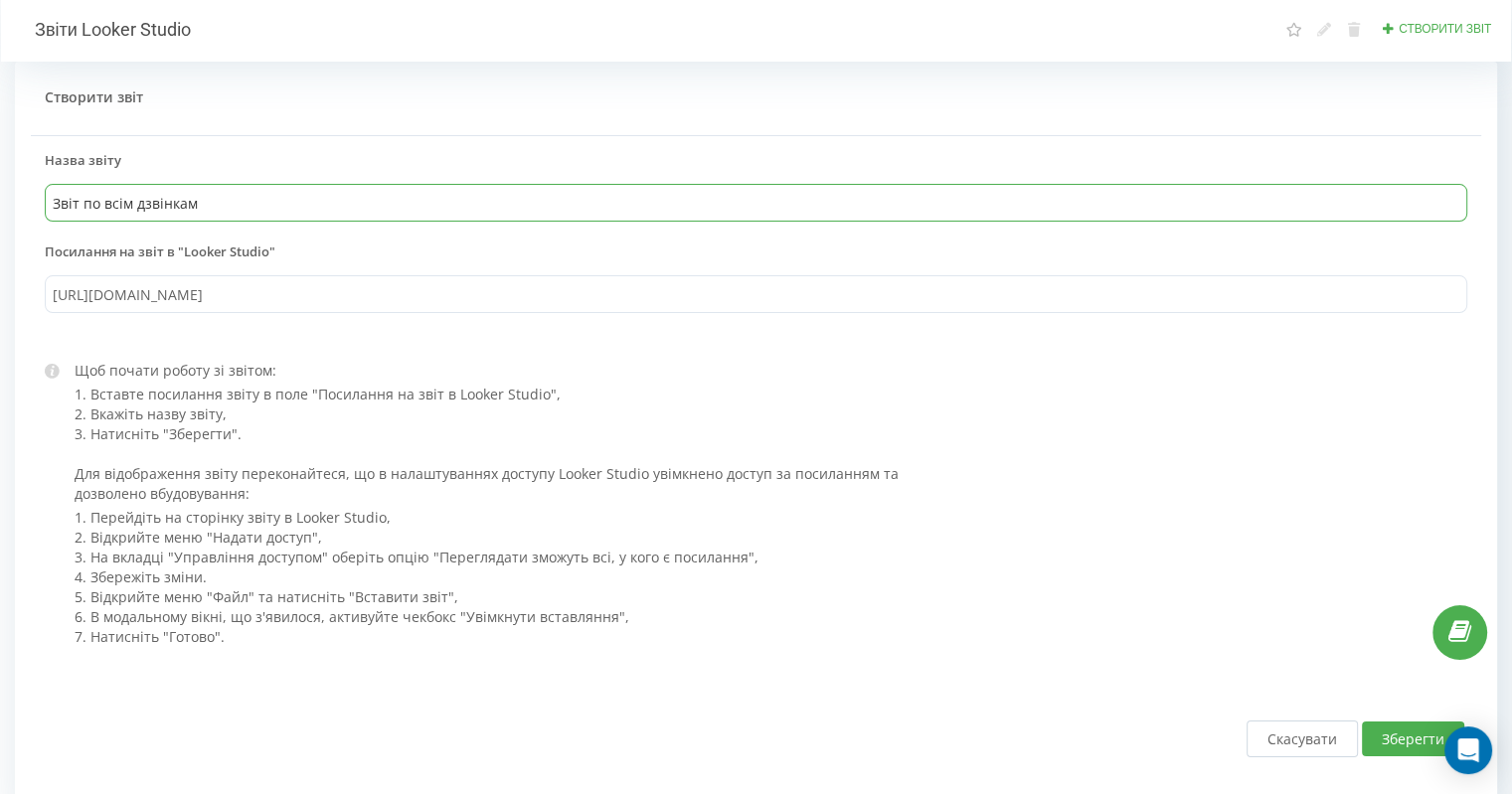 scroll, scrollTop: 99, scrollLeft: 0, axis: vertical 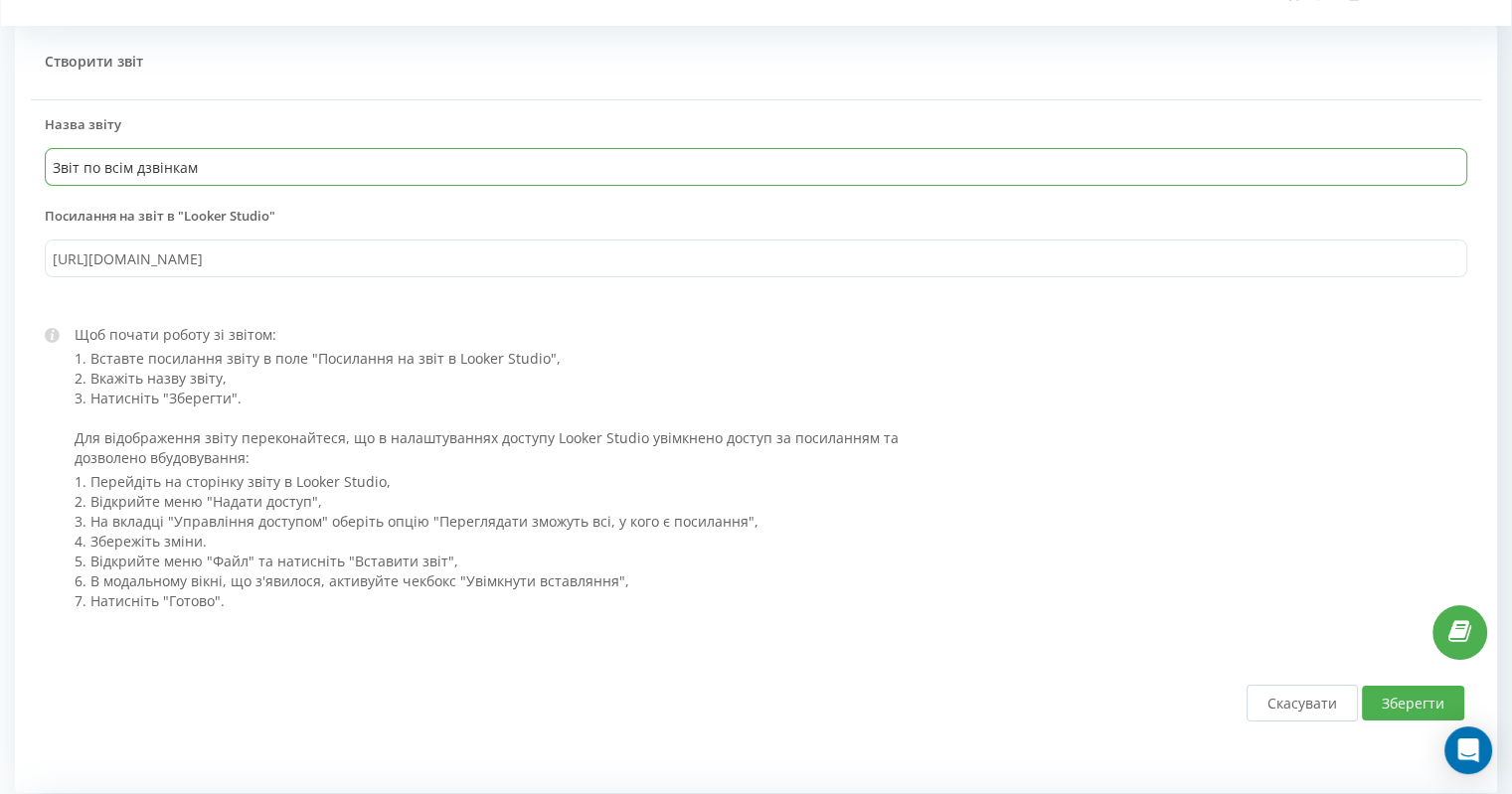 type on "Звіт по всім дзвінкам" 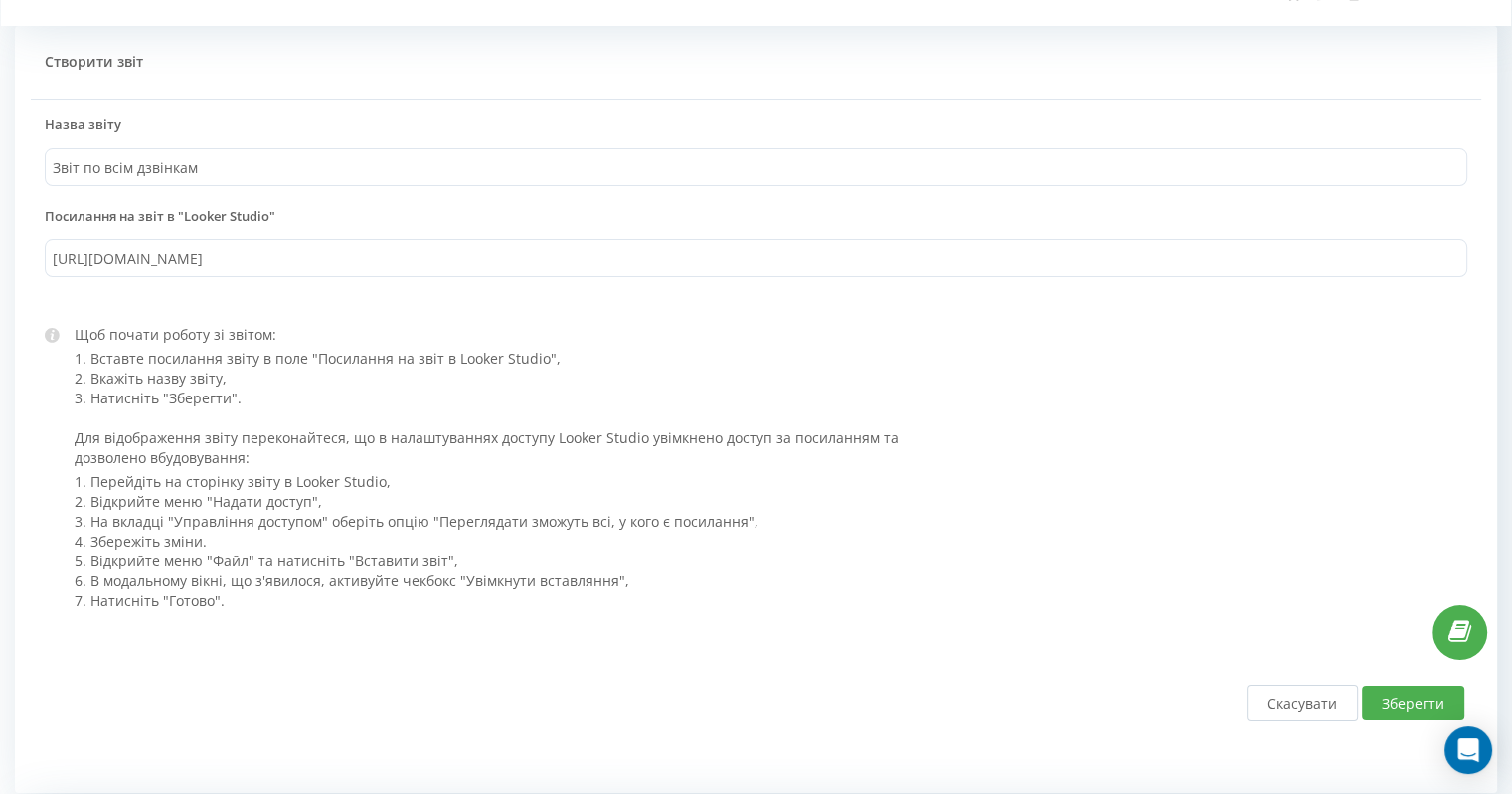 click on "Зберегти" at bounding box center (1413, 703) 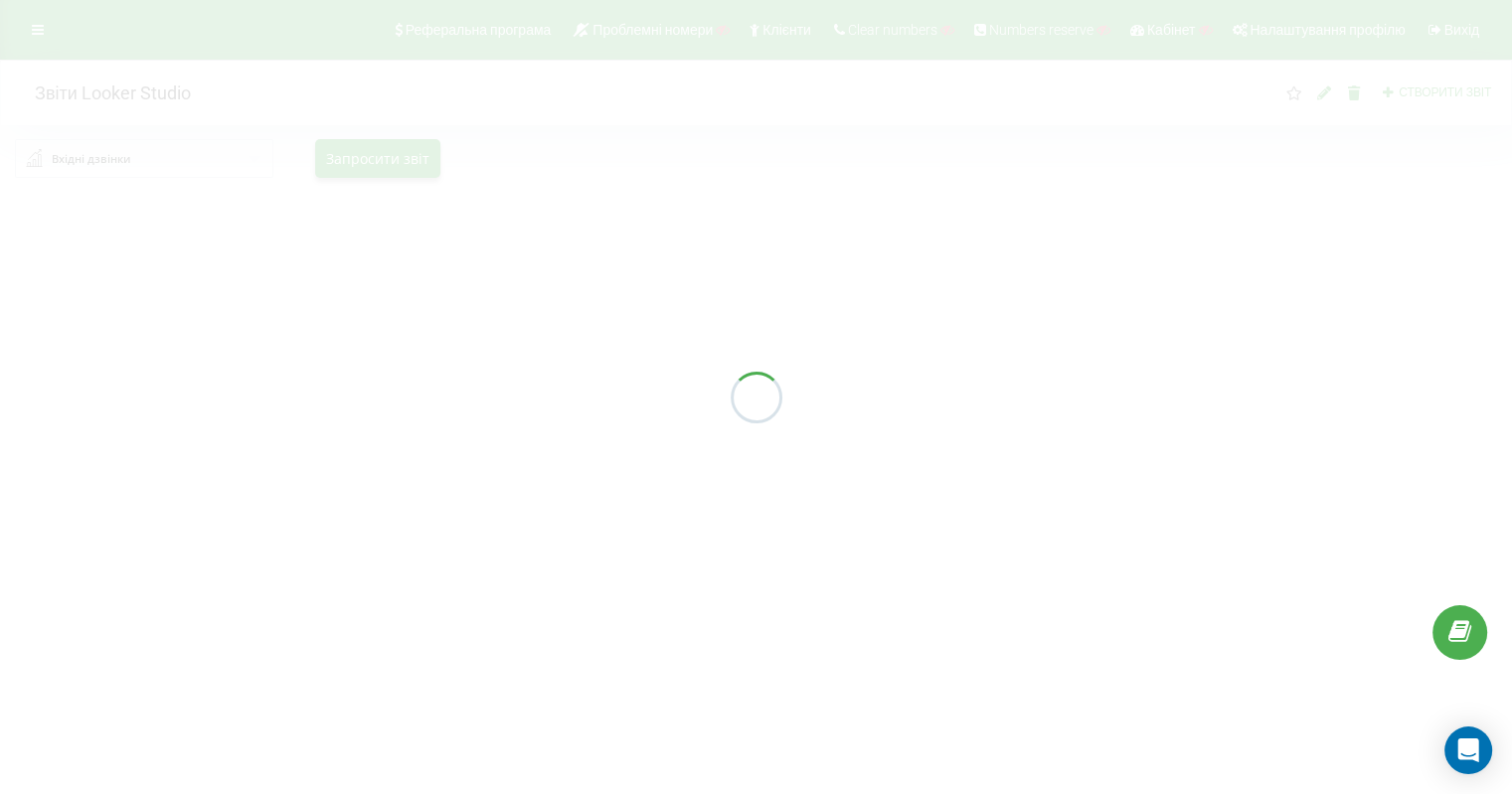 scroll, scrollTop: 0, scrollLeft: 0, axis: both 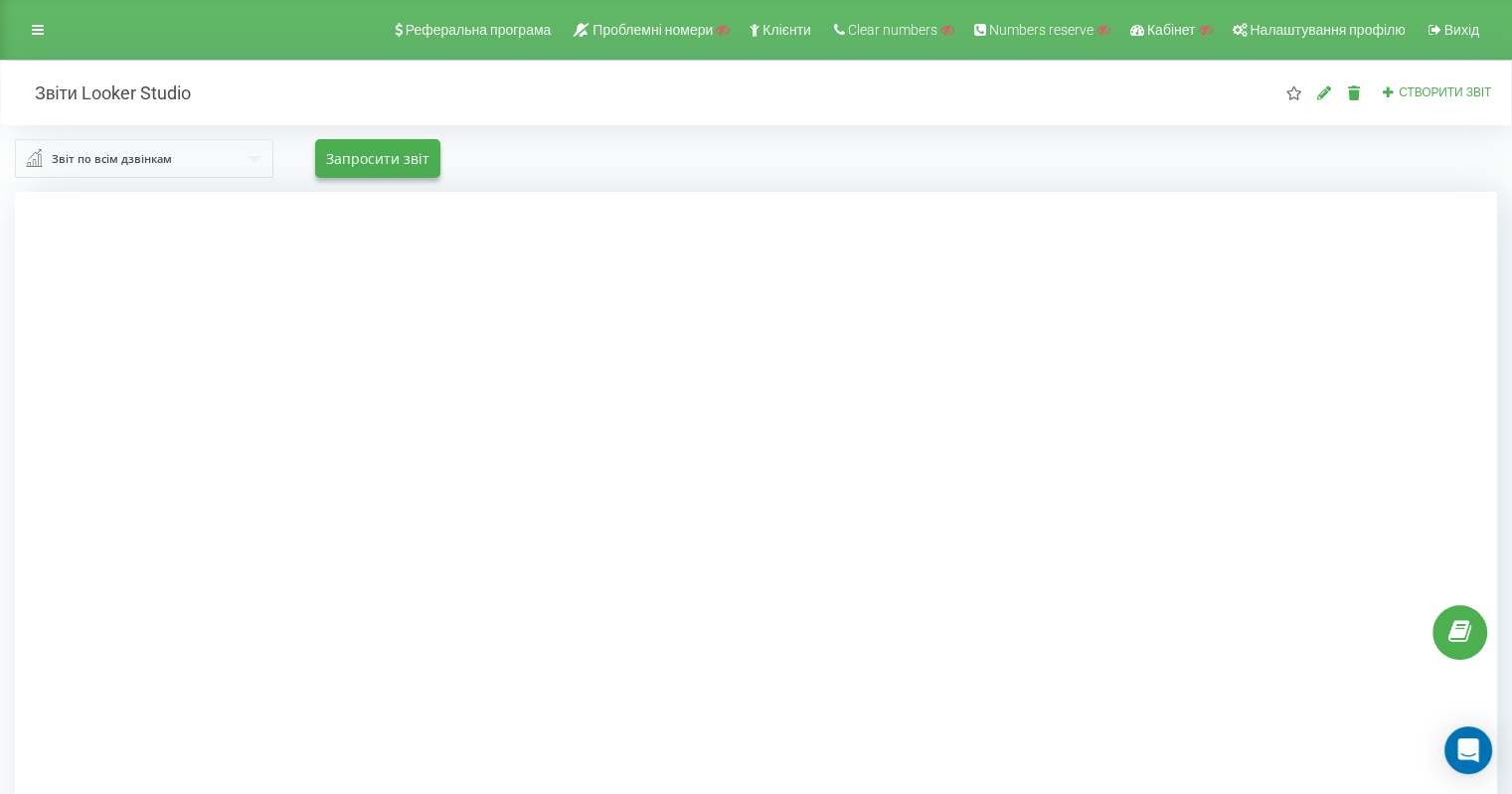 click on "Звіти Looker Studio Створити звіт" at bounding box center [756, 92] 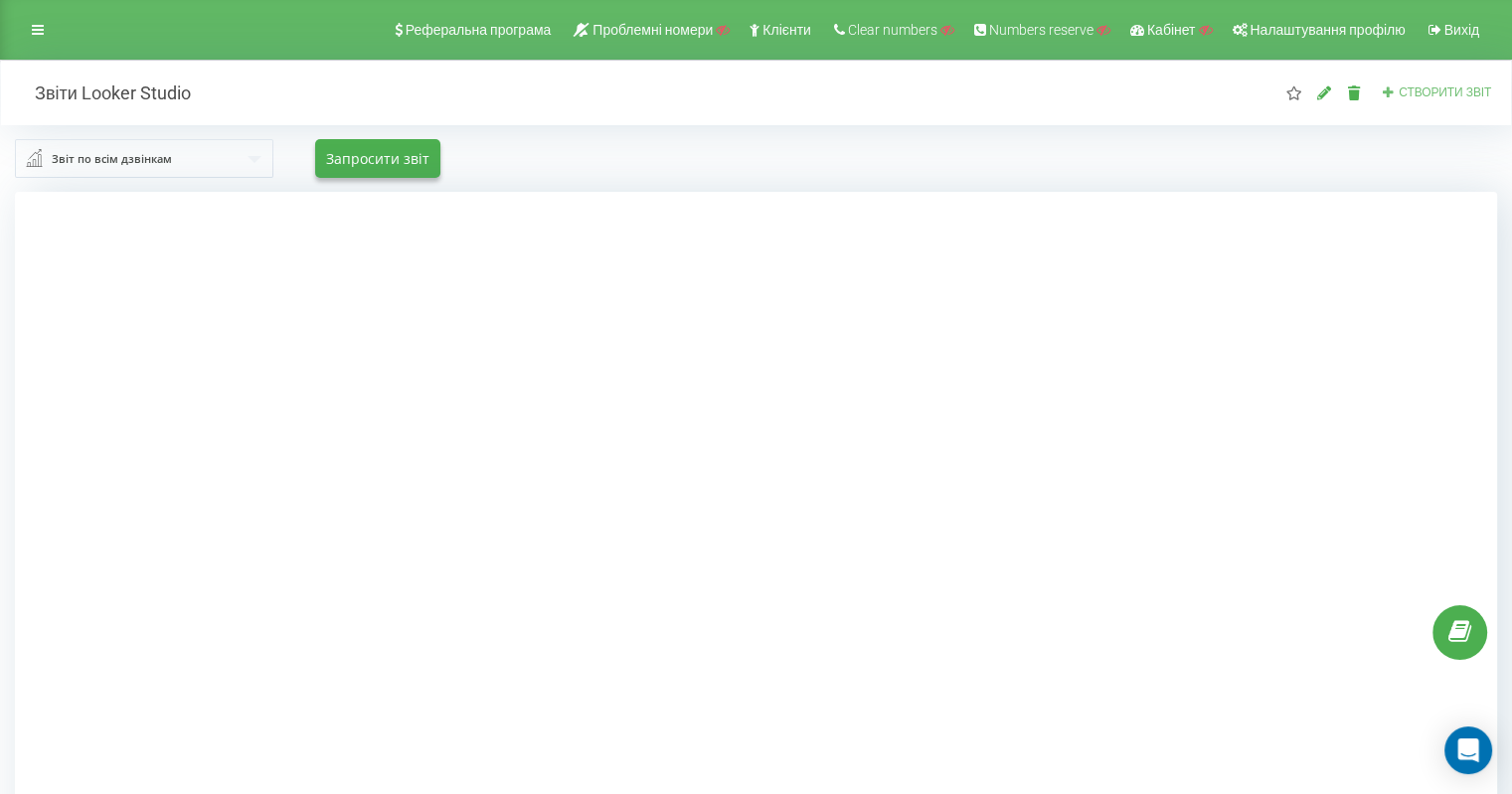 click on "Створити звіт" at bounding box center [1444, 92] 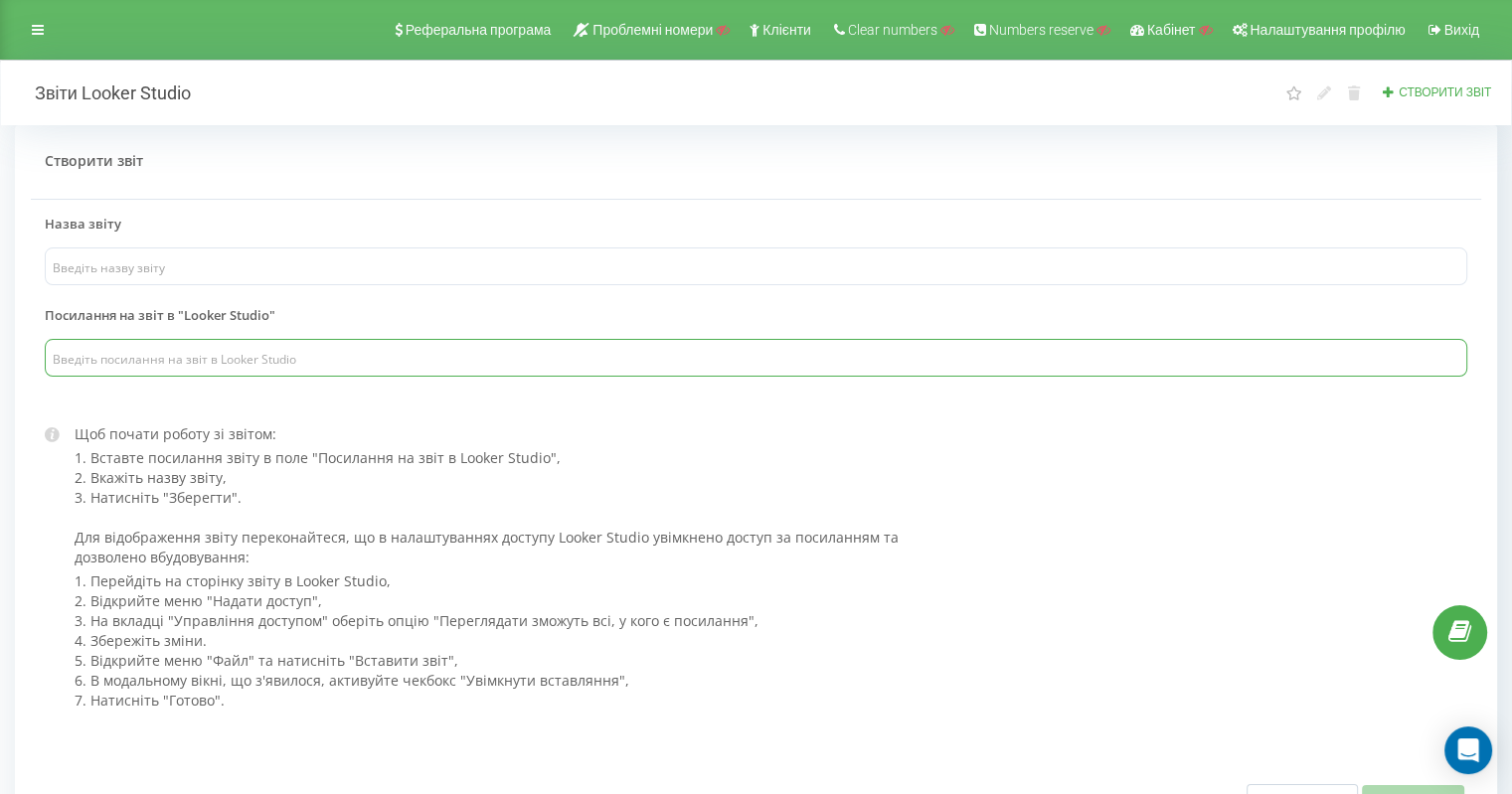 click at bounding box center (756, 358) 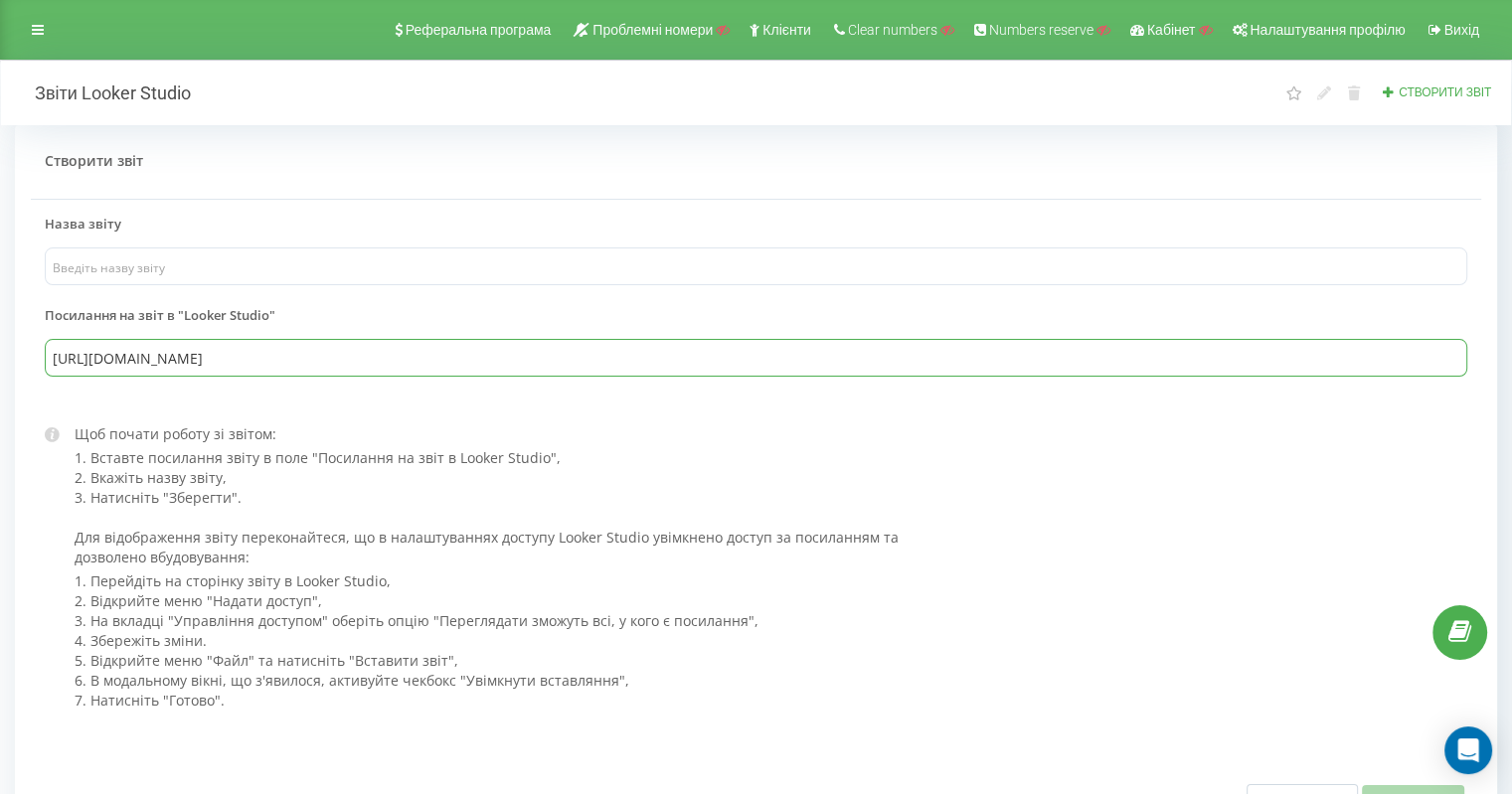 type on "https://lookerstudio.google.com/u/0/reporting/637788bf-35a1-4e67-983a-00f0984d95c8/page/mmZMC/edit" 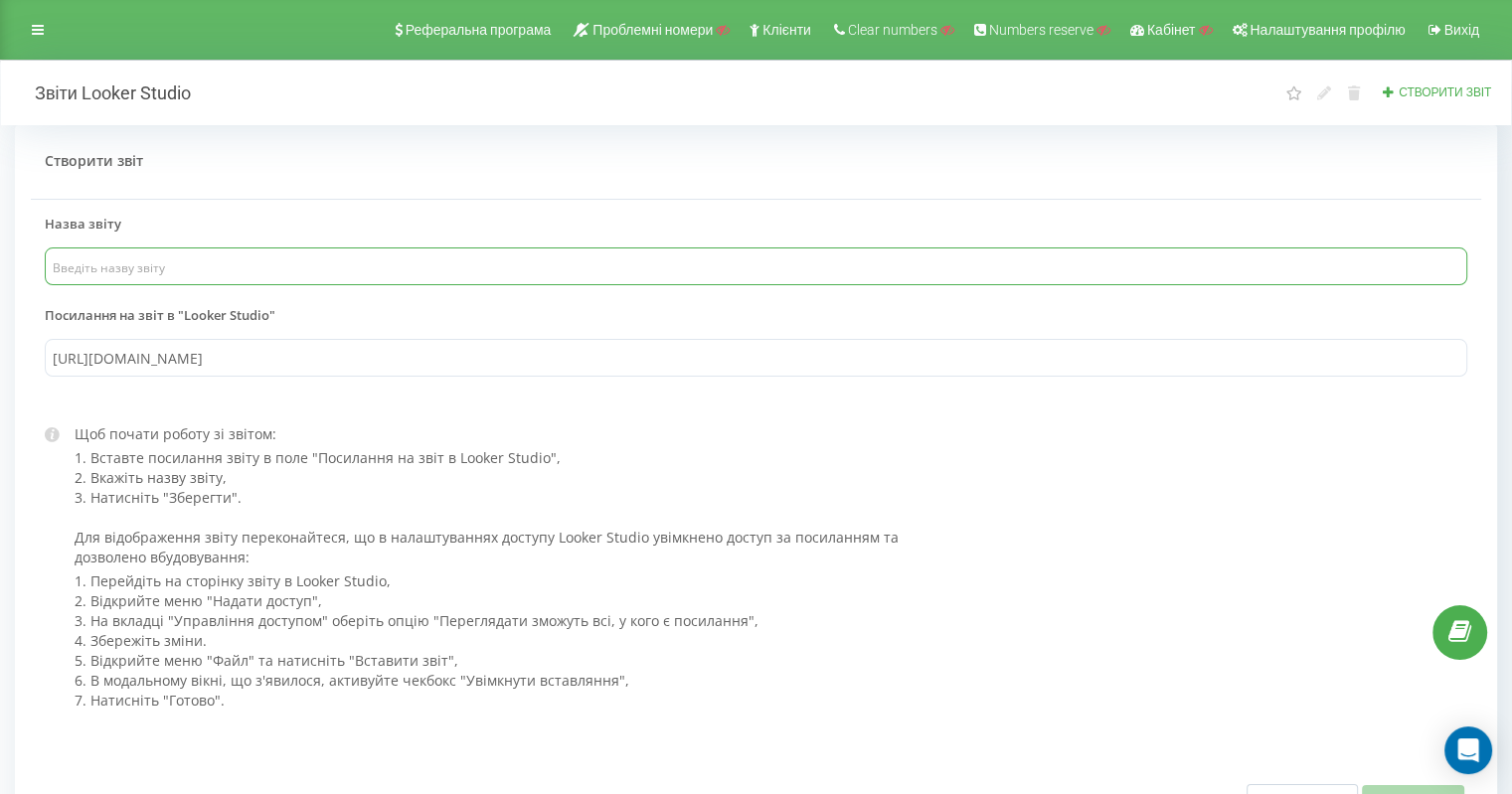 click at bounding box center (756, 266) 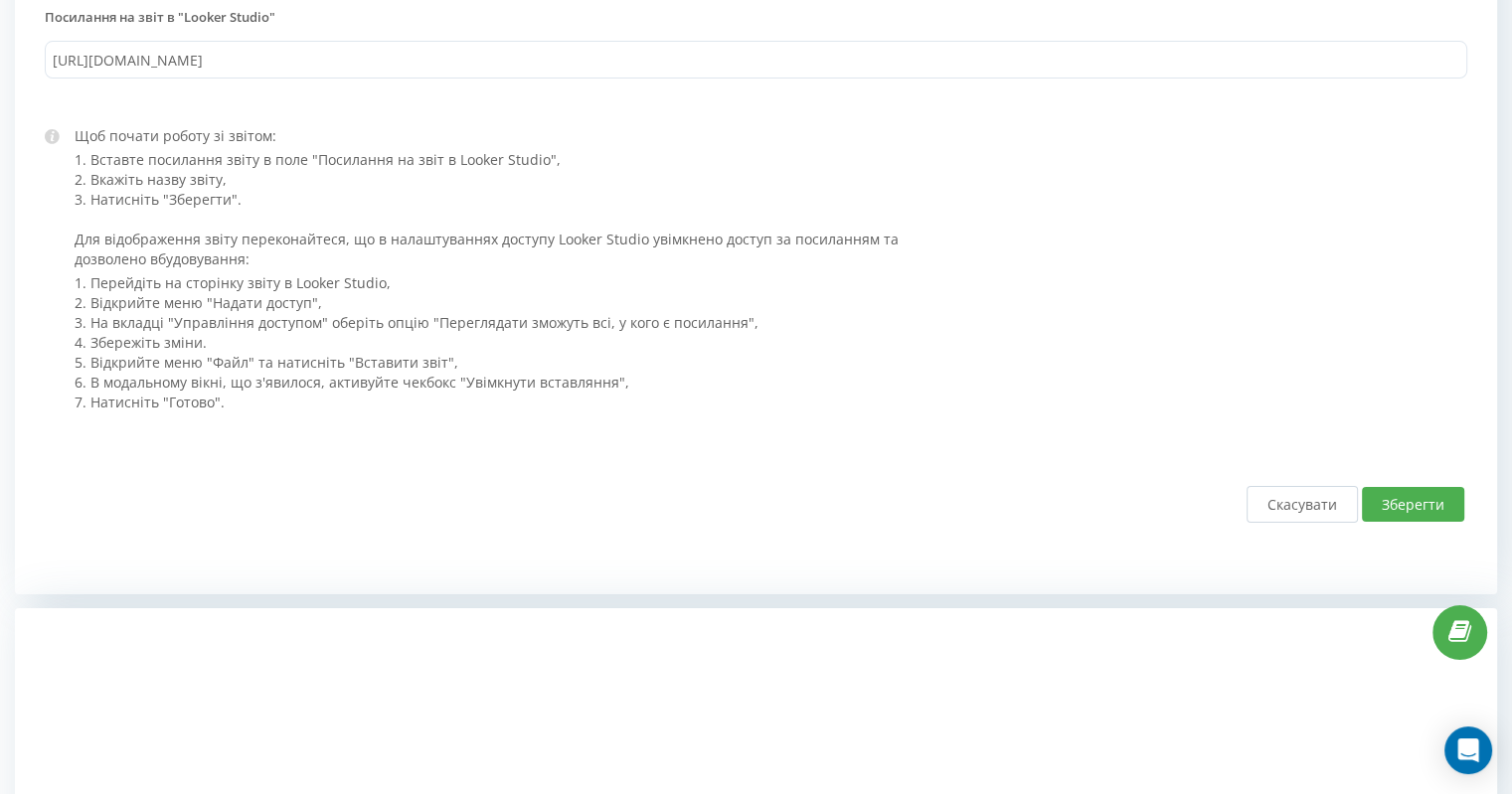 type on "Пропущені дзвінки" 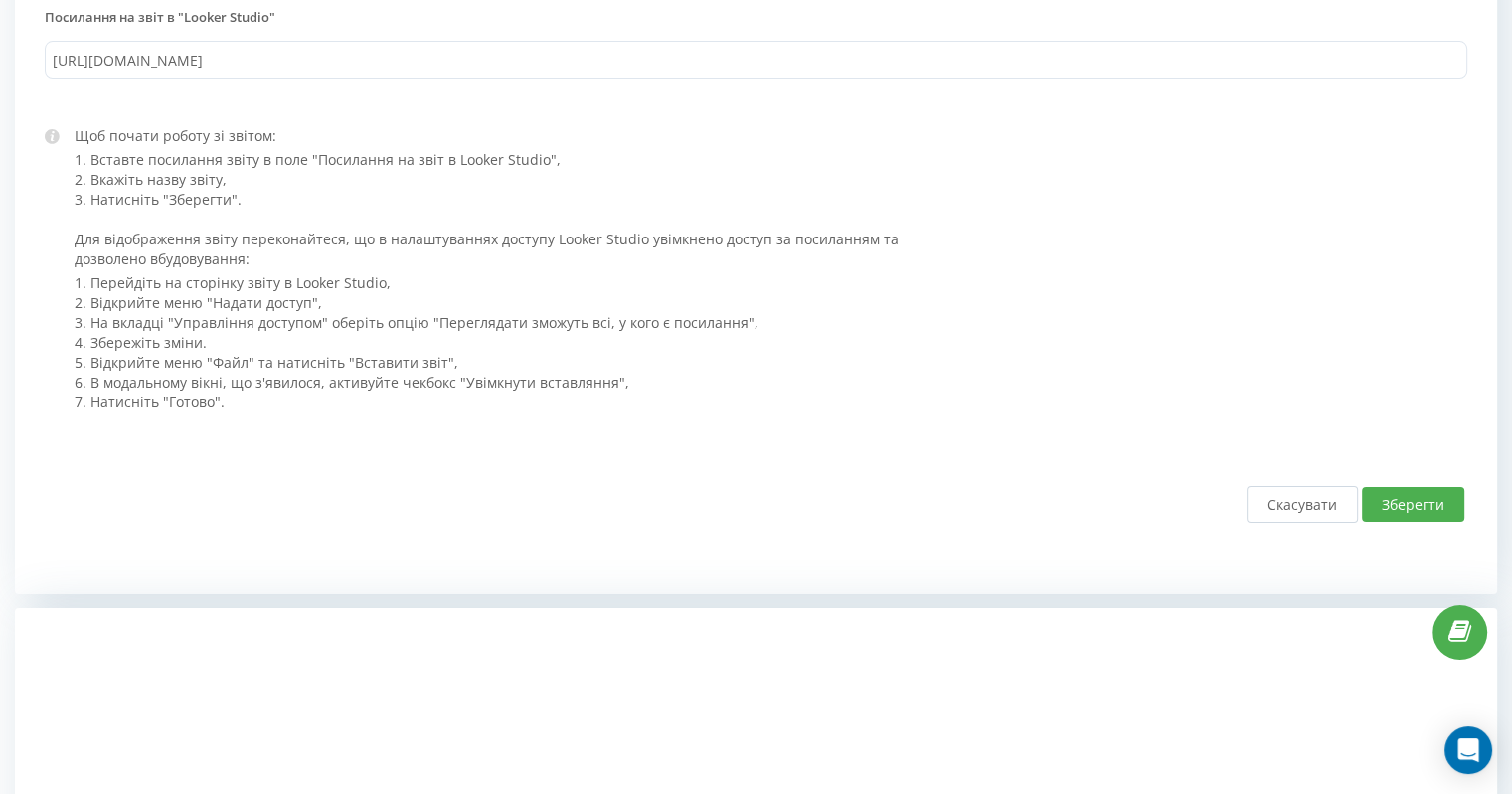 click on "Зберегти" at bounding box center (1413, 504) 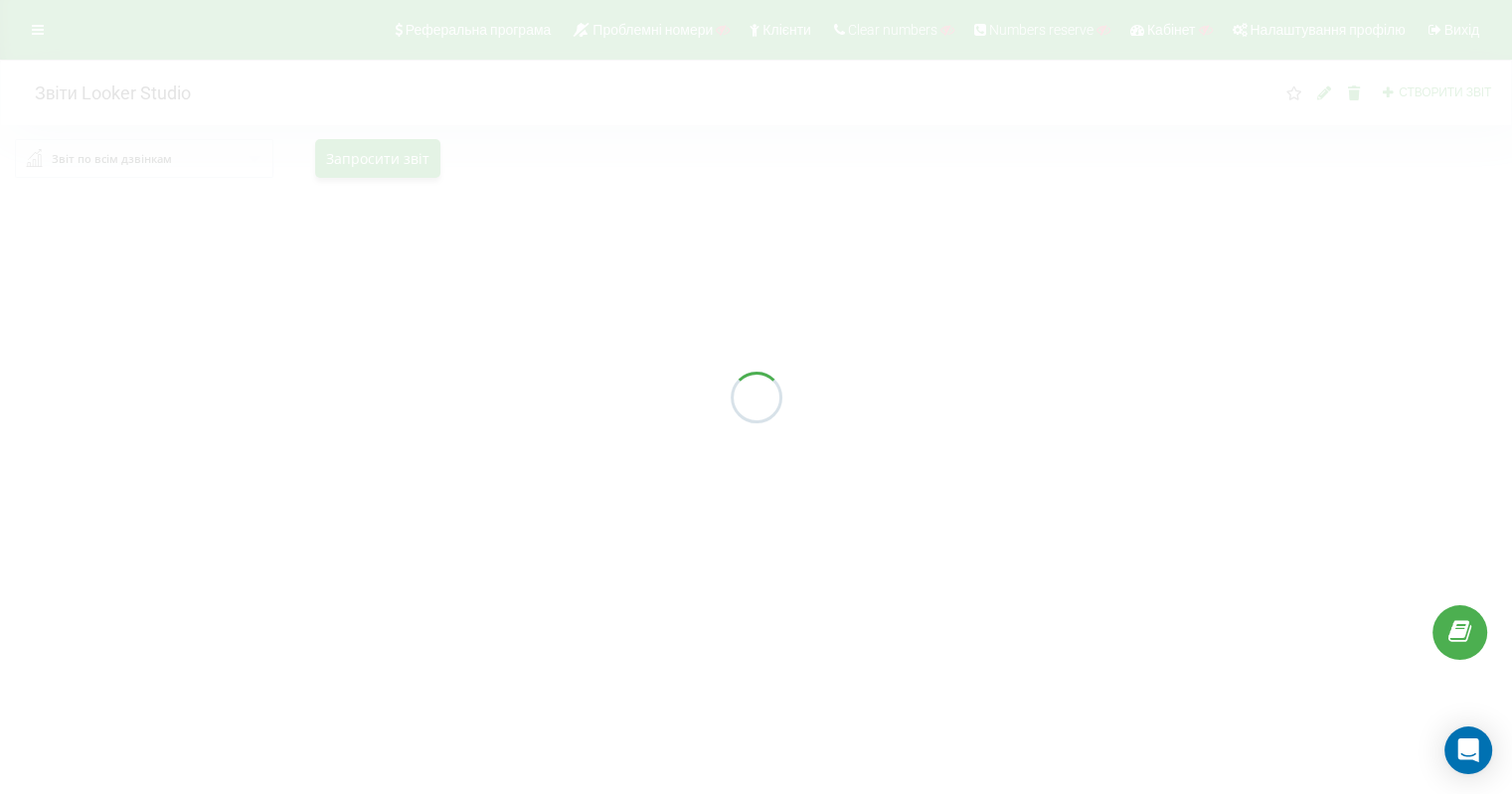 scroll, scrollTop: 0, scrollLeft: 0, axis: both 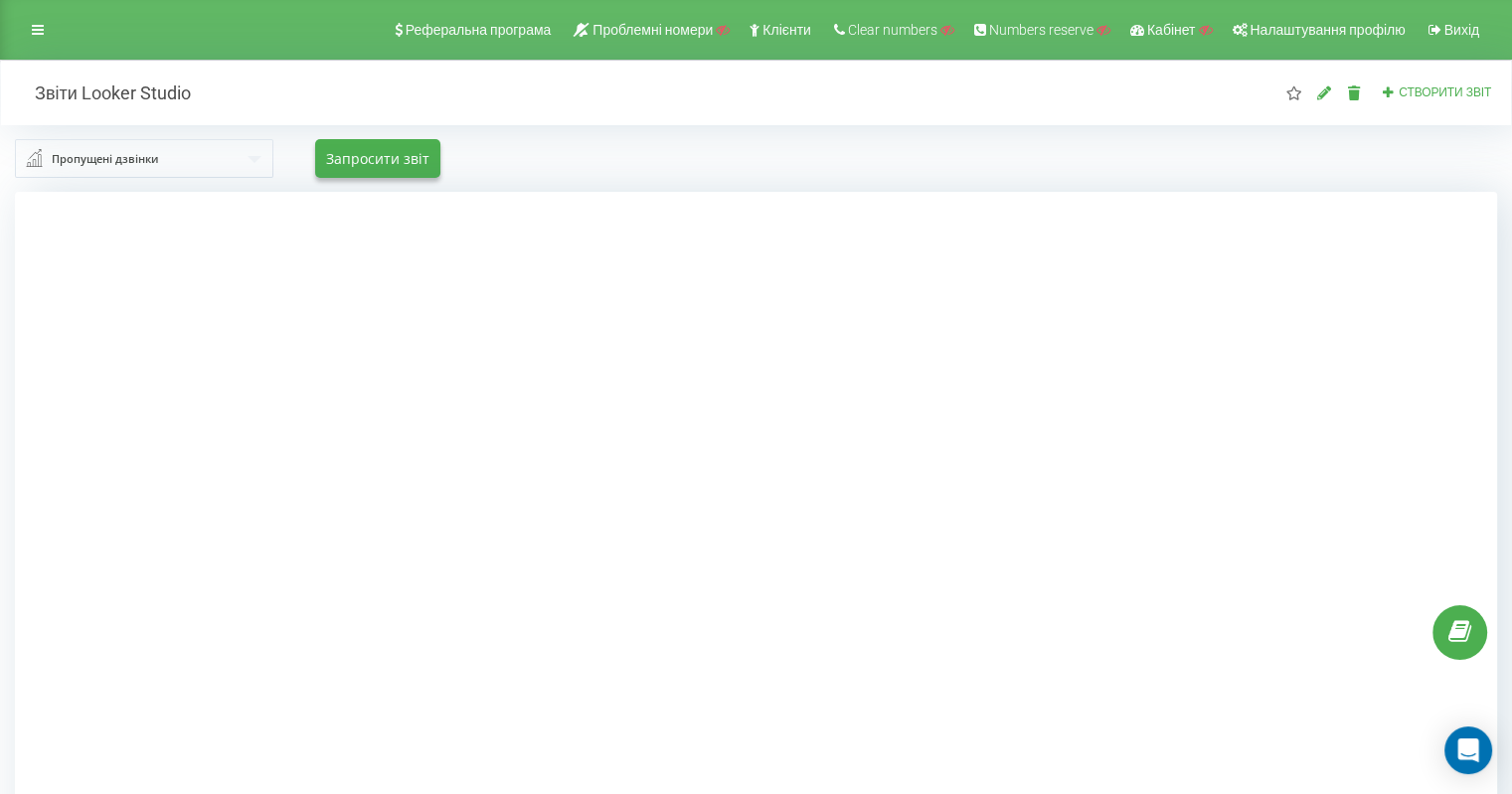 click on "Реферальна програма Проблемні номери Клієнти Clear numbers Numbers reserve Кабінет Налаштування профілю Вихід" at bounding box center (756, 30) 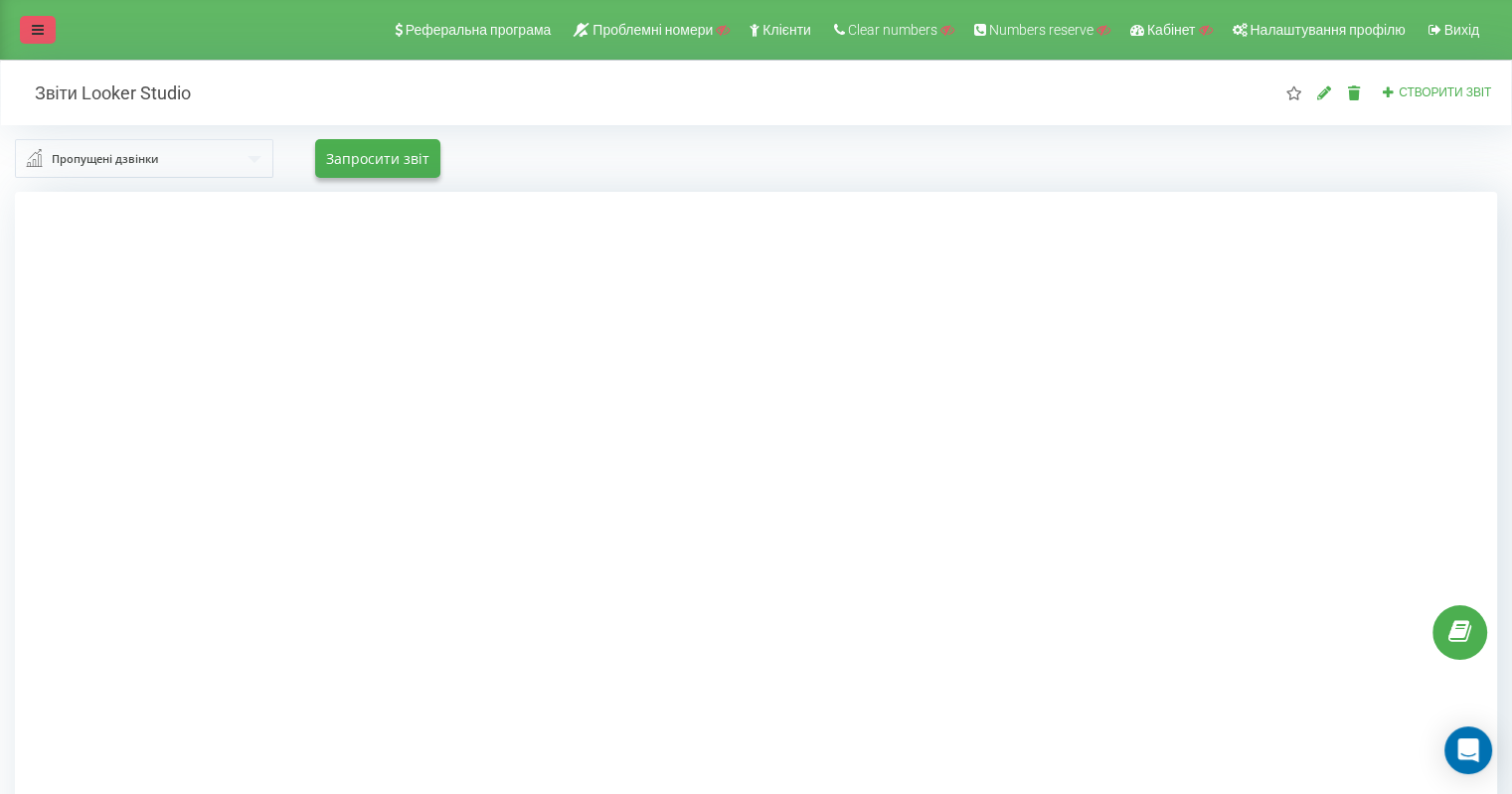 click at bounding box center [38, 30] 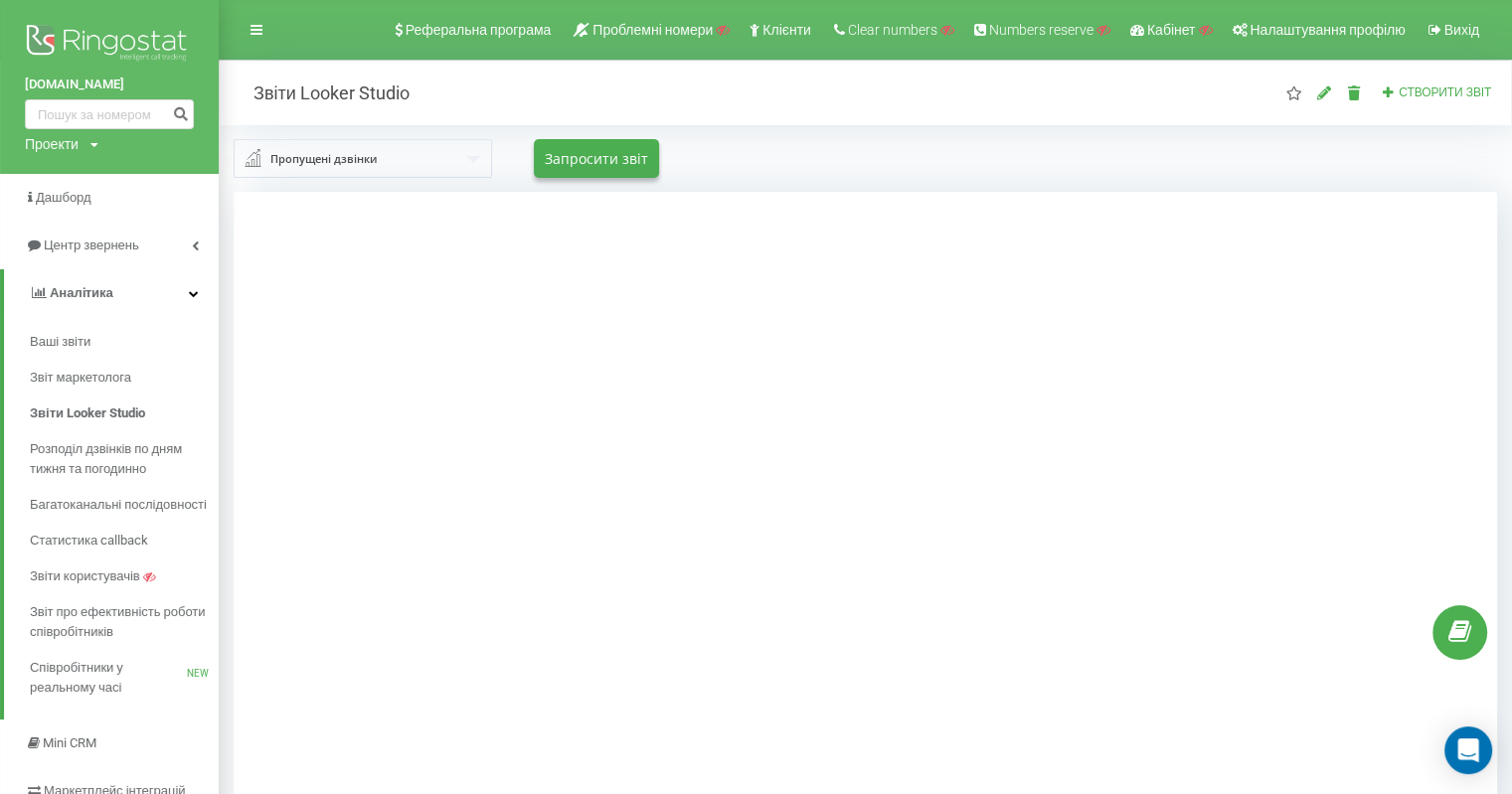 click on "Пропущені дзвінки" at bounding box center (323, 159) 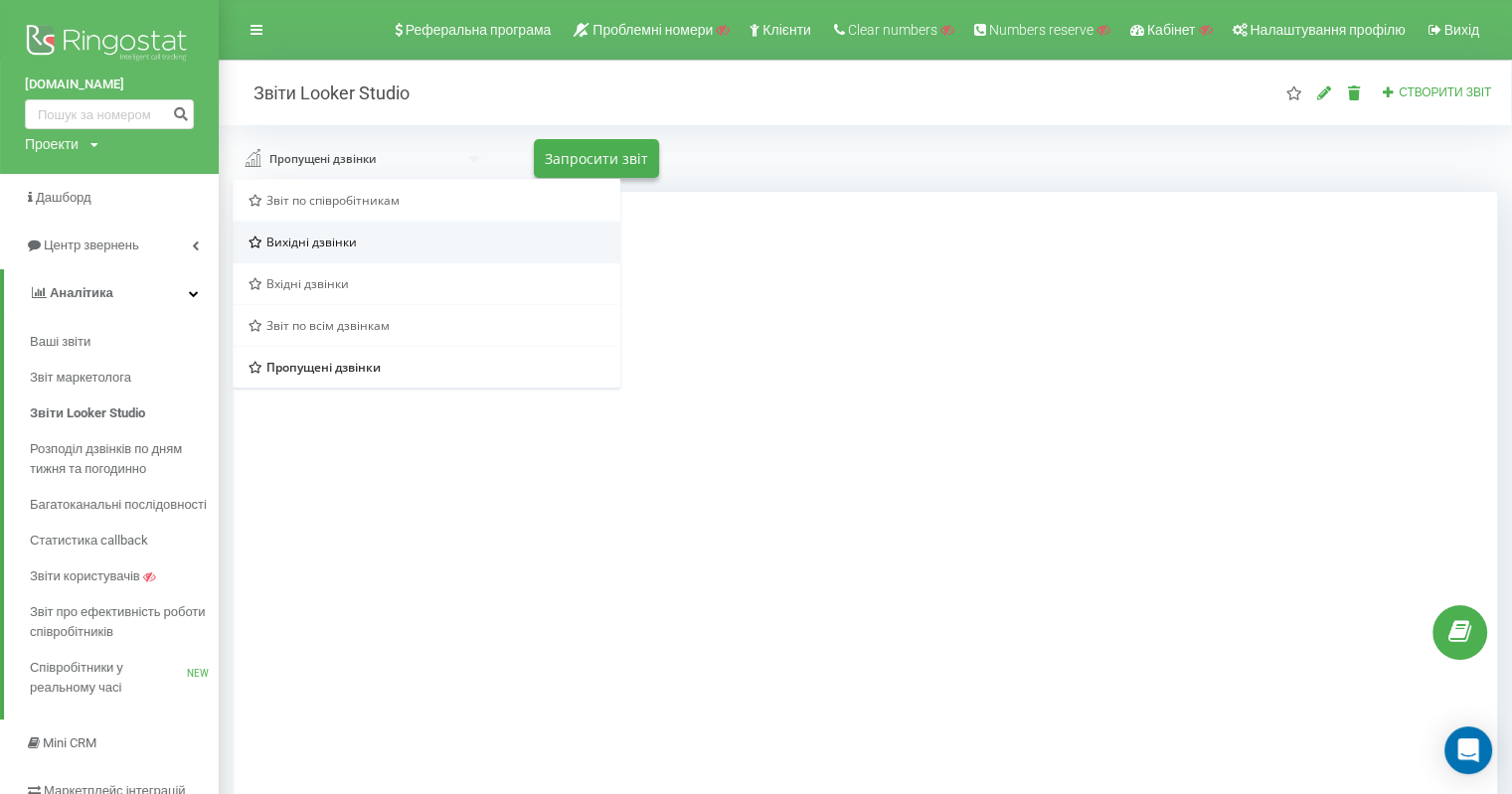 click on "Вихідні дзвінки" at bounding box center (311, 241) 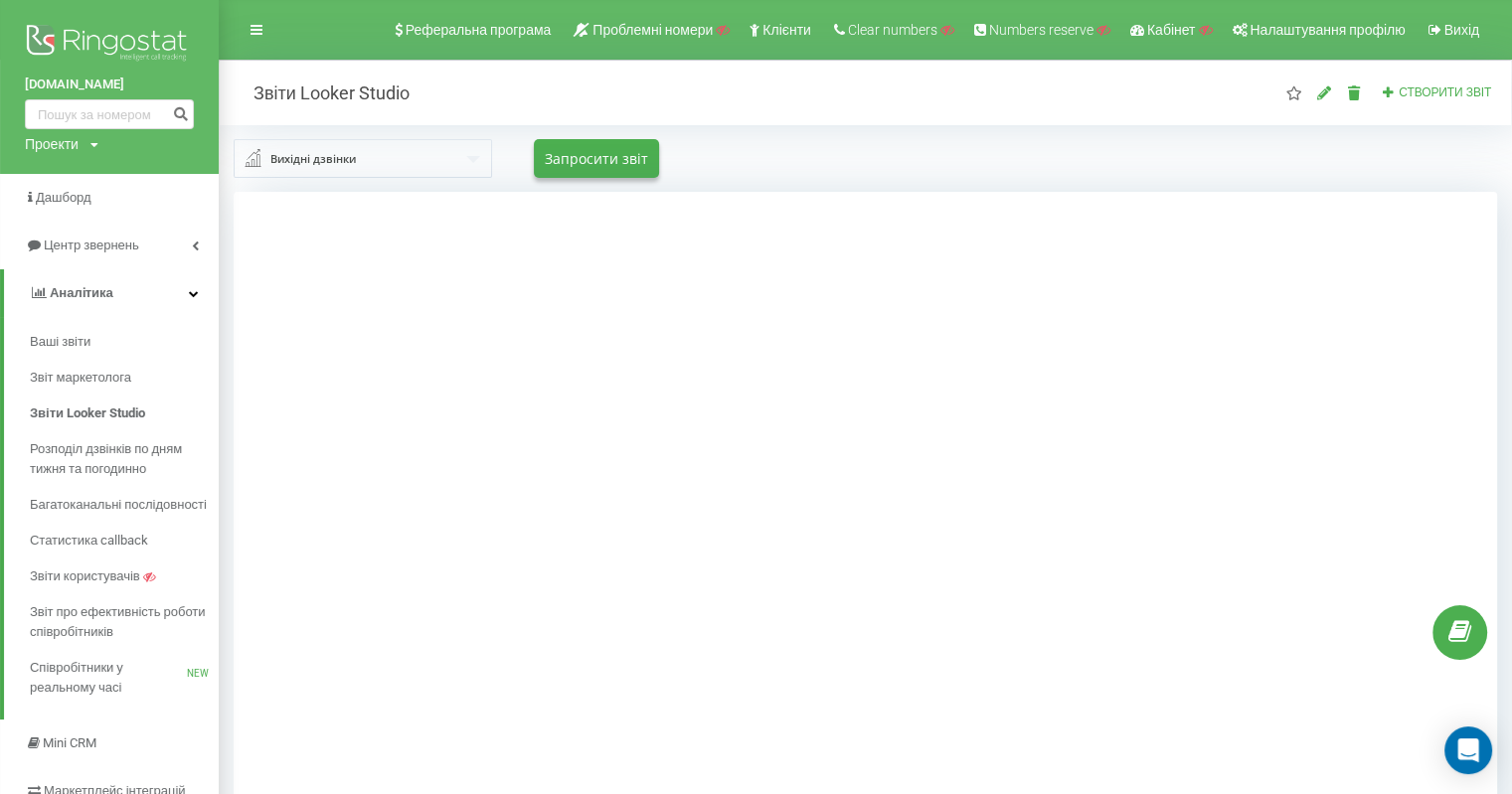 click at bounding box center (364, 158) 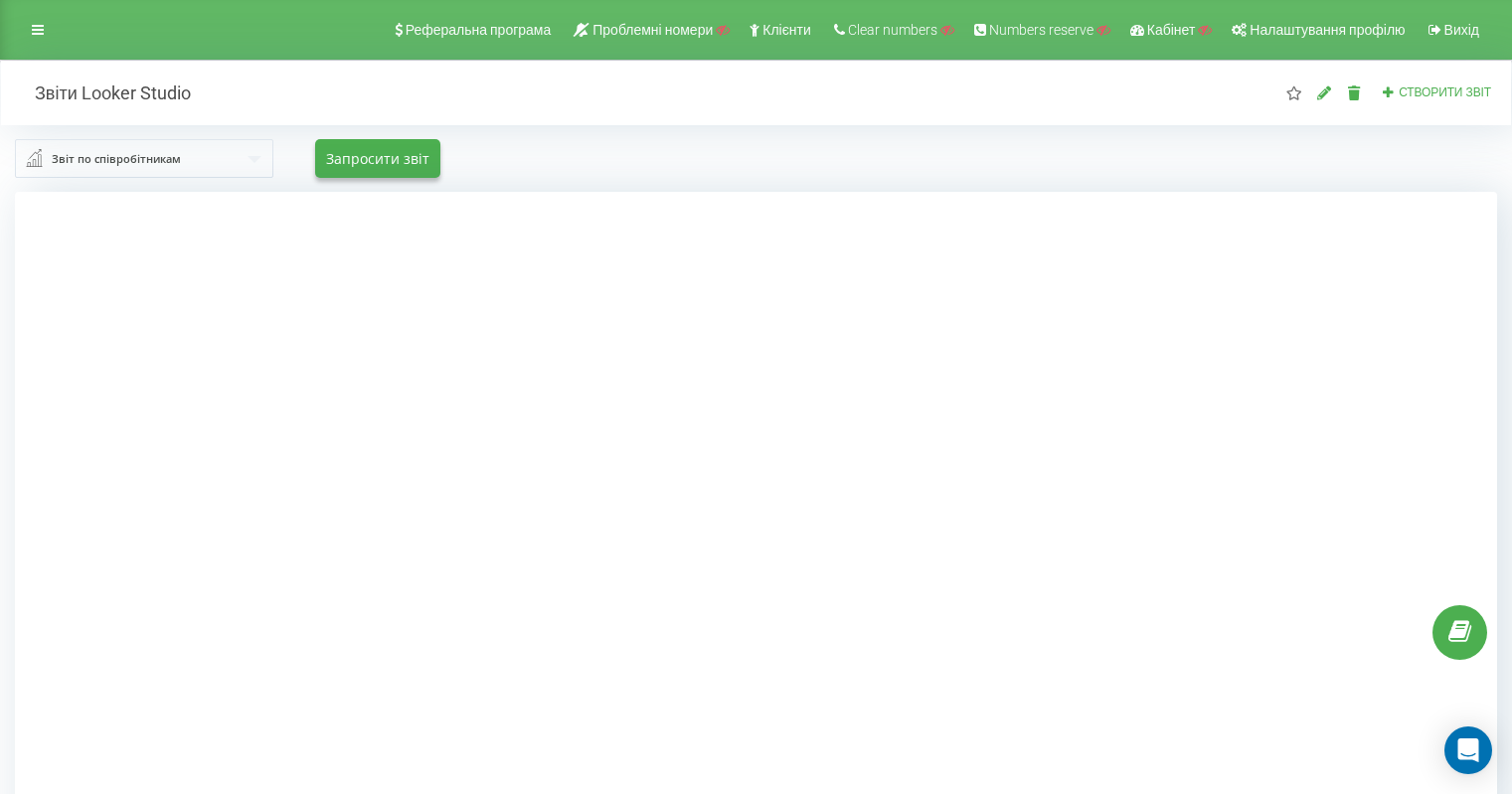 scroll, scrollTop: 0, scrollLeft: 0, axis: both 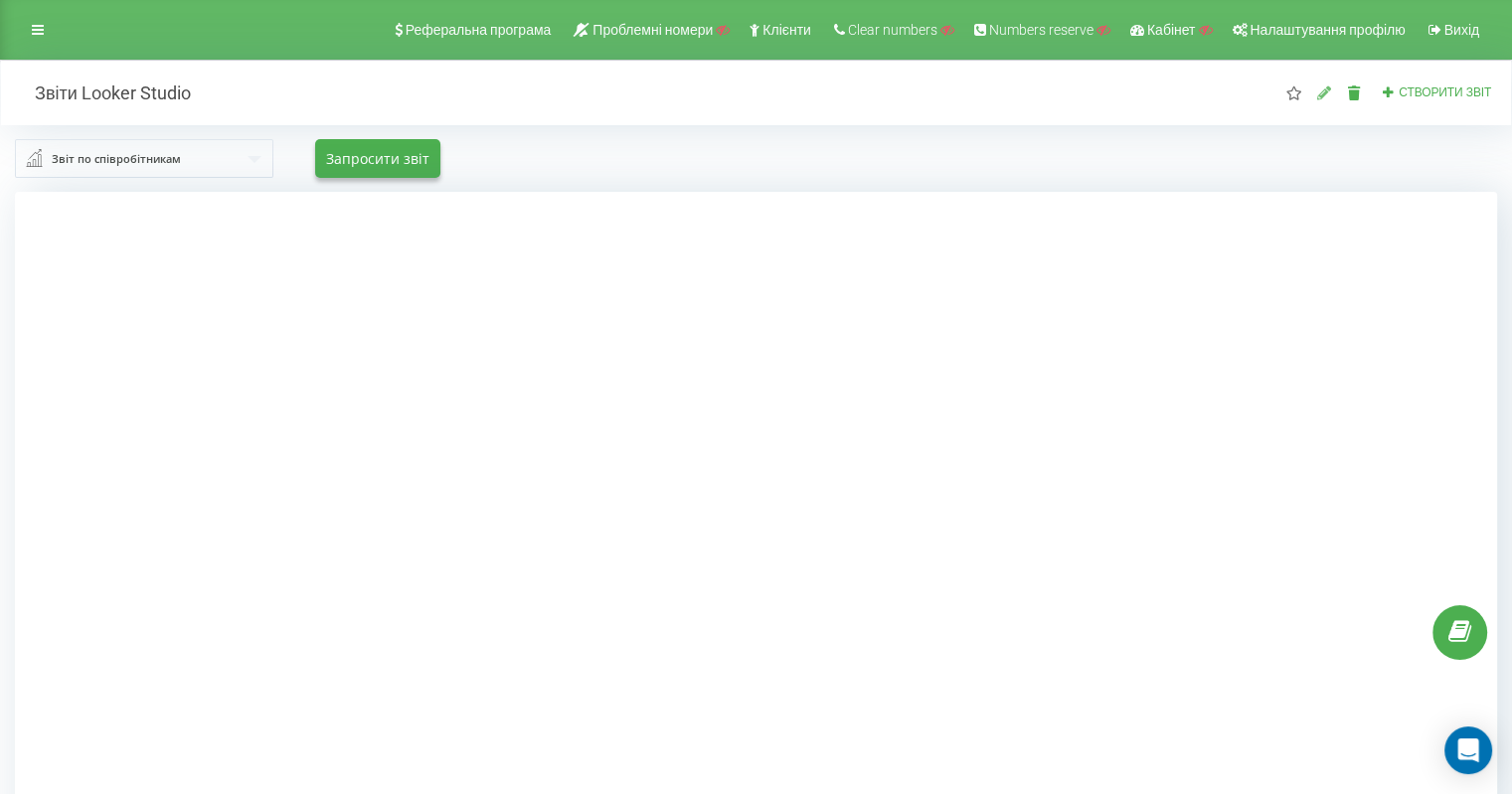 click at bounding box center [1324, 92] 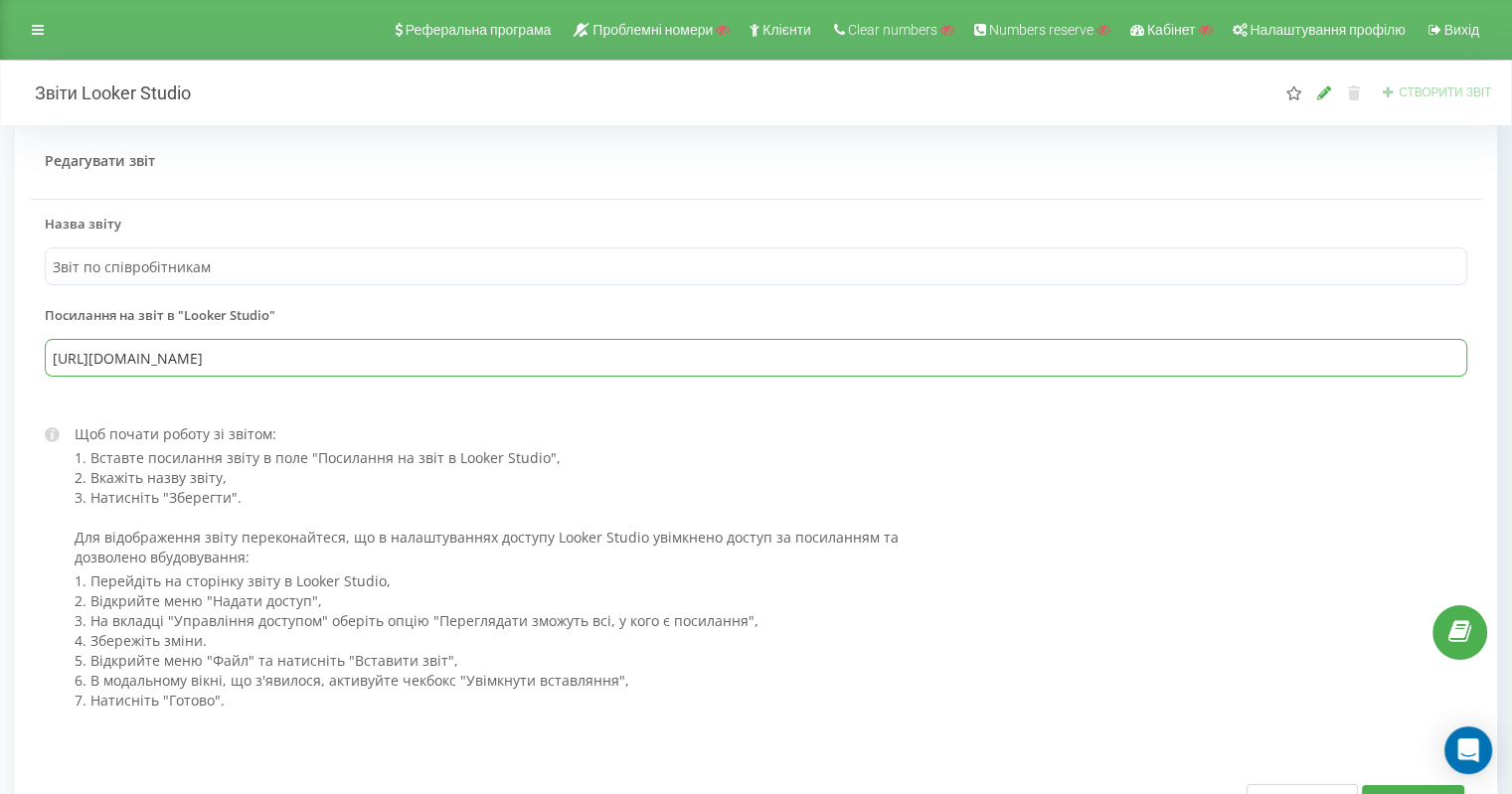 click on "https://datastudio.google.com/embed/reporting/510cfc55-2bf2-47db-9ad1-f7b014441cfe/page/b1R3B" at bounding box center (756, 358) 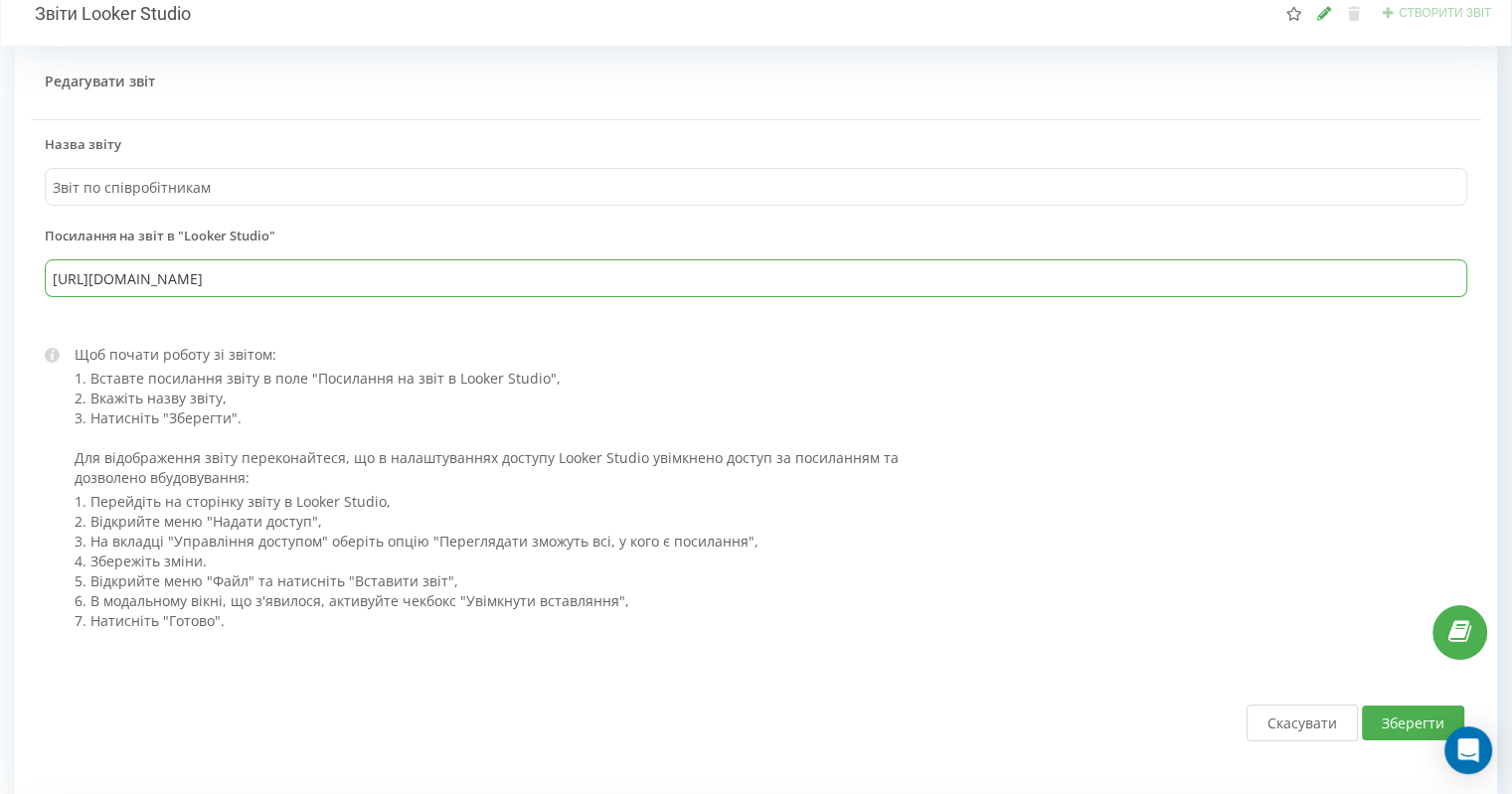 scroll, scrollTop: 397, scrollLeft: 0, axis: vertical 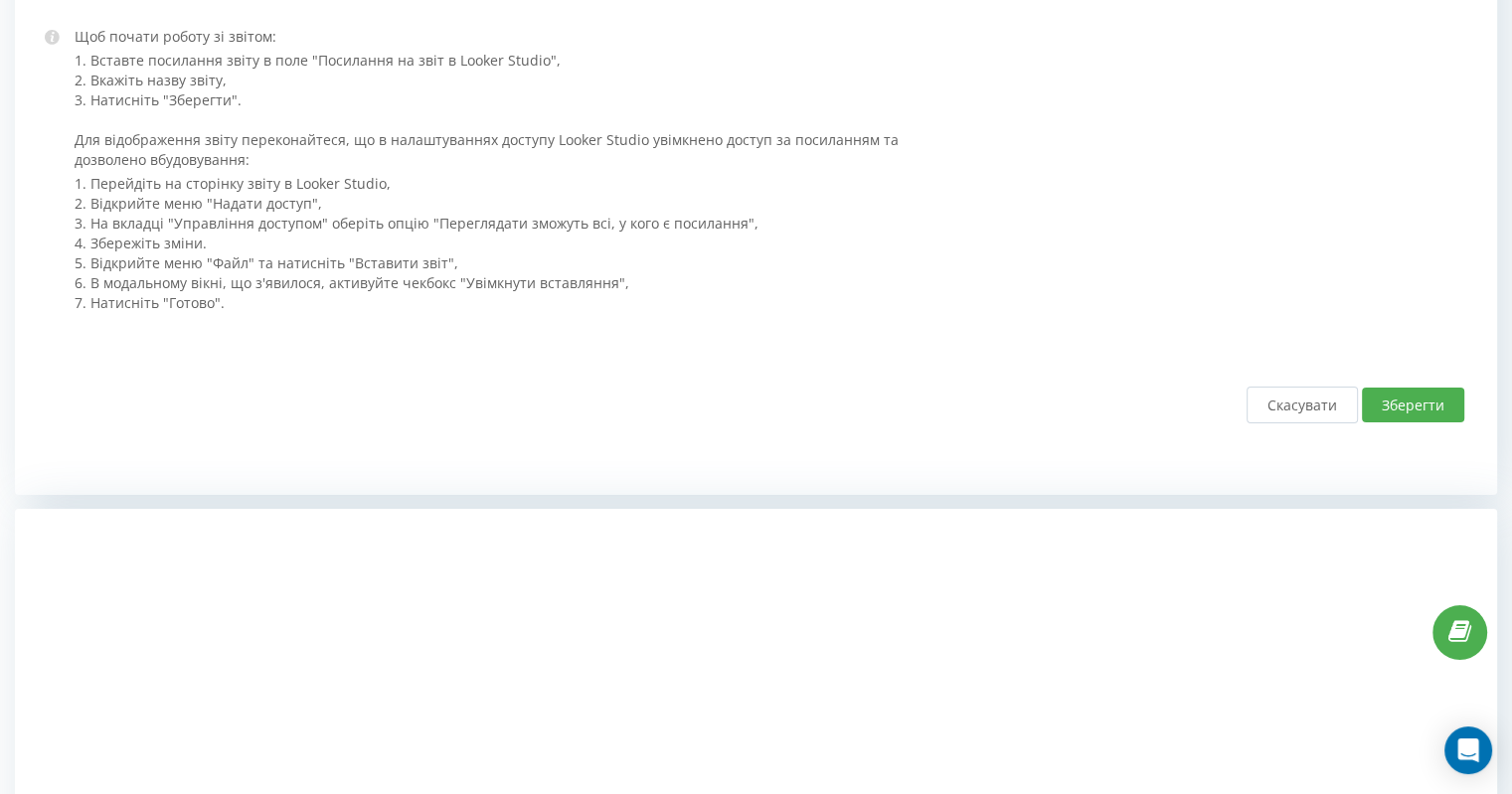 click on "Скасувати" at bounding box center [1302, 404] 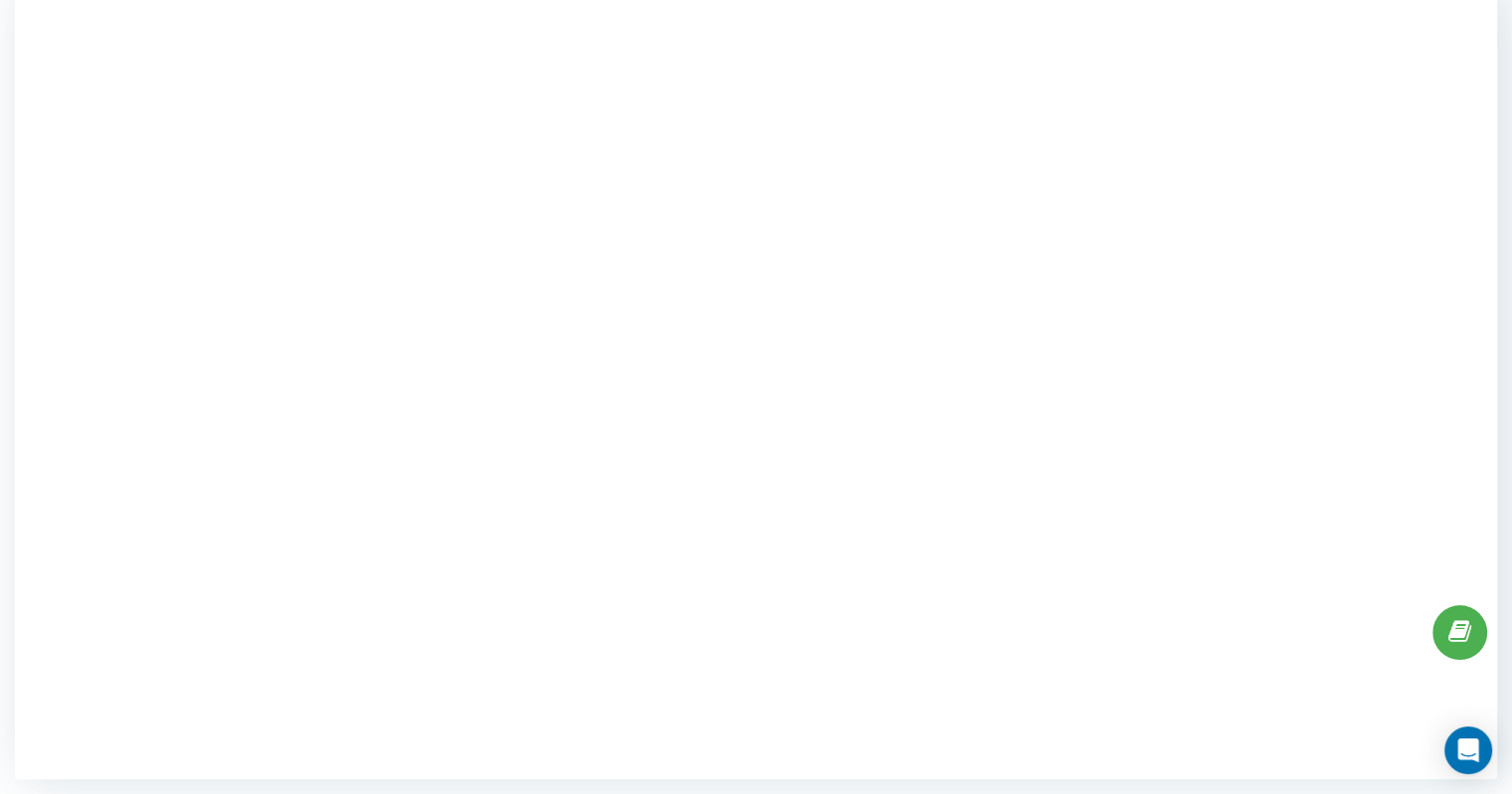 scroll, scrollTop: 0, scrollLeft: 0, axis: both 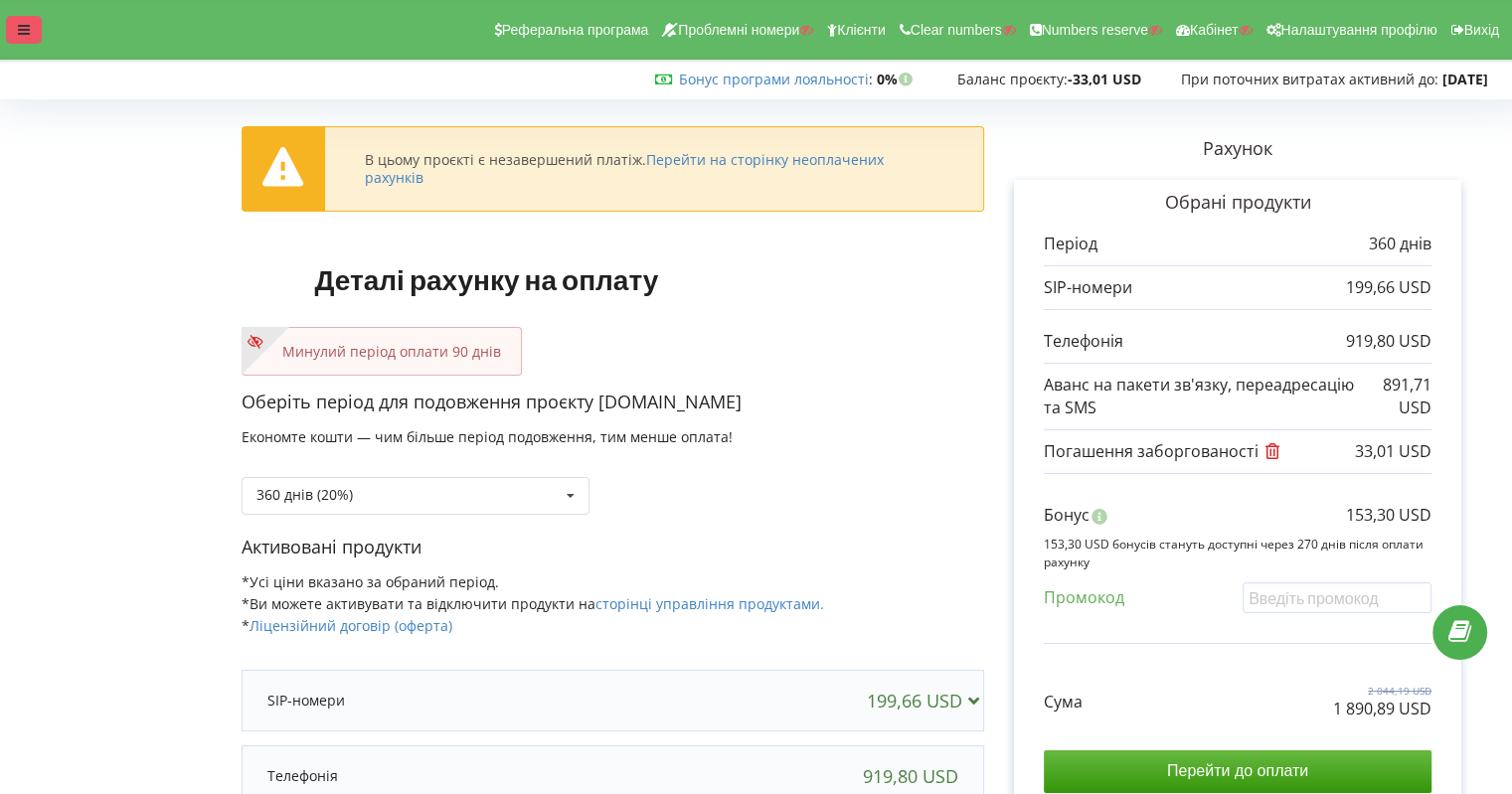 click at bounding box center [24, 30] 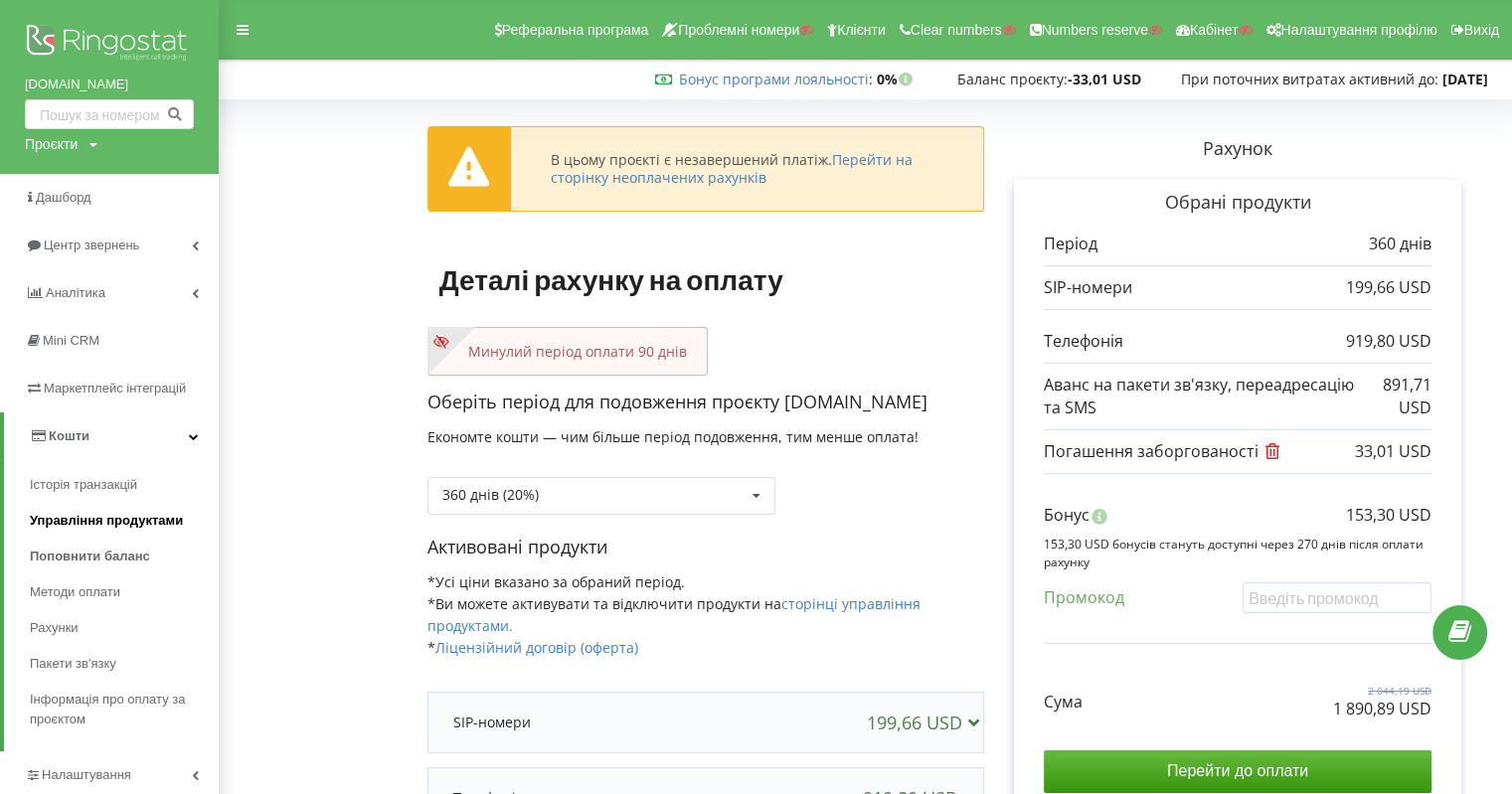 click on "Управління продуктами" at bounding box center (106, 521) 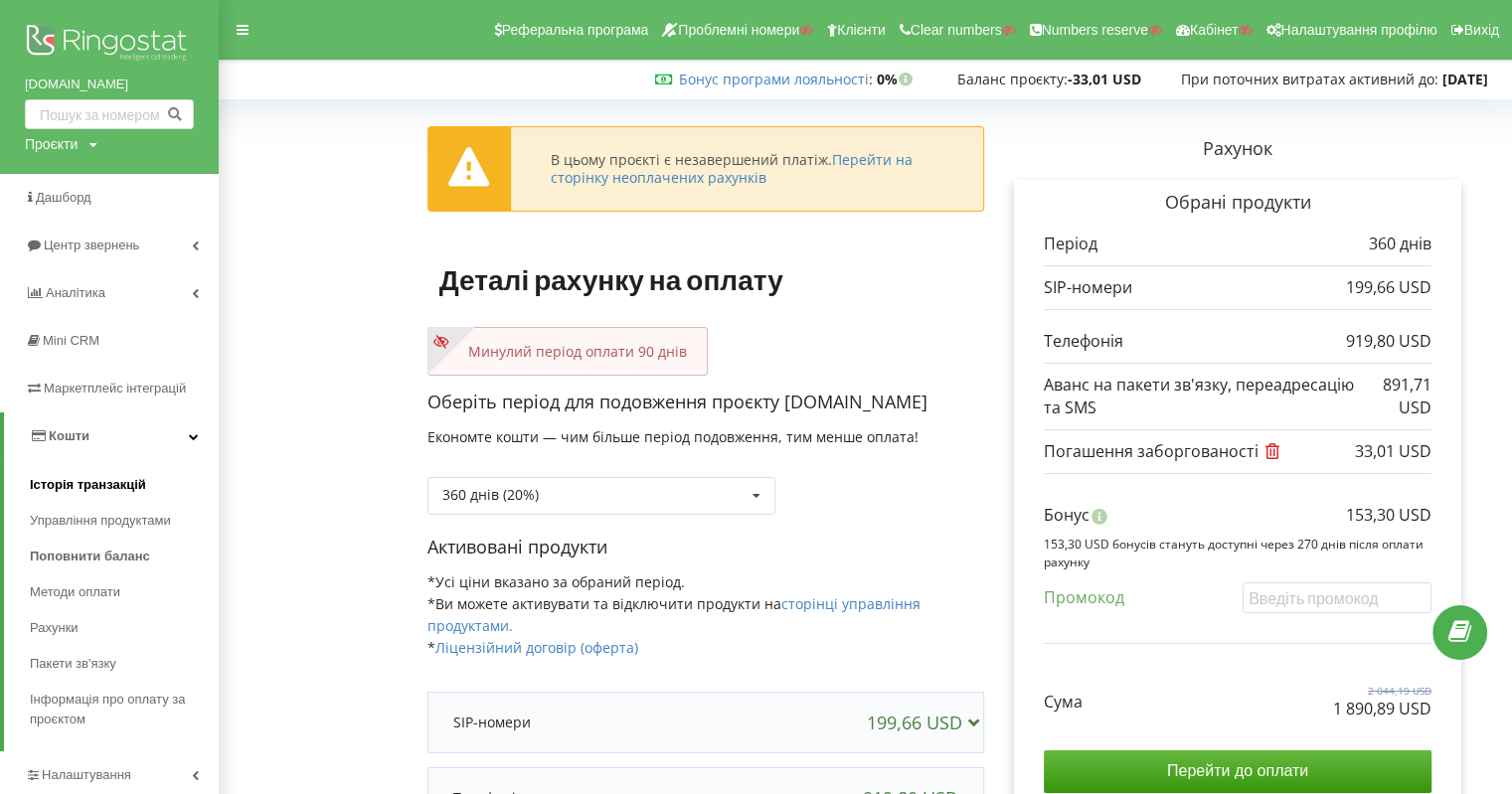 click on "Історія транзакцій" at bounding box center [87, 485] 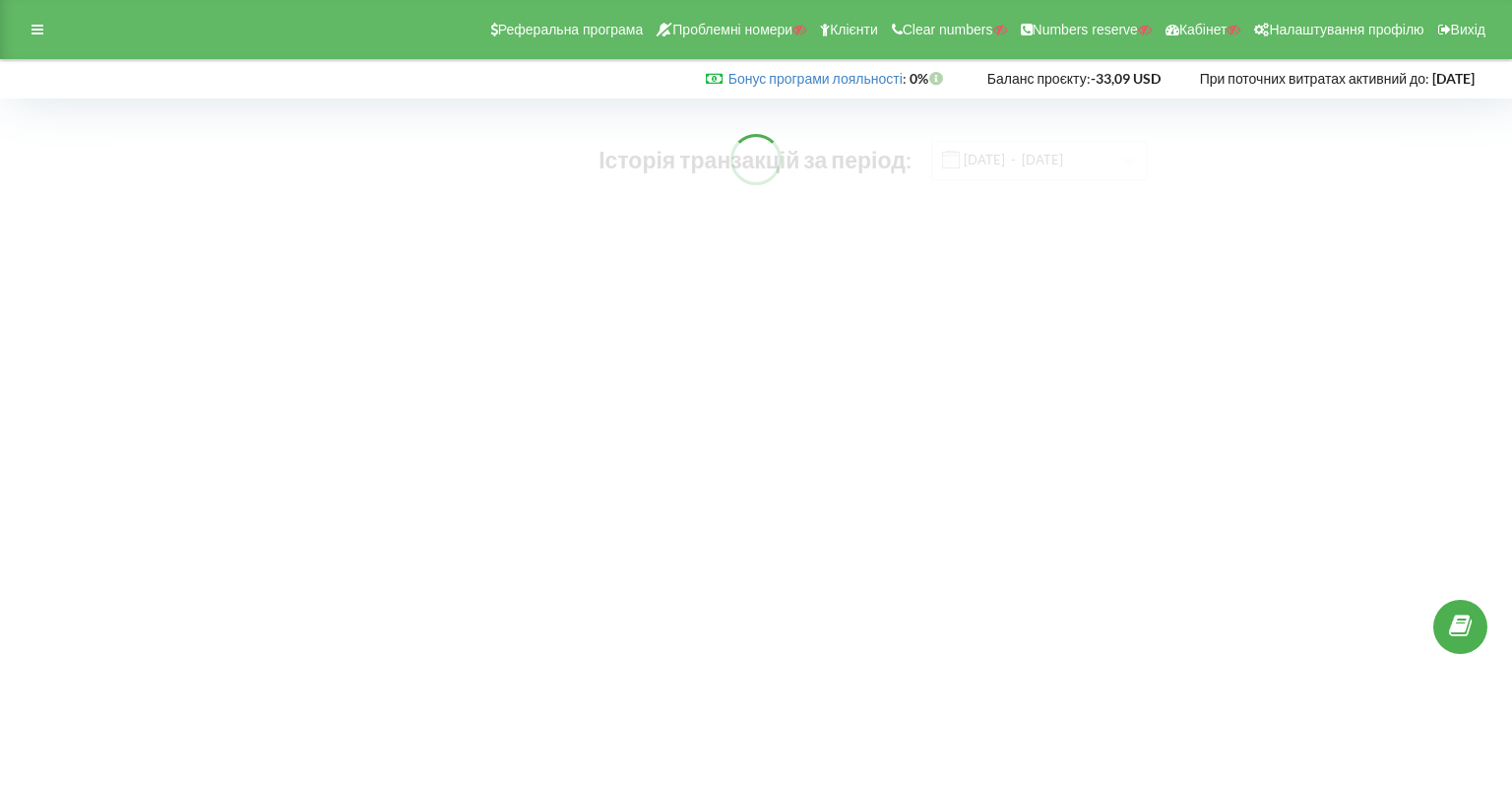 scroll, scrollTop: 0, scrollLeft: 0, axis: both 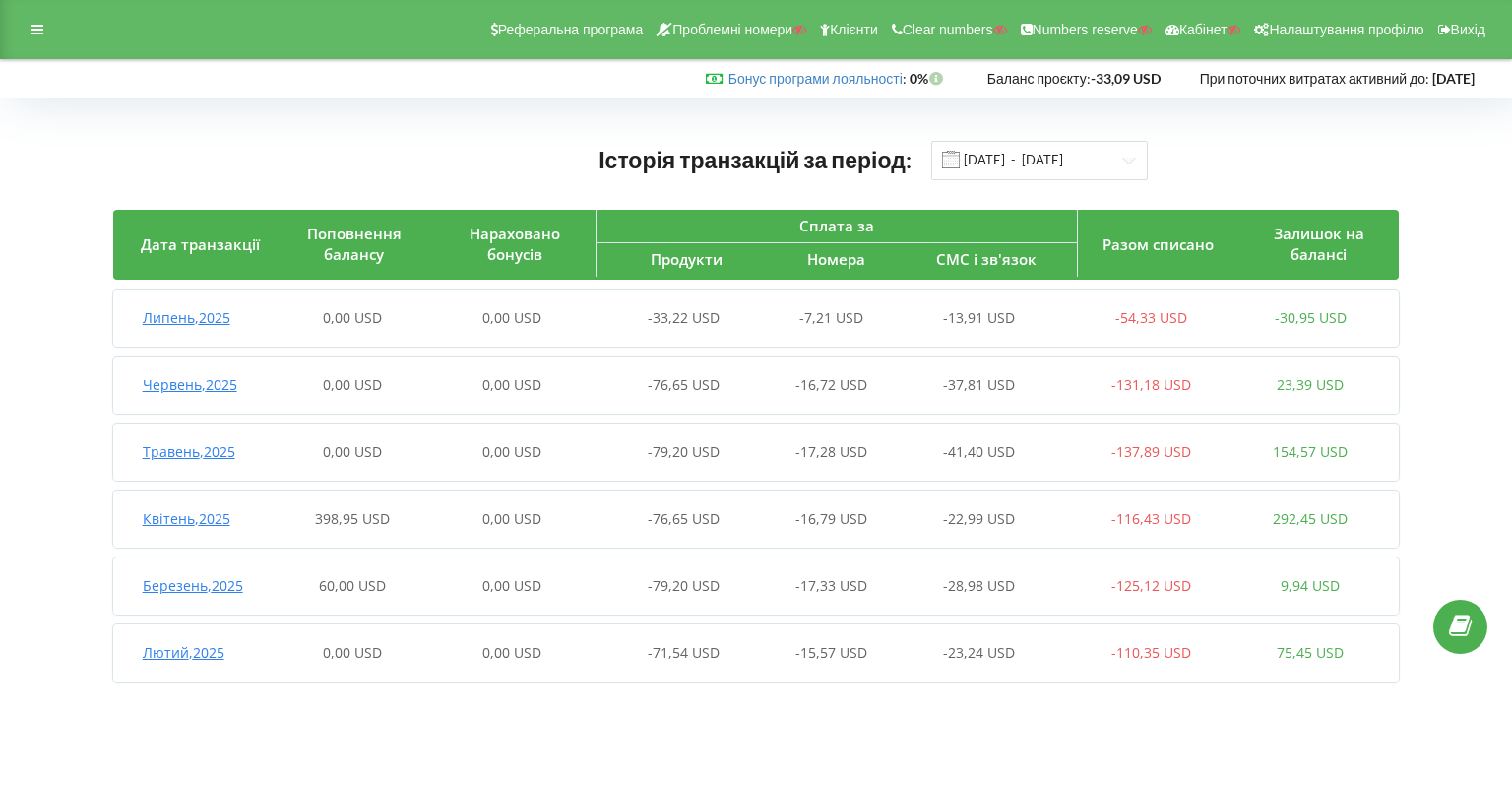 click on "Липень ,  2025" at bounding box center (186, 317) 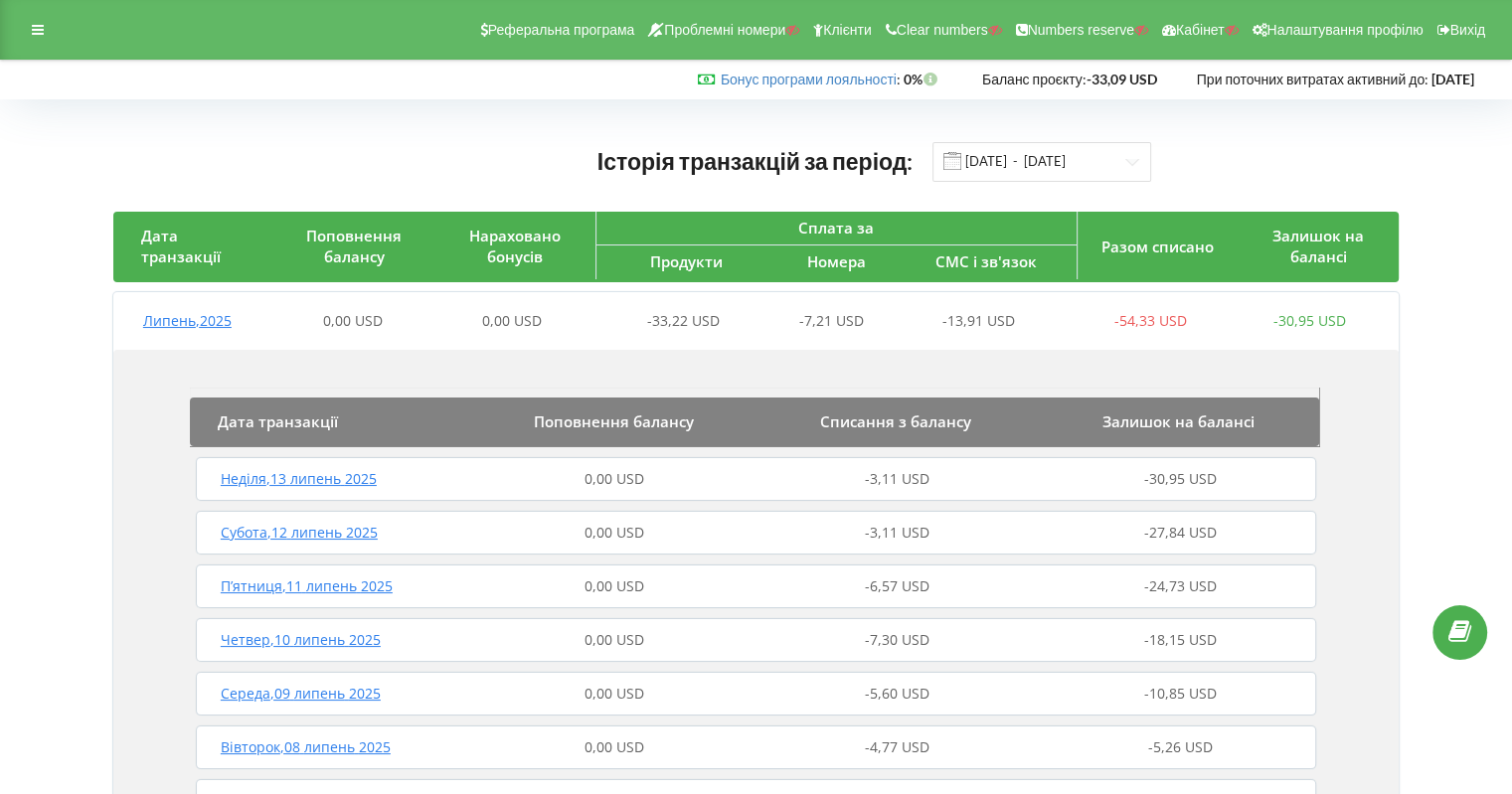 click on "Липень ,  2025" at bounding box center (187, 320) 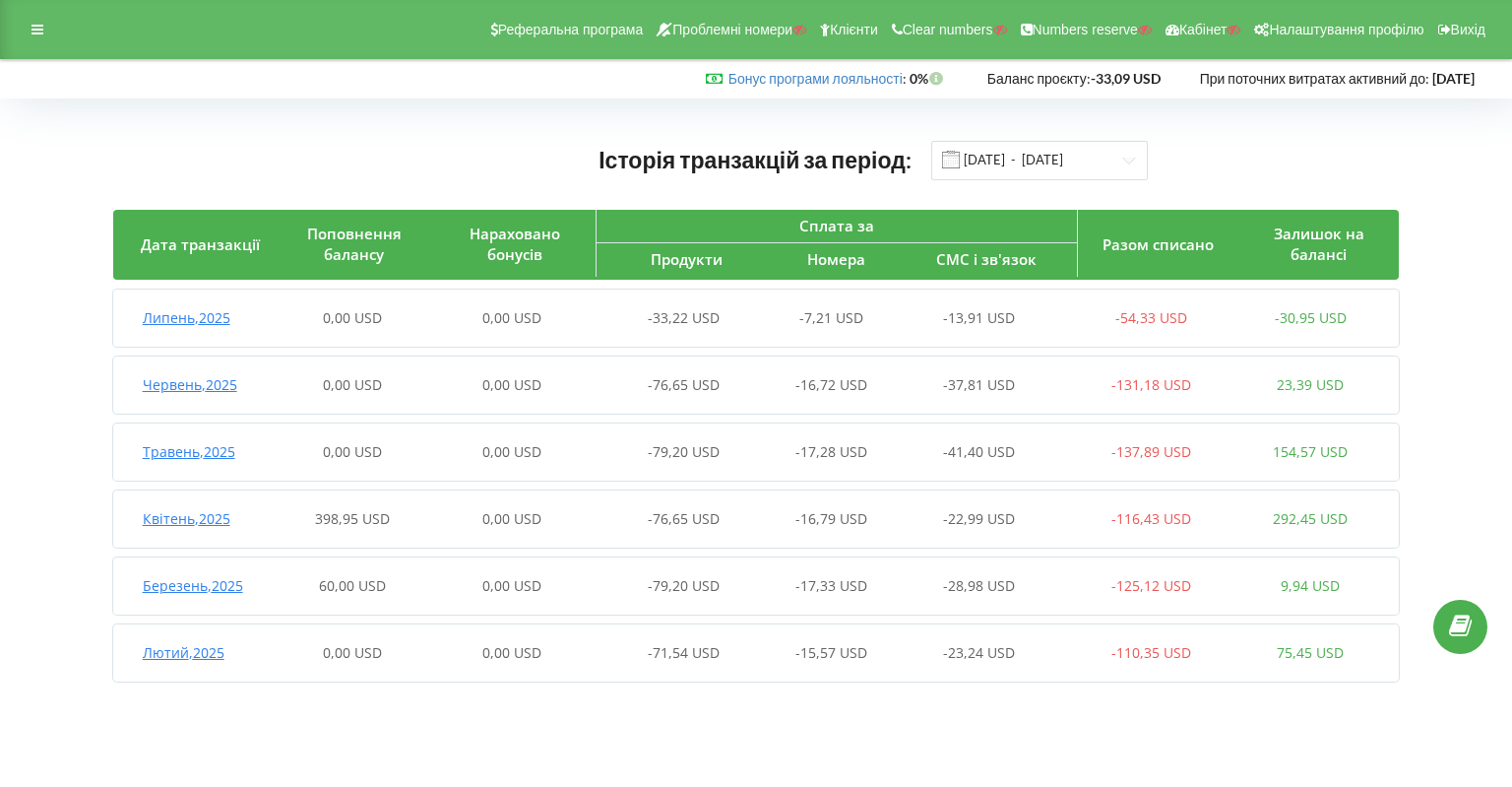 click on "Квітень ,  2025" at bounding box center (186, 518) 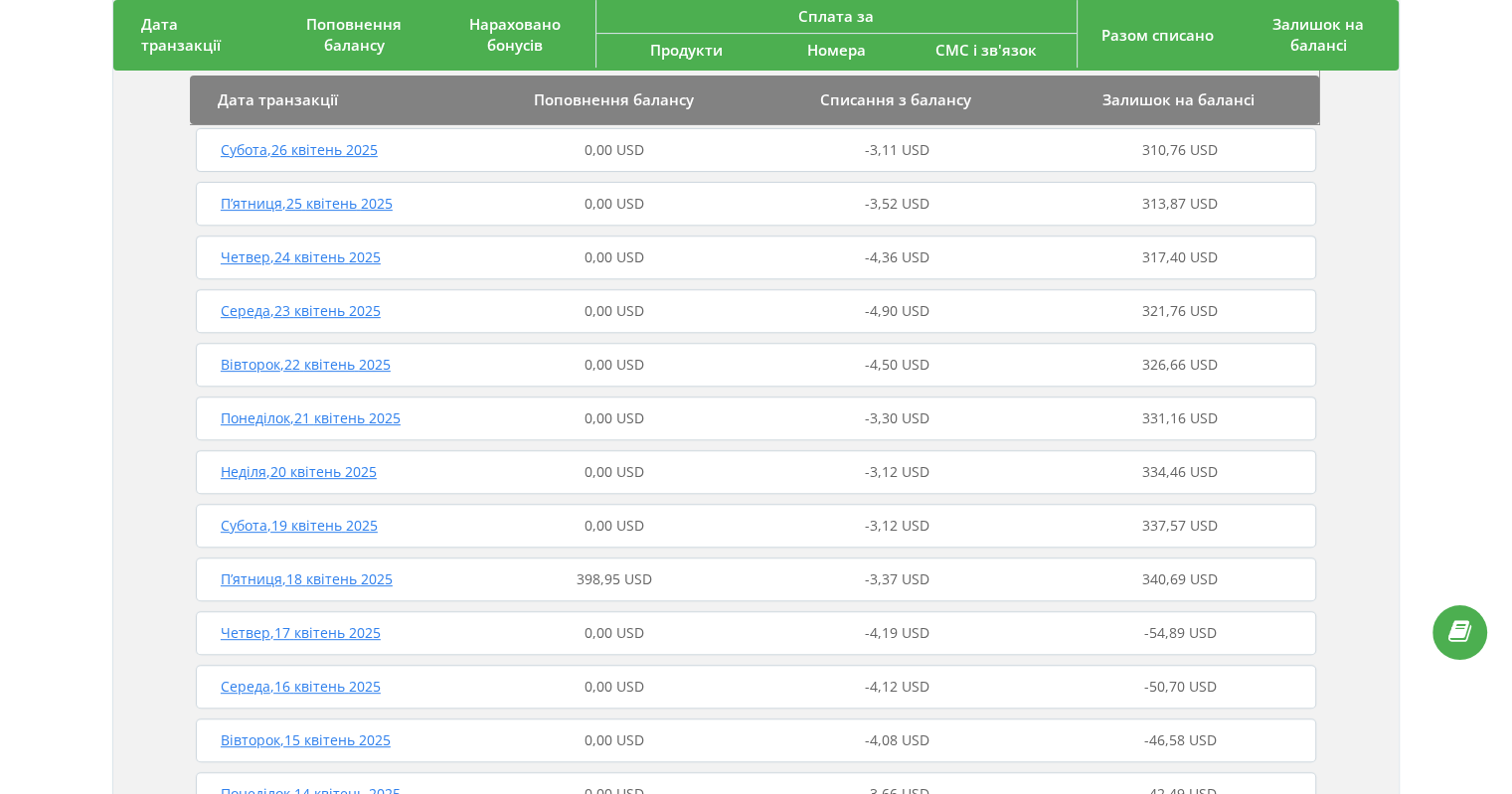scroll, scrollTop: 795, scrollLeft: 0, axis: vertical 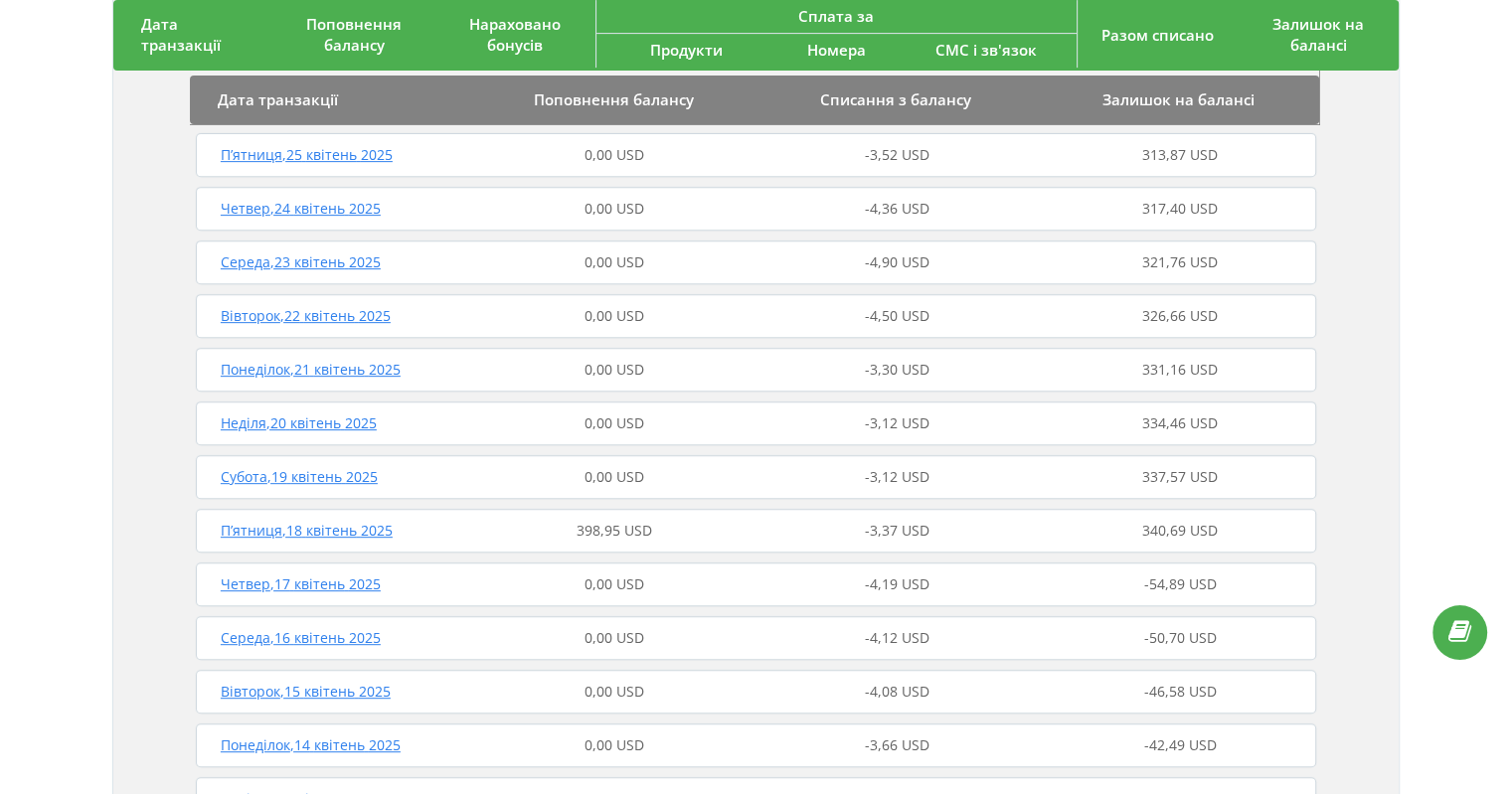 click on "П’ятниця ,  18   квітень   2025" at bounding box center (306, 530) 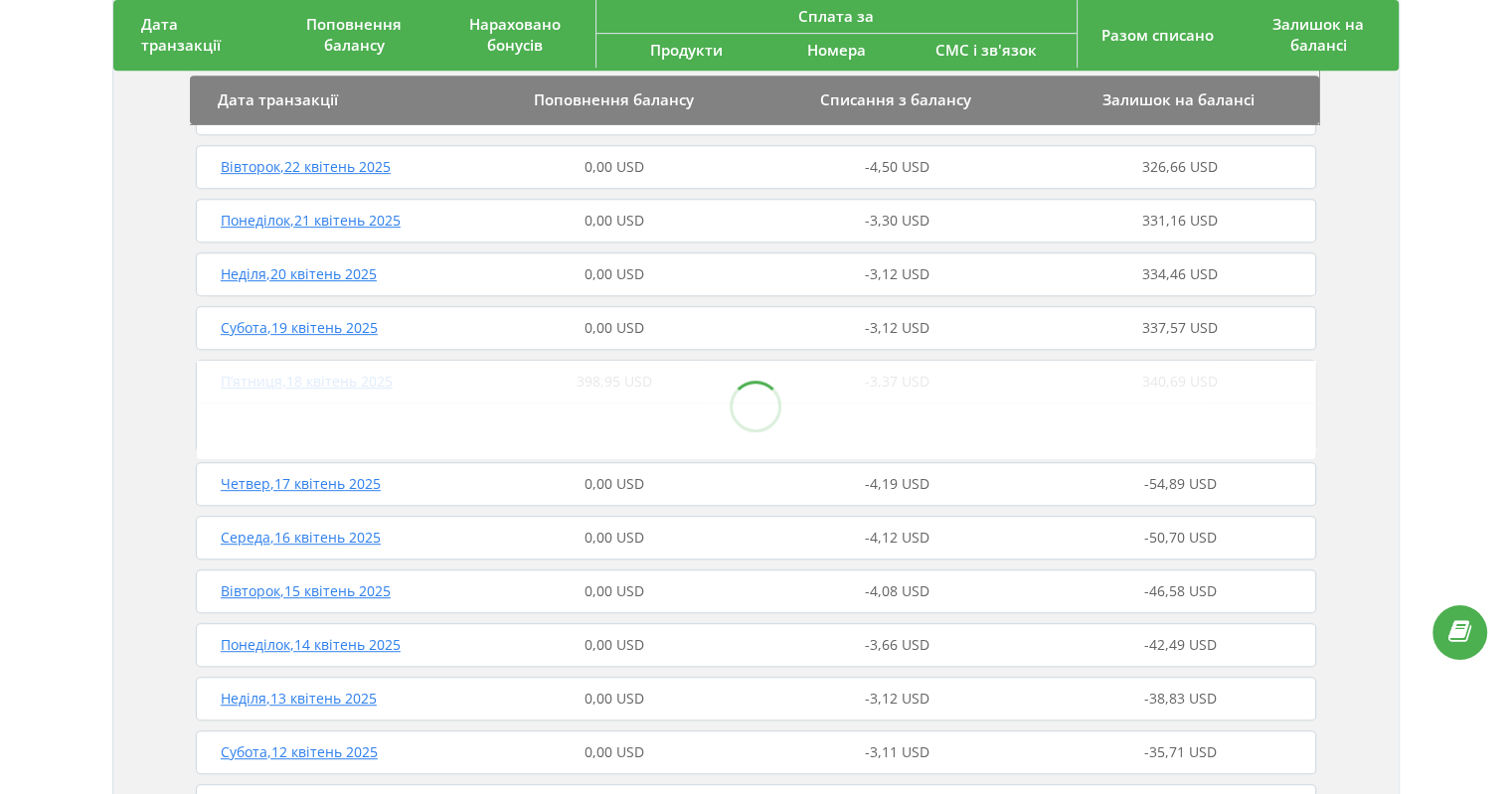 scroll, scrollTop: 1093, scrollLeft: 0, axis: vertical 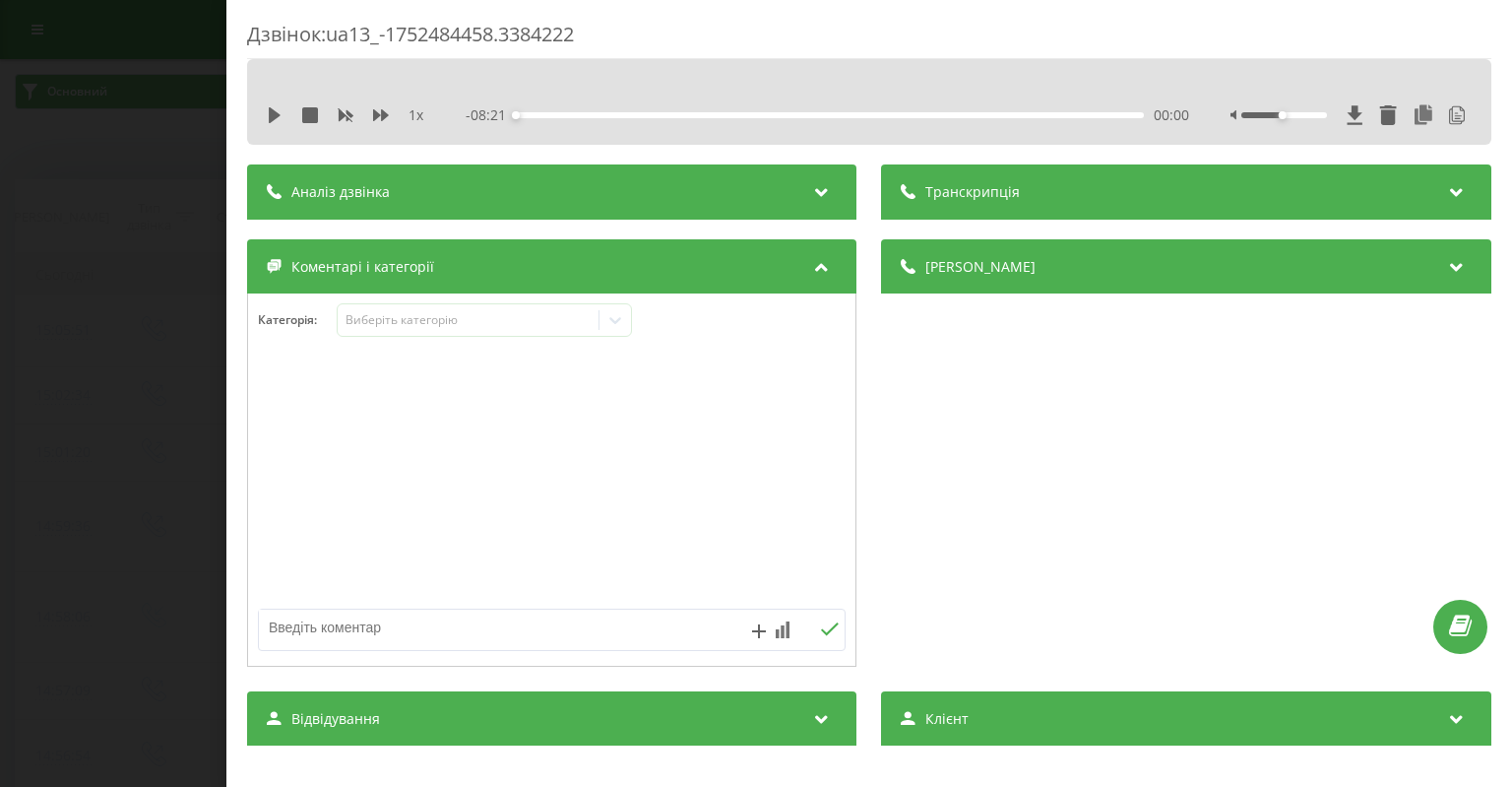 click on "Аналіз дзвінка" at bounding box center [551, 192] 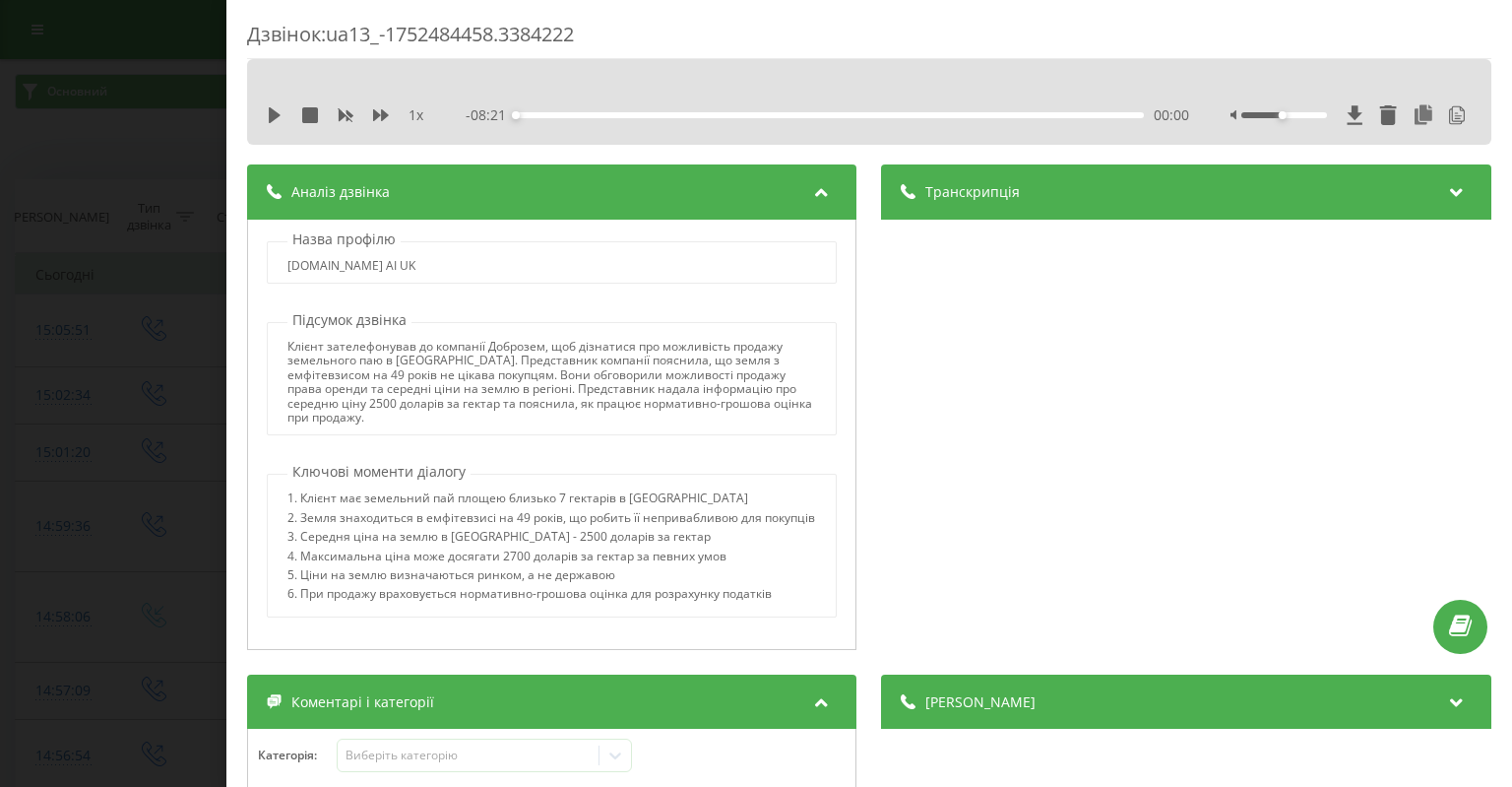 click on "Транскрипція" at bounding box center (974, 192) 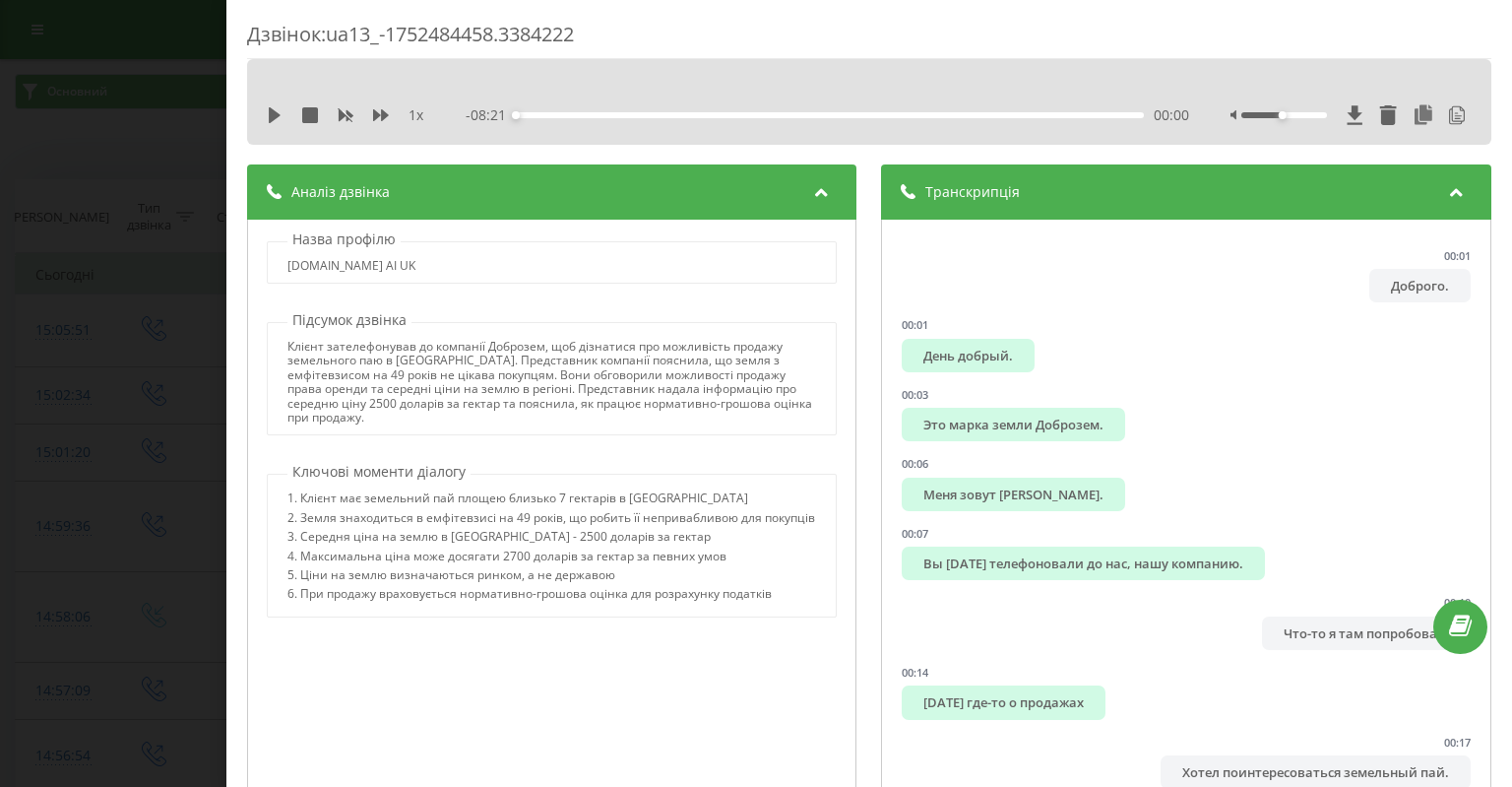 click on "Транскрипція" at bounding box center [974, 192] 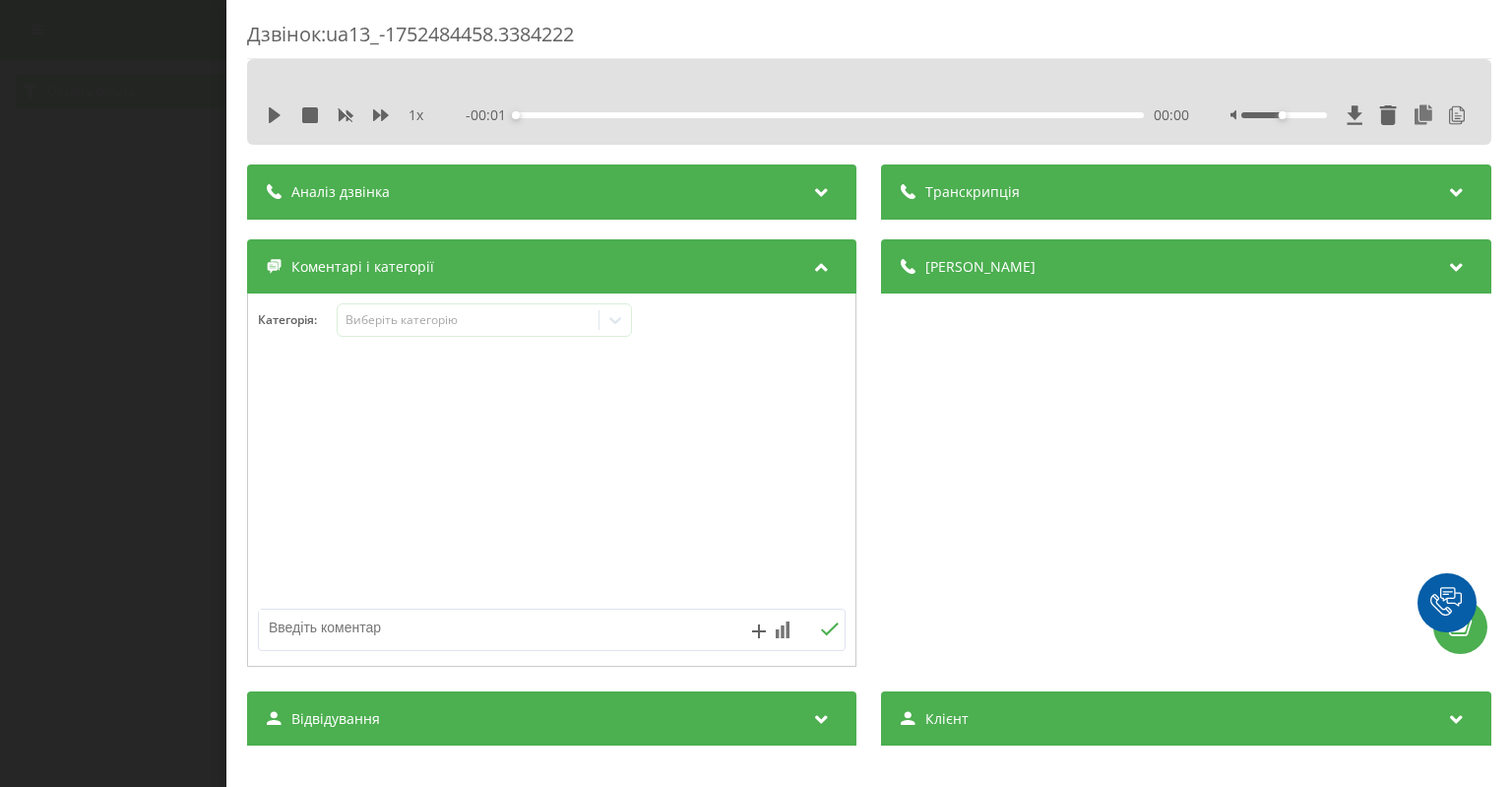 scroll, scrollTop: 0, scrollLeft: 0, axis: both 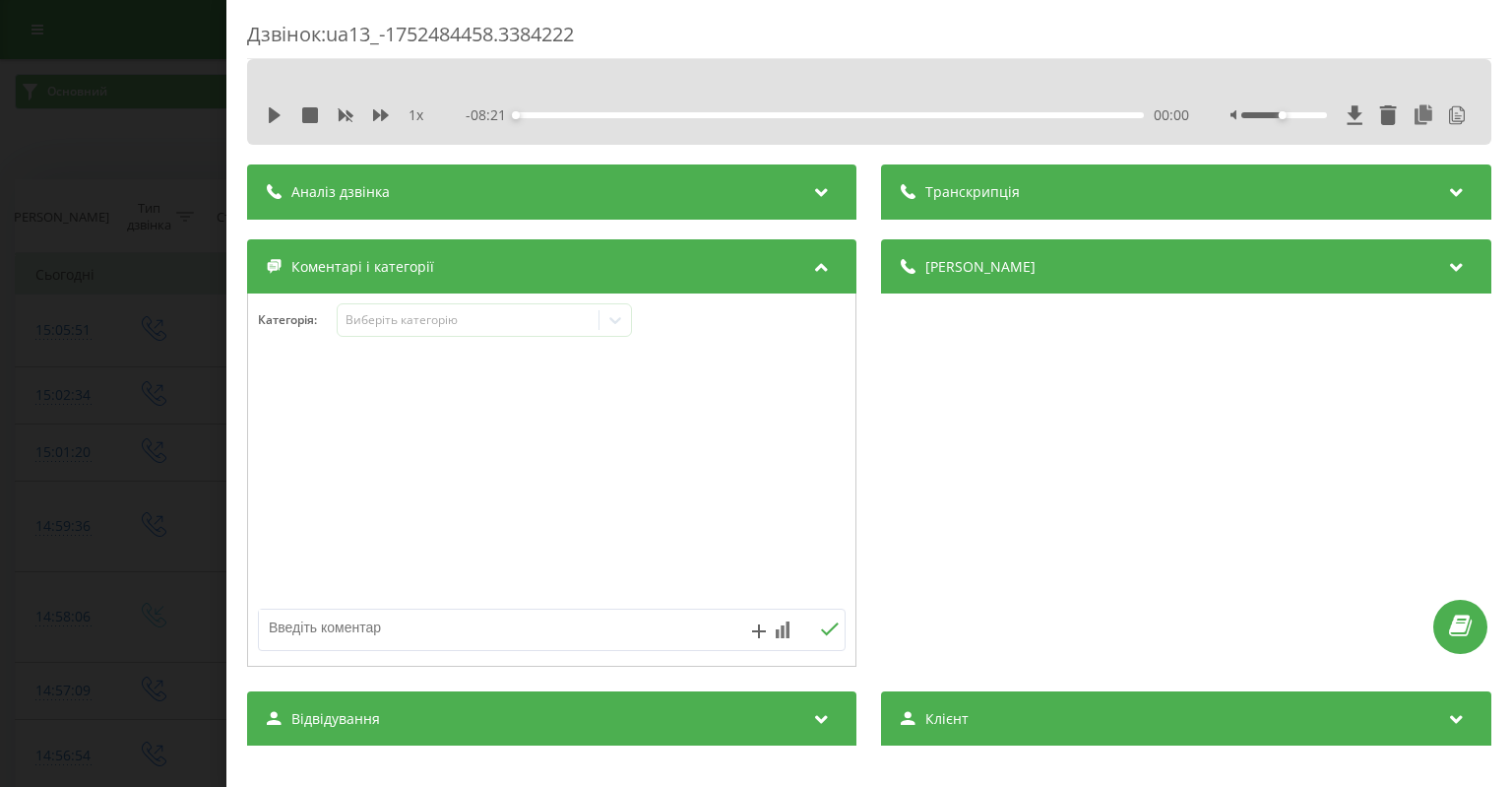 click on "Аналіз дзвінка" at bounding box center (341, 192) 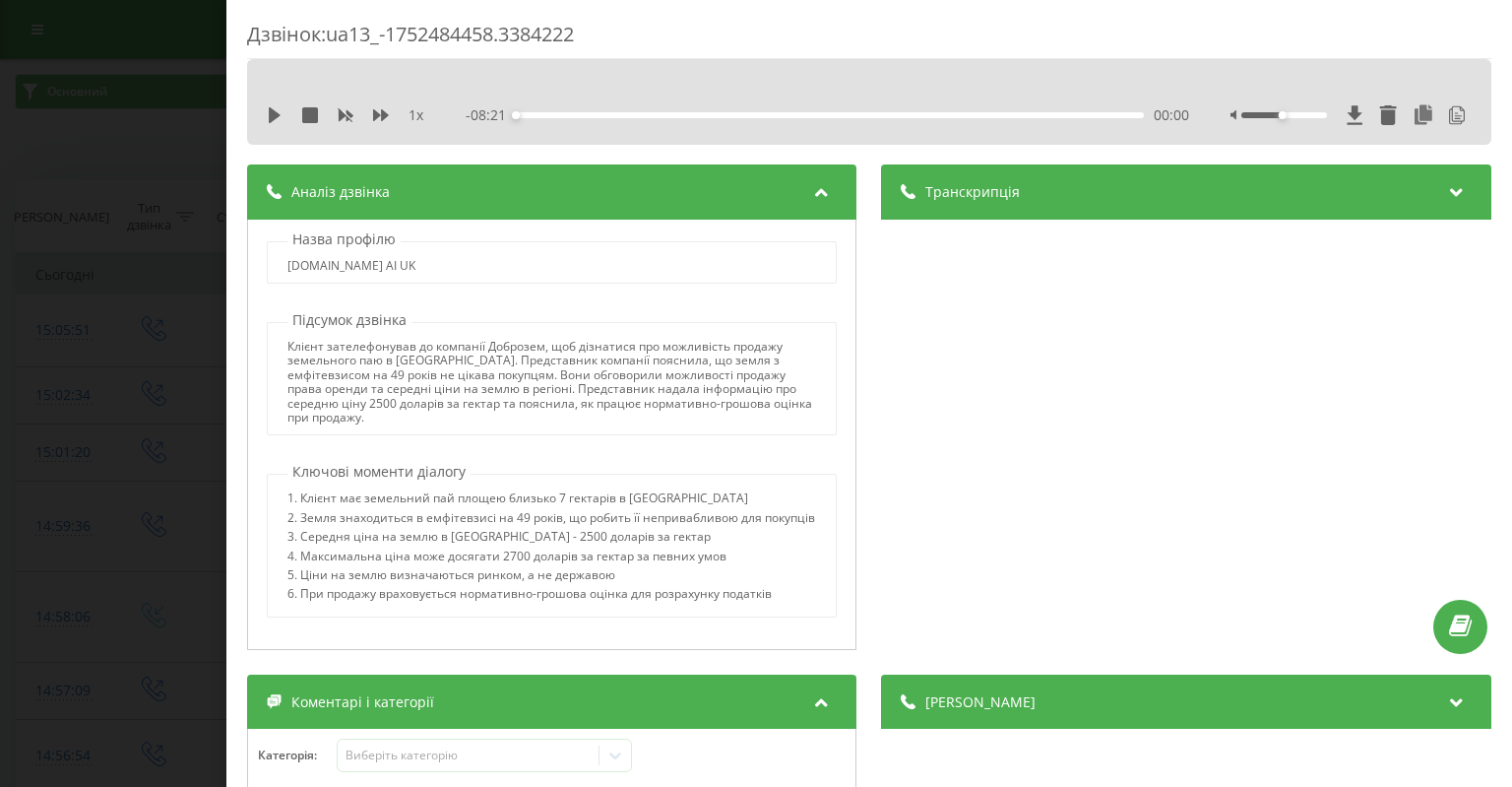 click on "Аналіз дзвінка" at bounding box center (341, 192) 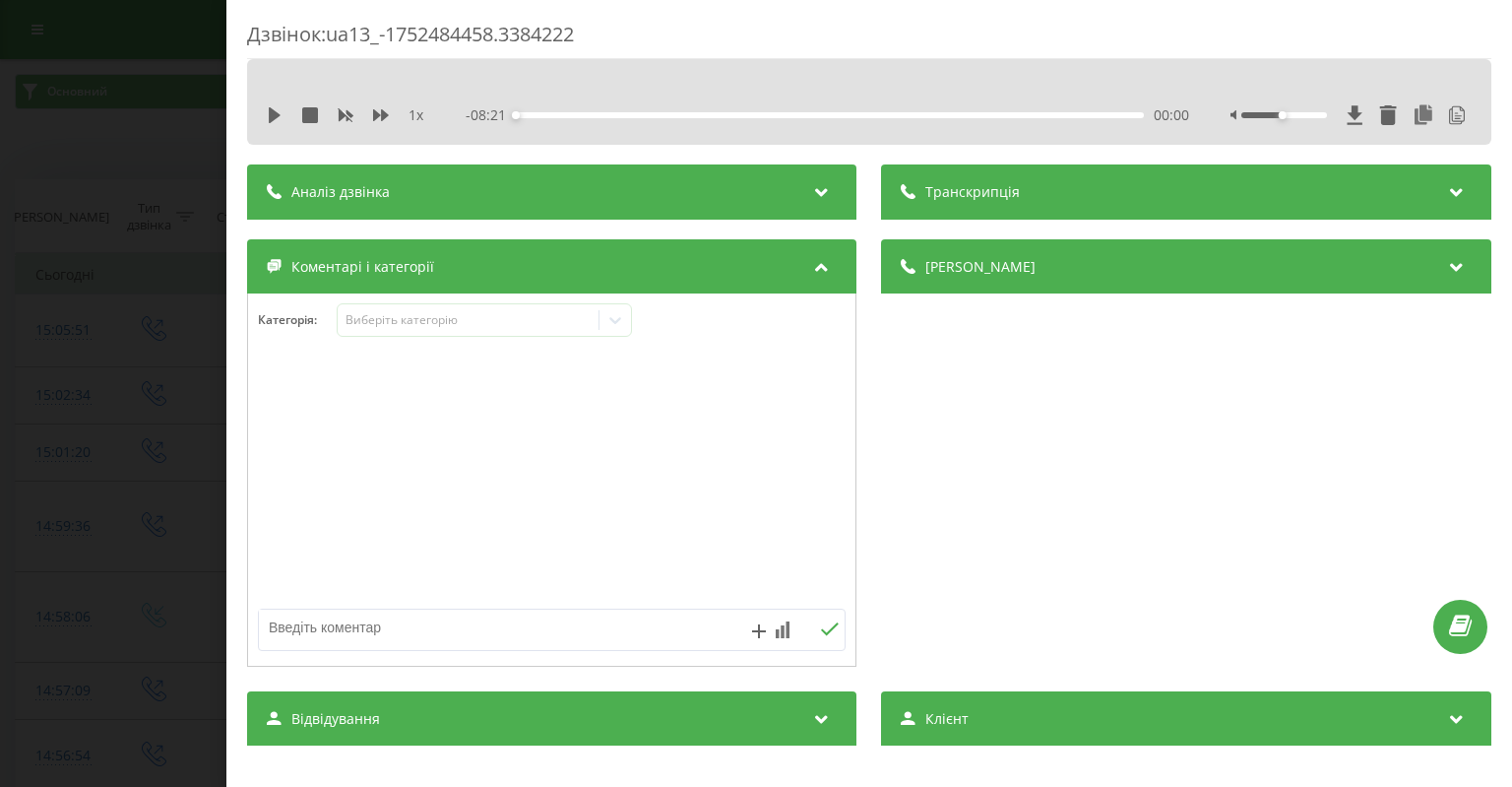 click on "[PERSON_NAME]" at bounding box center [981, 267] 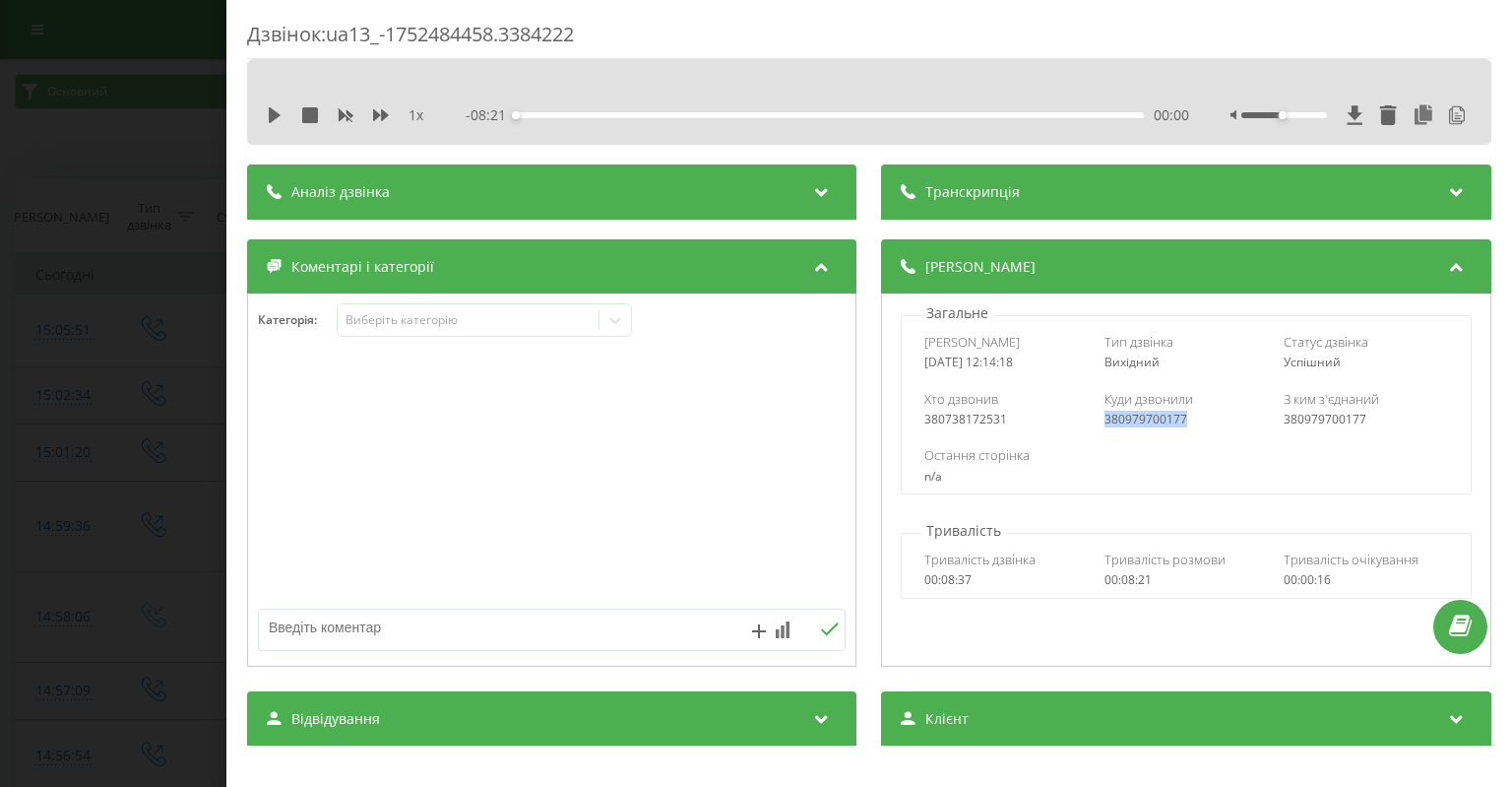 drag, startPoint x: 1089, startPoint y: 426, endPoint x: 1185, endPoint y: 426, distance: 96 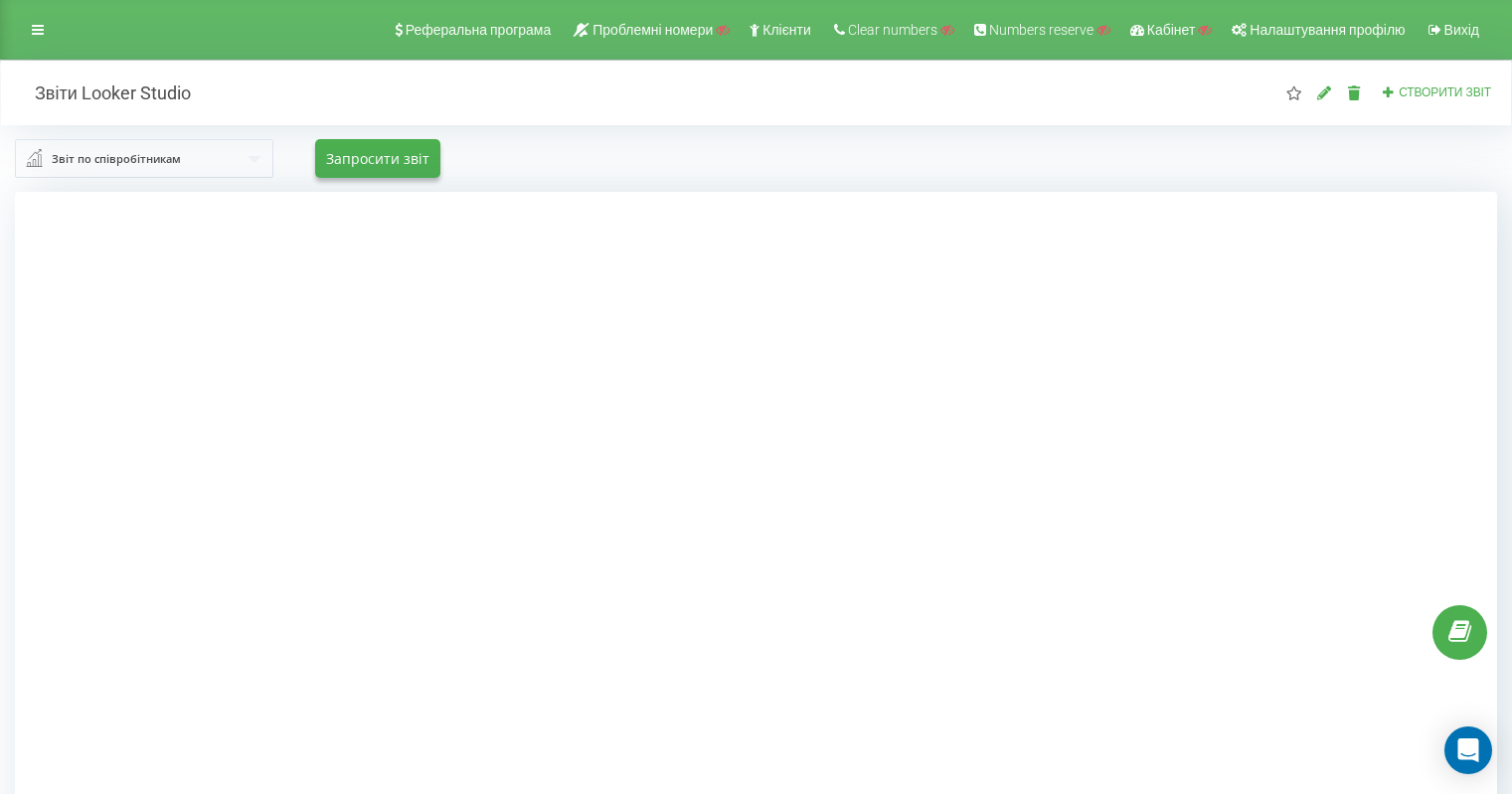 scroll, scrollTop: 0, scrollLeft: 0, axis: both 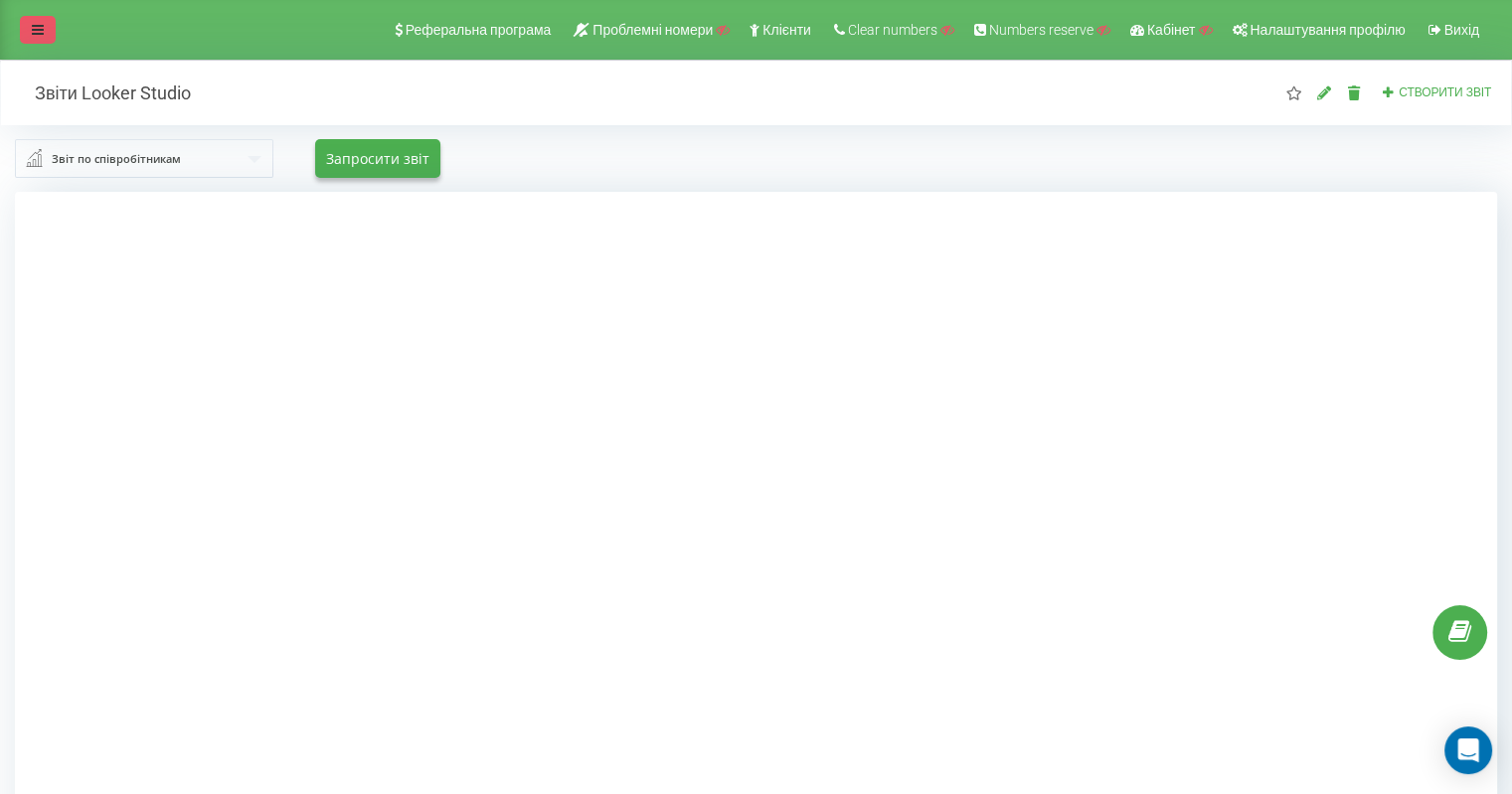 click at bounding box center [38, 30] 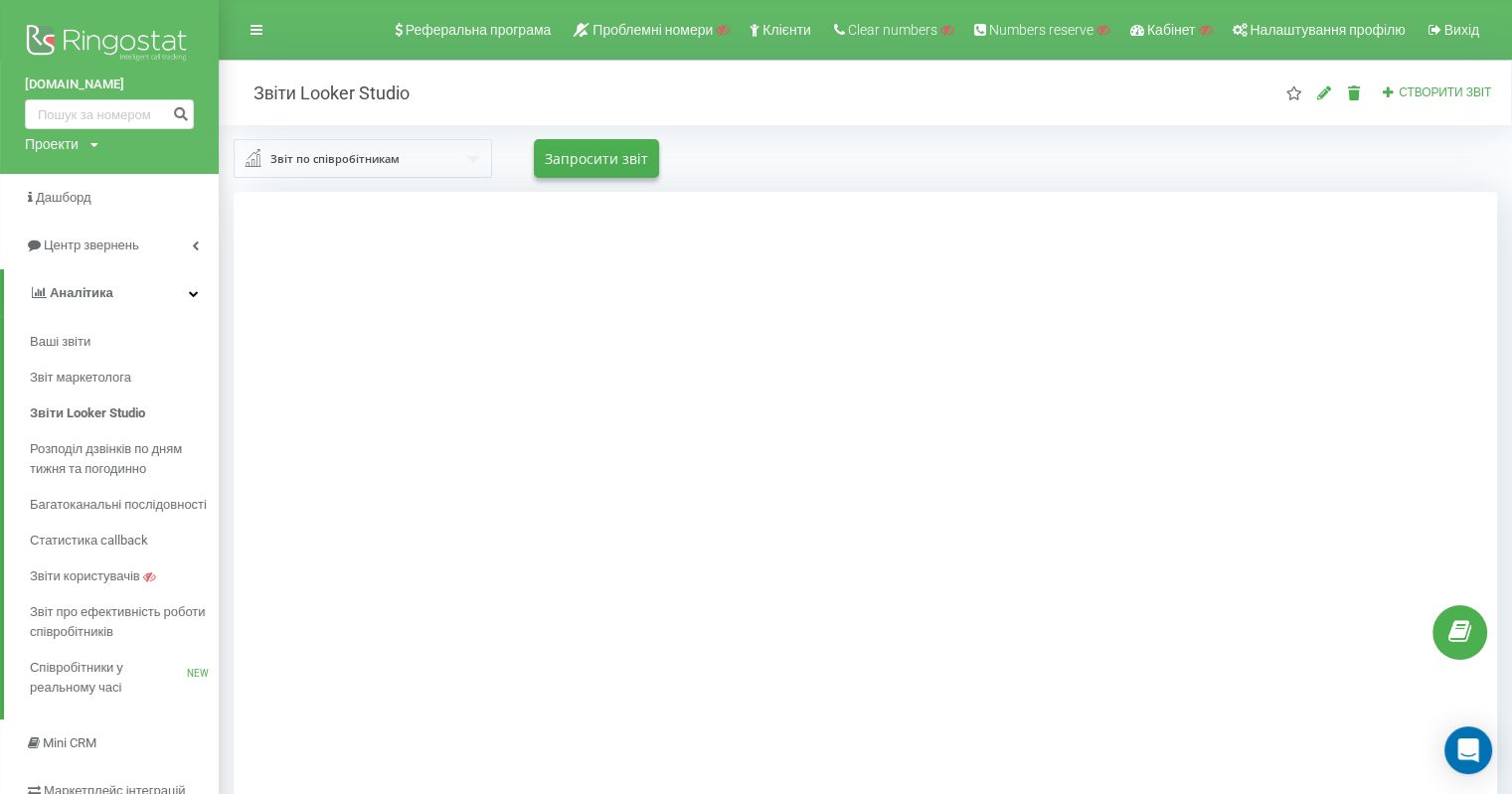 click on "Звіт по співробітникам" at bounding box center [335, 159] 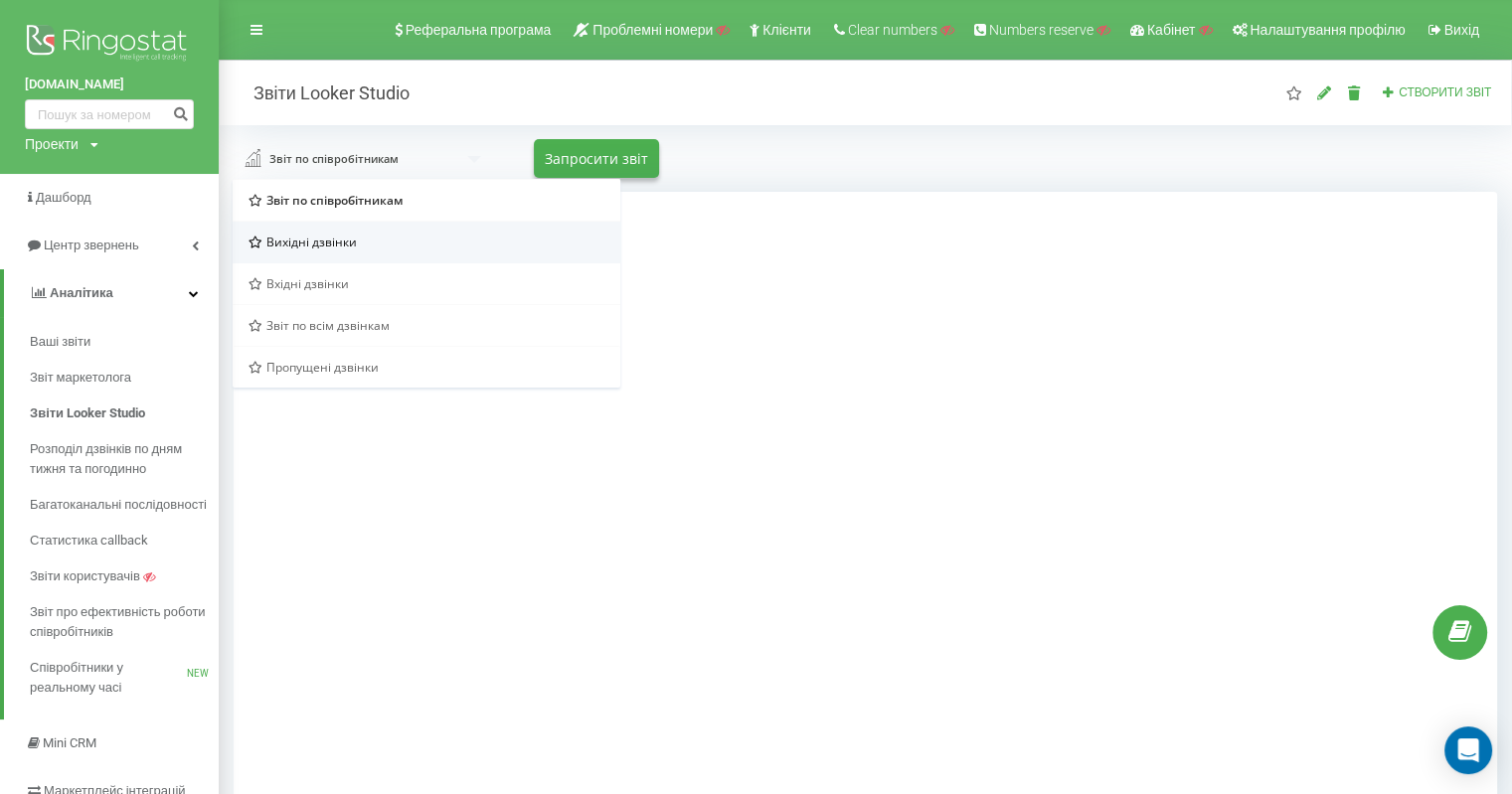 click on "Вихідні дзвінки" at bounding box center (311, 241) 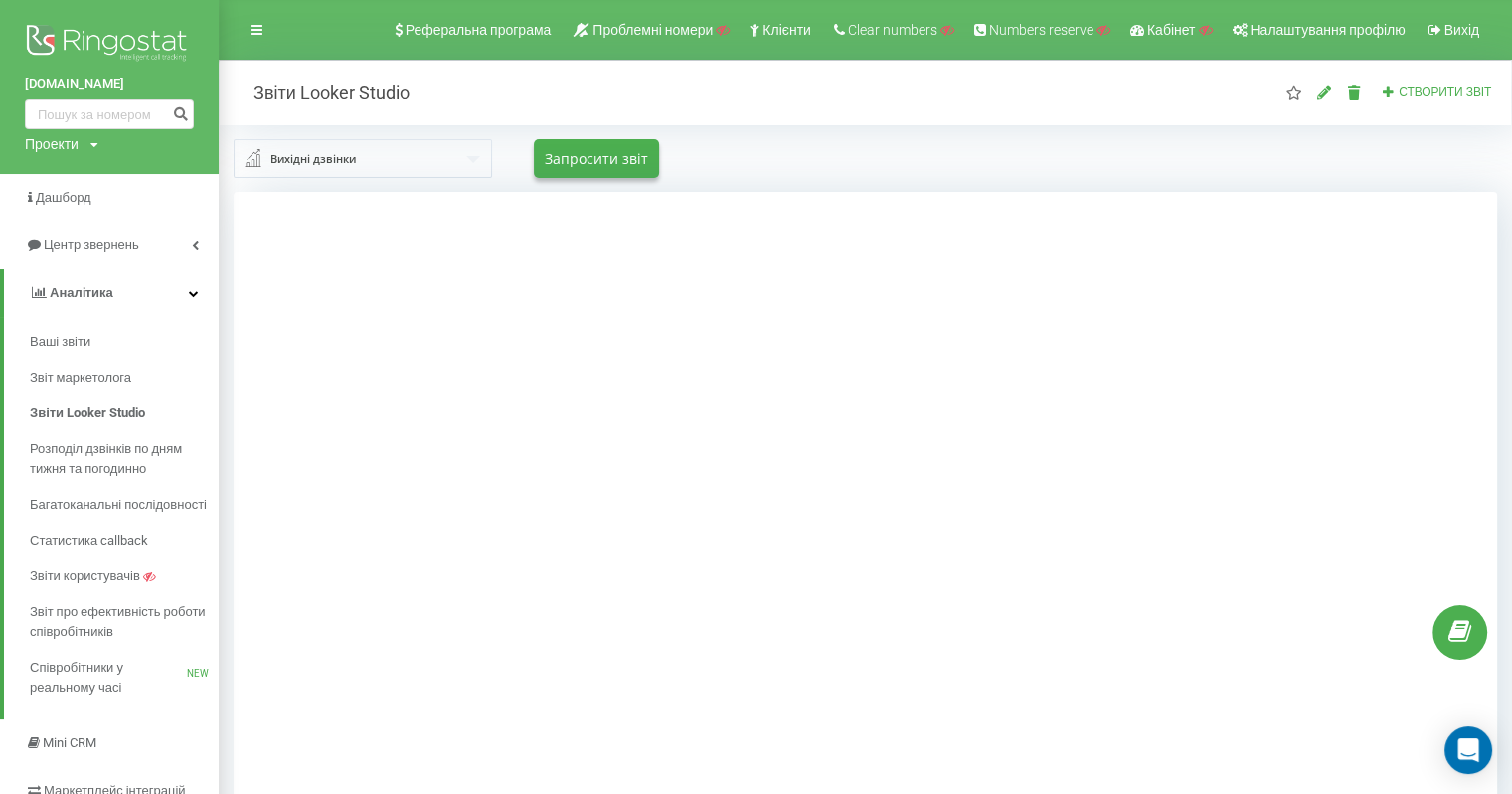 click at bounding box center (364, 158) 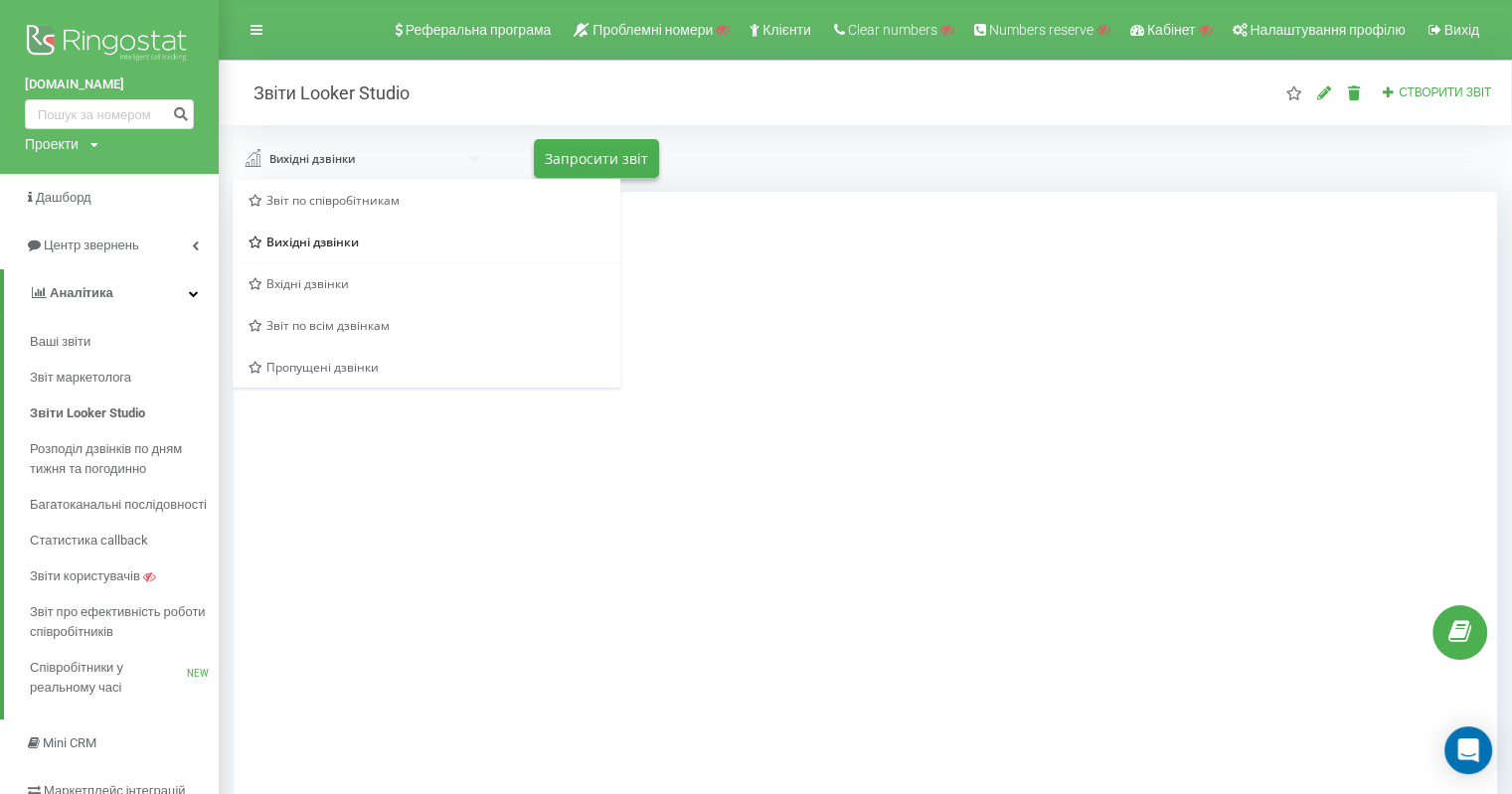 click on "Вихідні дзвінки Звіт по співробітникам Вихідні дзвінки Вхідні дзвінки Звіт по всім дзвінкам Пропущені дзвінки Запросити звіт" at bounding box center [865, 158] 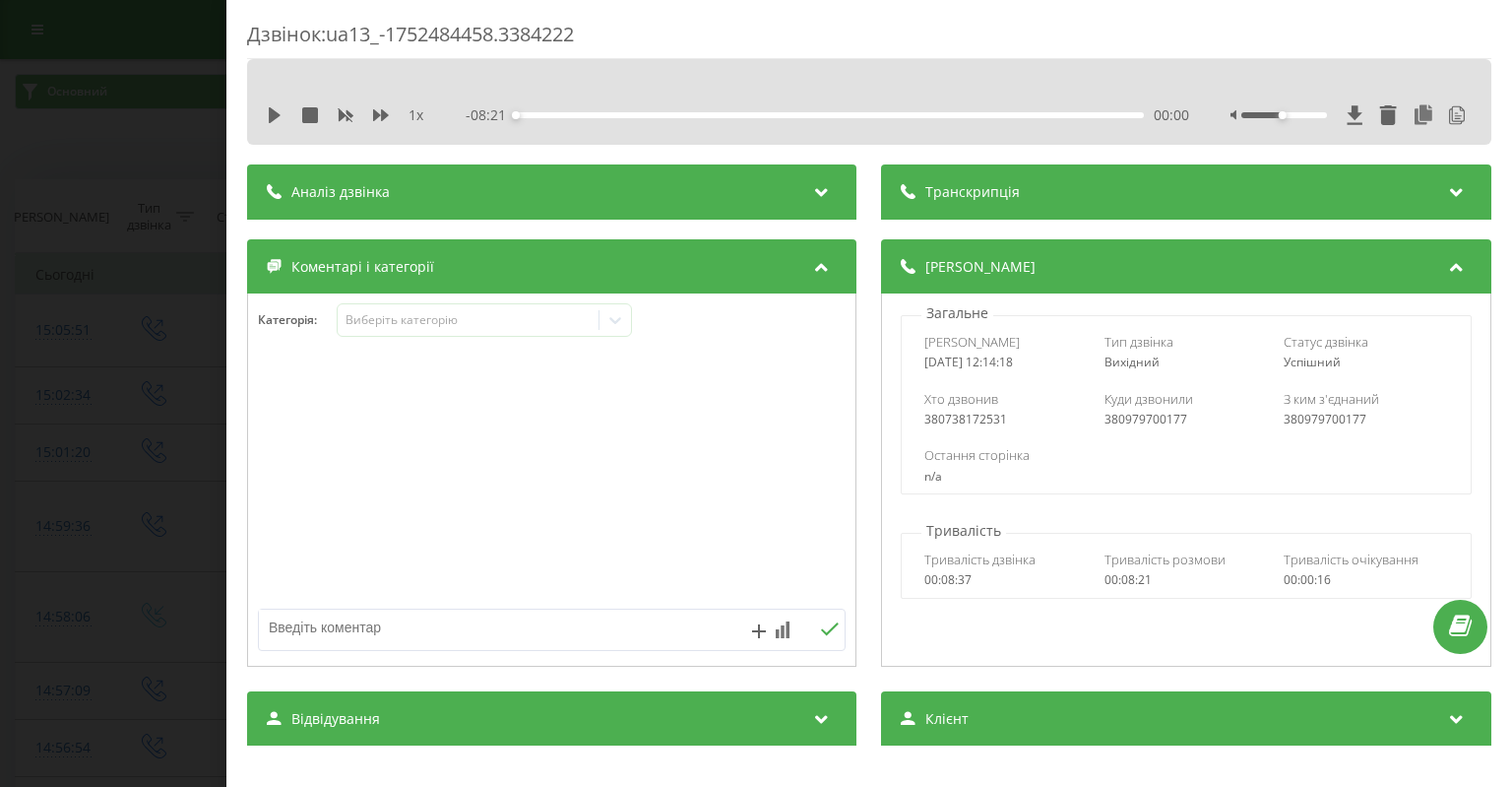 scroll, scrollTop: 0, scrollLeft: 0, axis: both 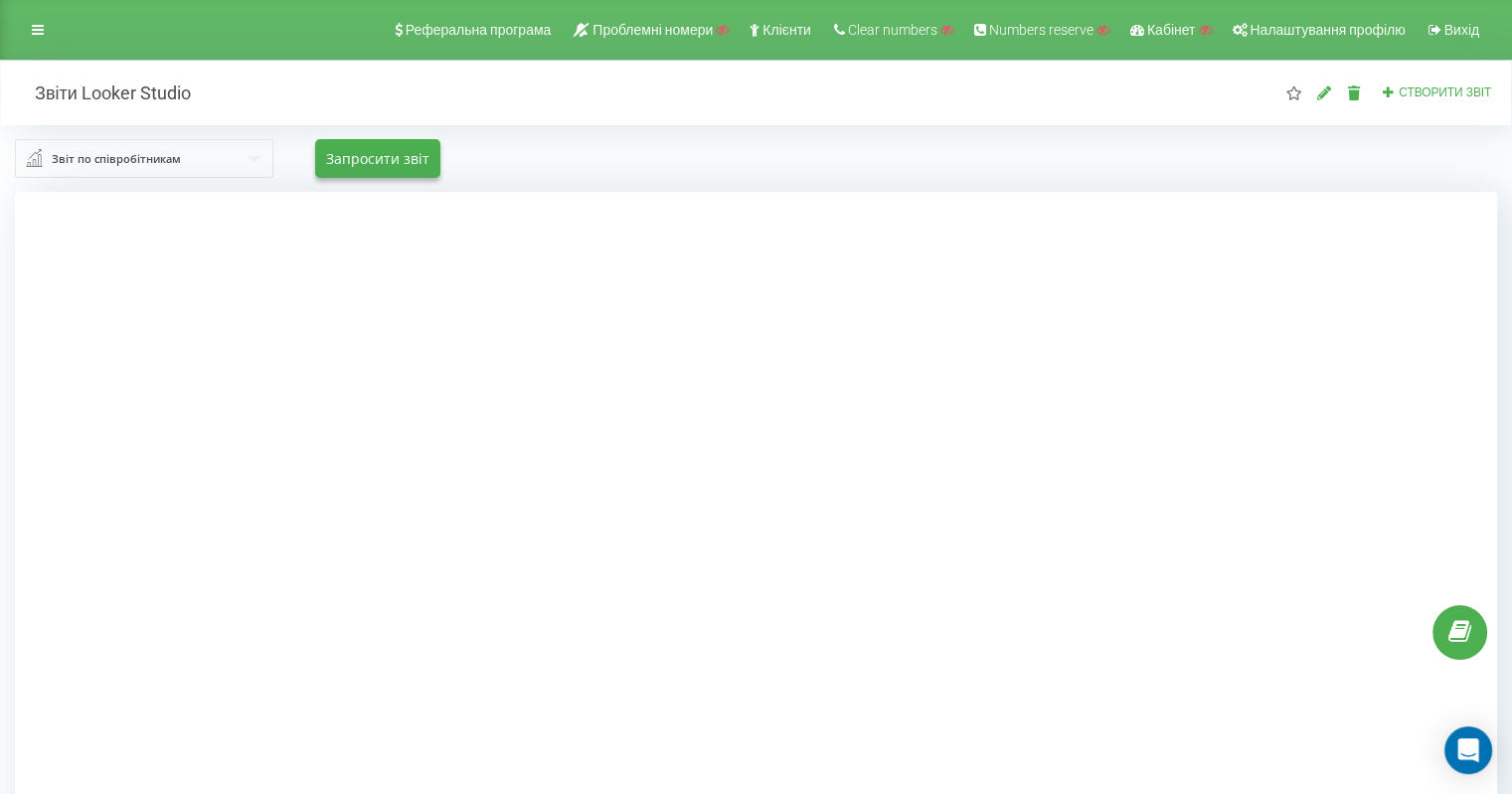 click at bounding box center (38, 30) 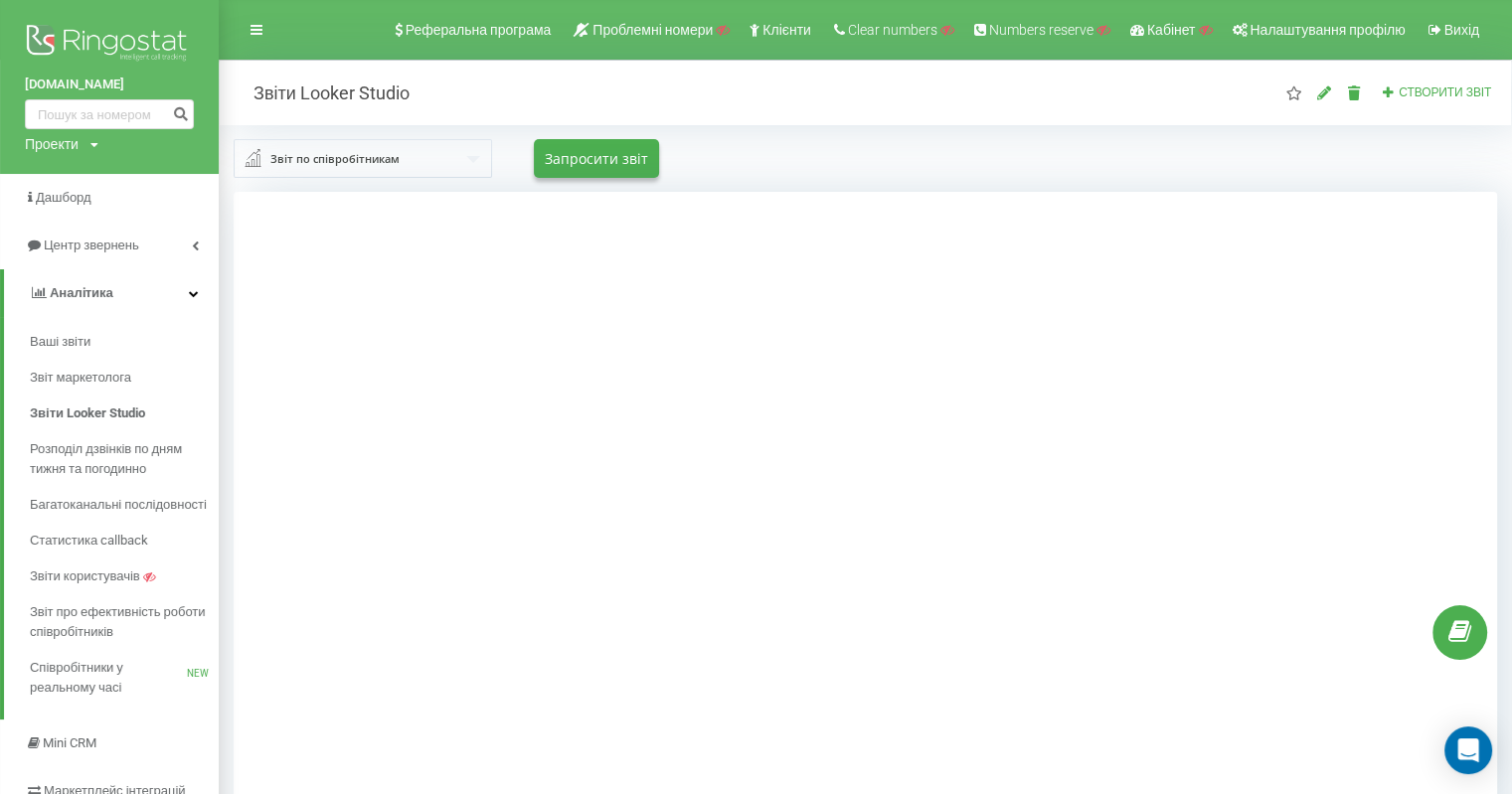 click on "Звіт по співробітникам" at bounding box center (335, 159) 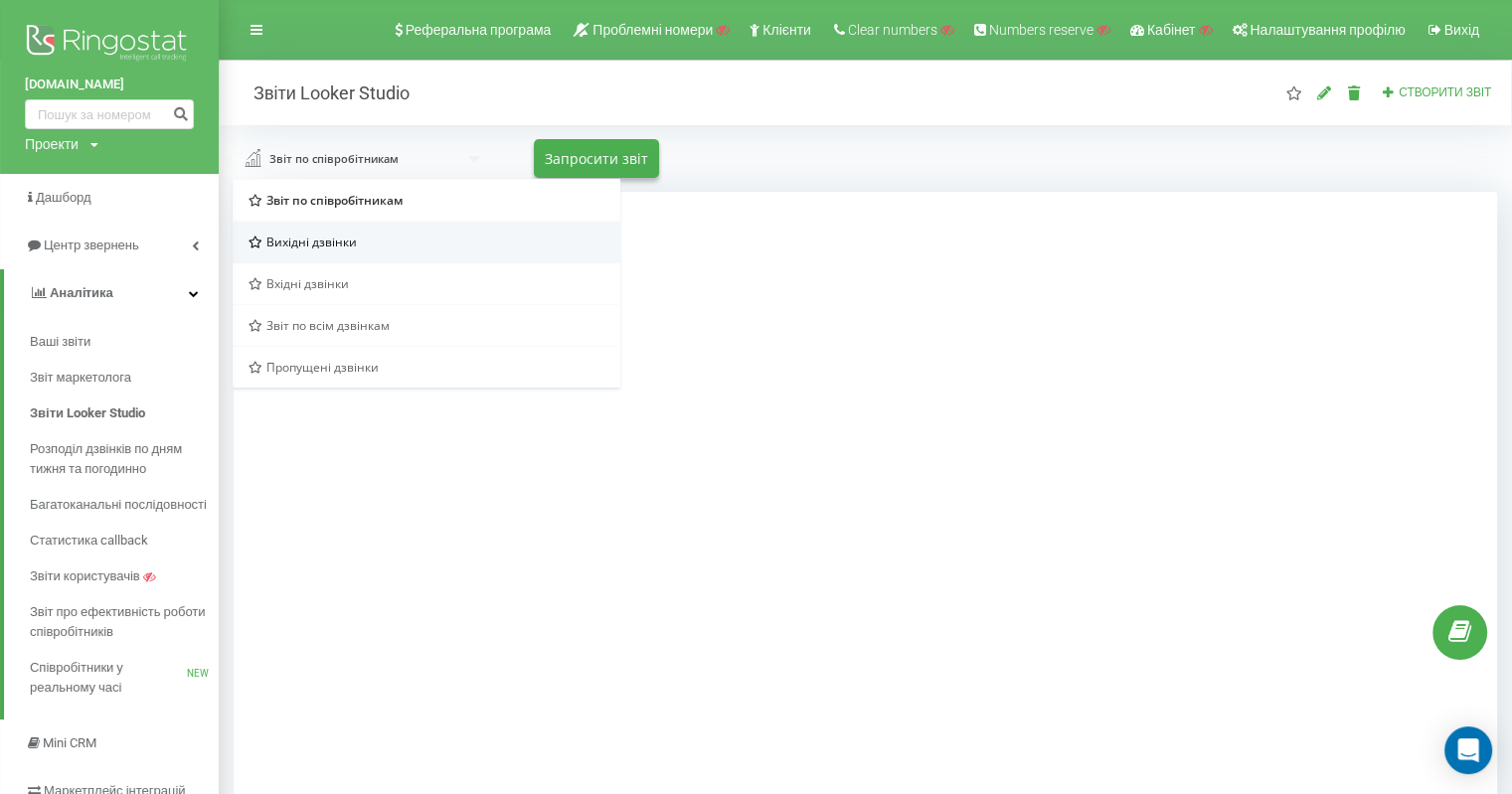 click on "Вихідні дзвінки" at bounding box center [426, 241] 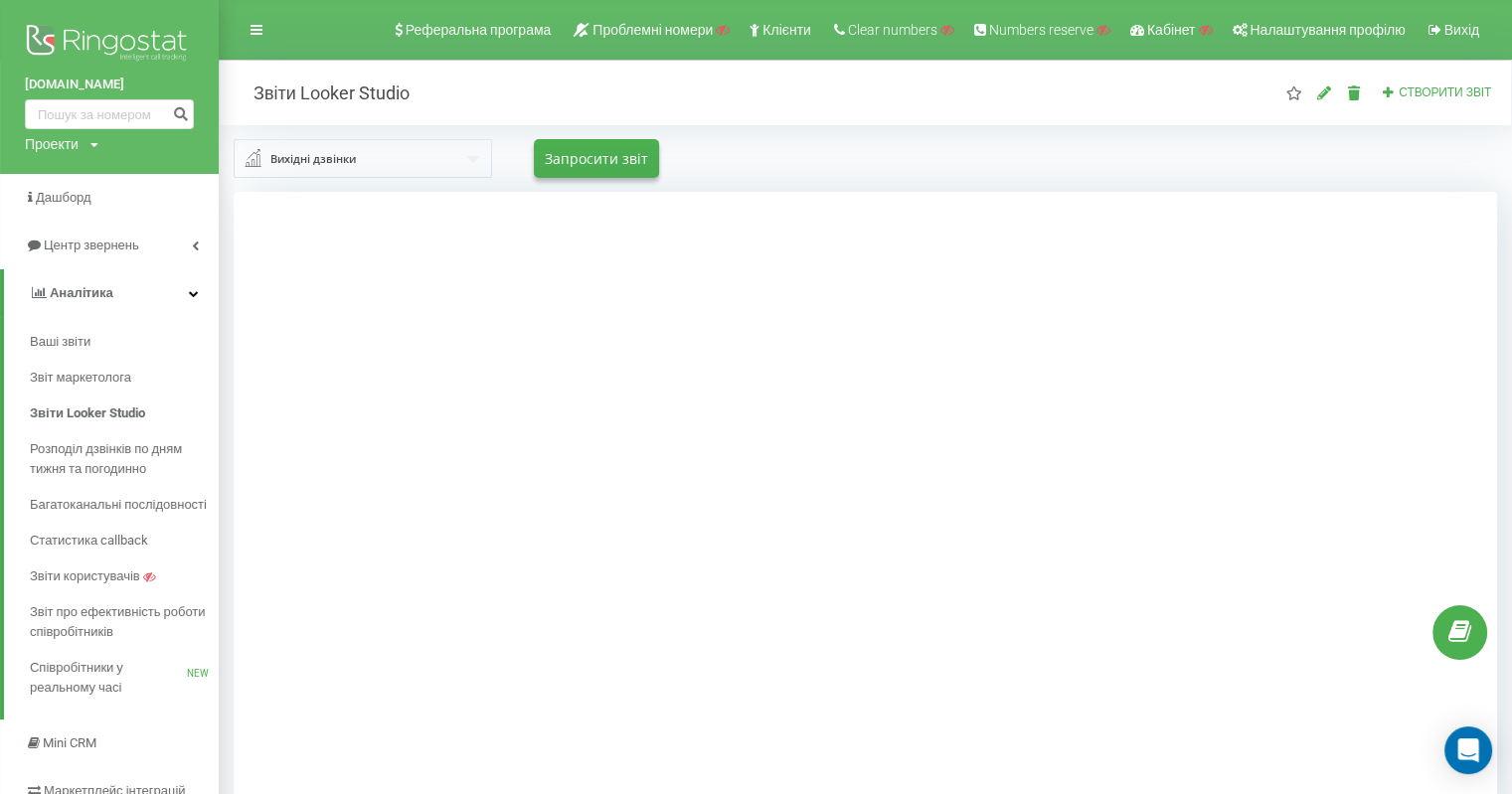 click at bounding box center [364, 158] 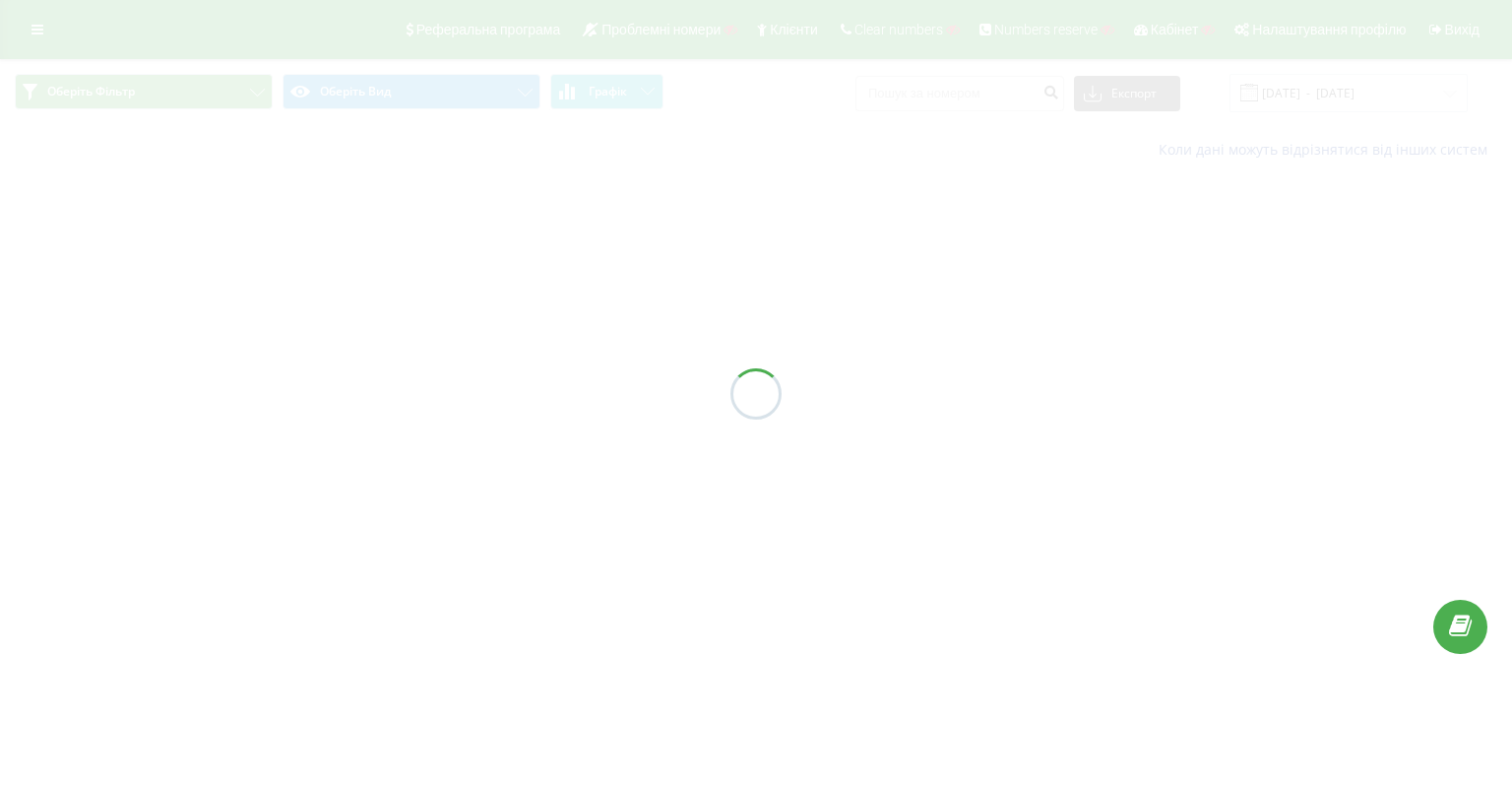 scroll, scrollTop: 0, scrollLeft: 0, axis: both 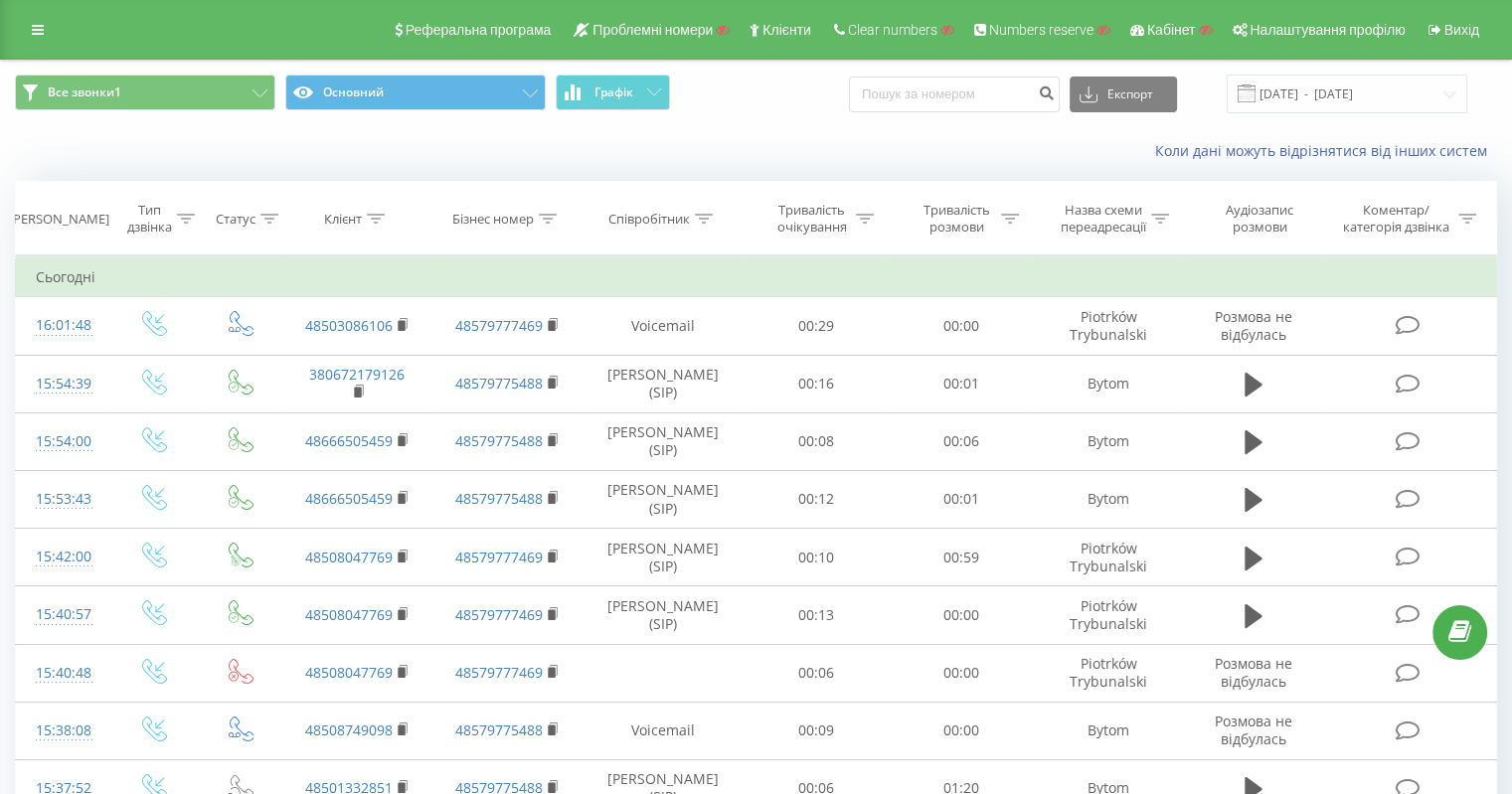 click 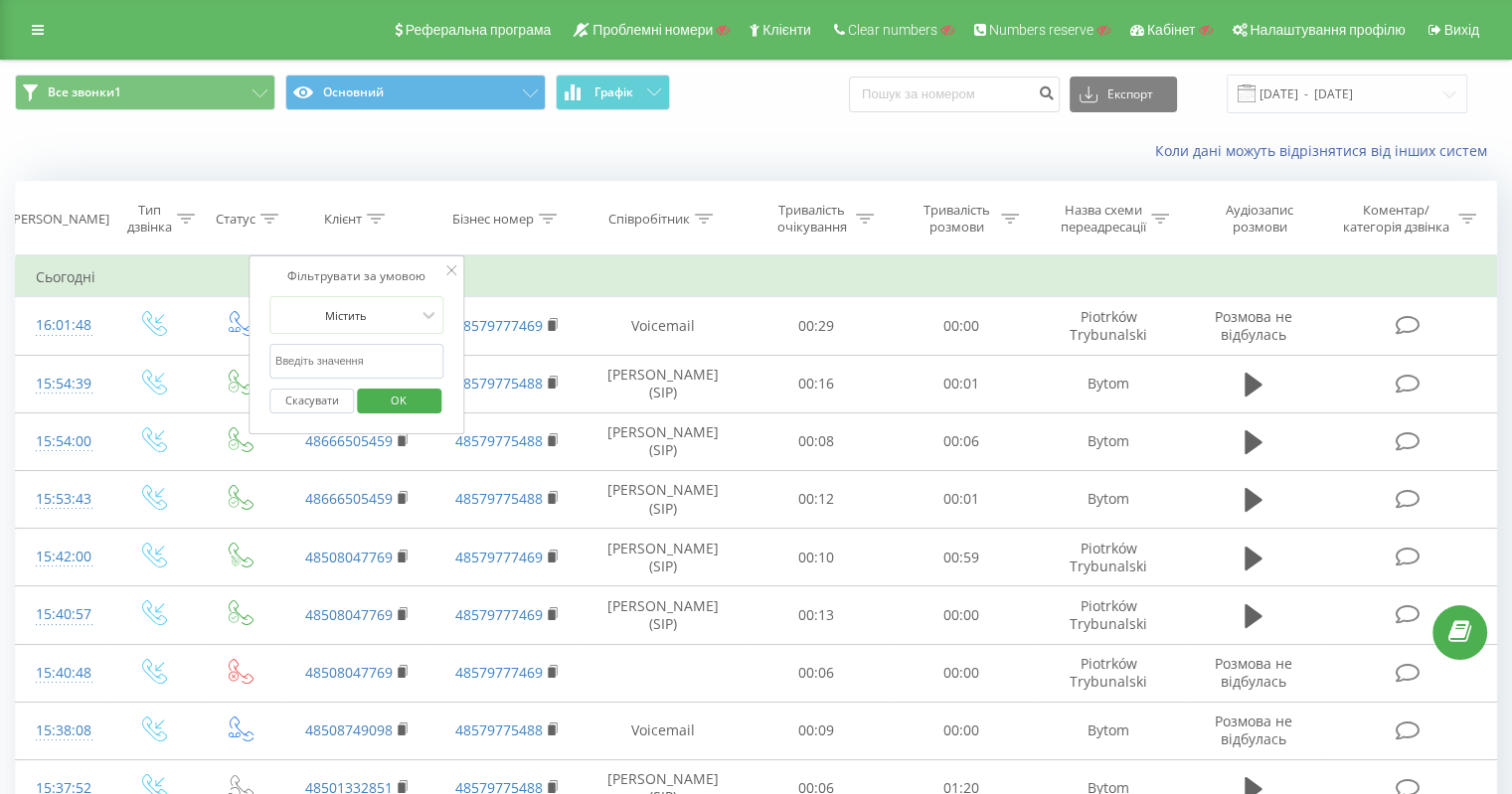 click at bounding box center [357, 361] 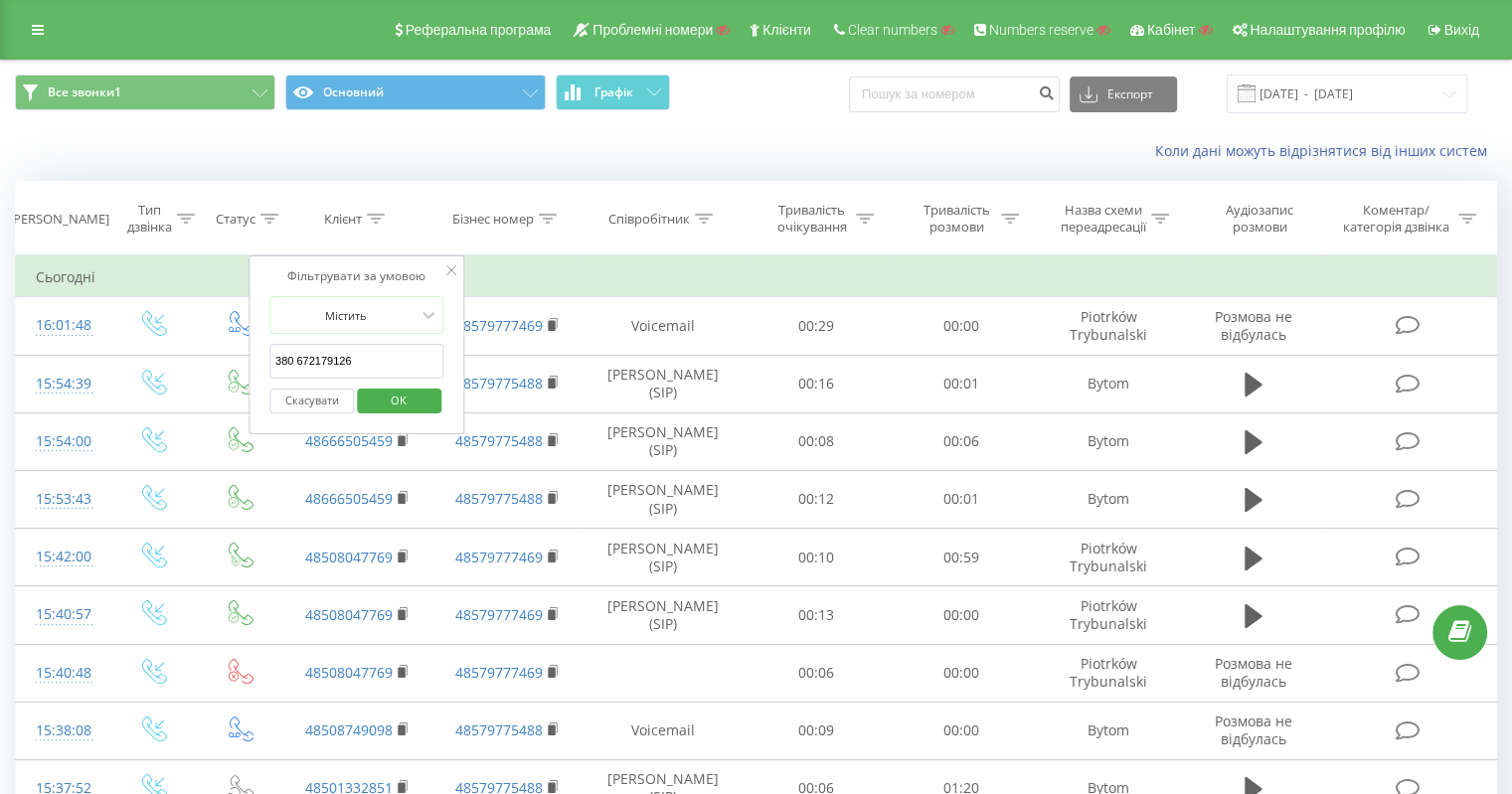 click on "380 672179126" at bounding box center [357, 361] 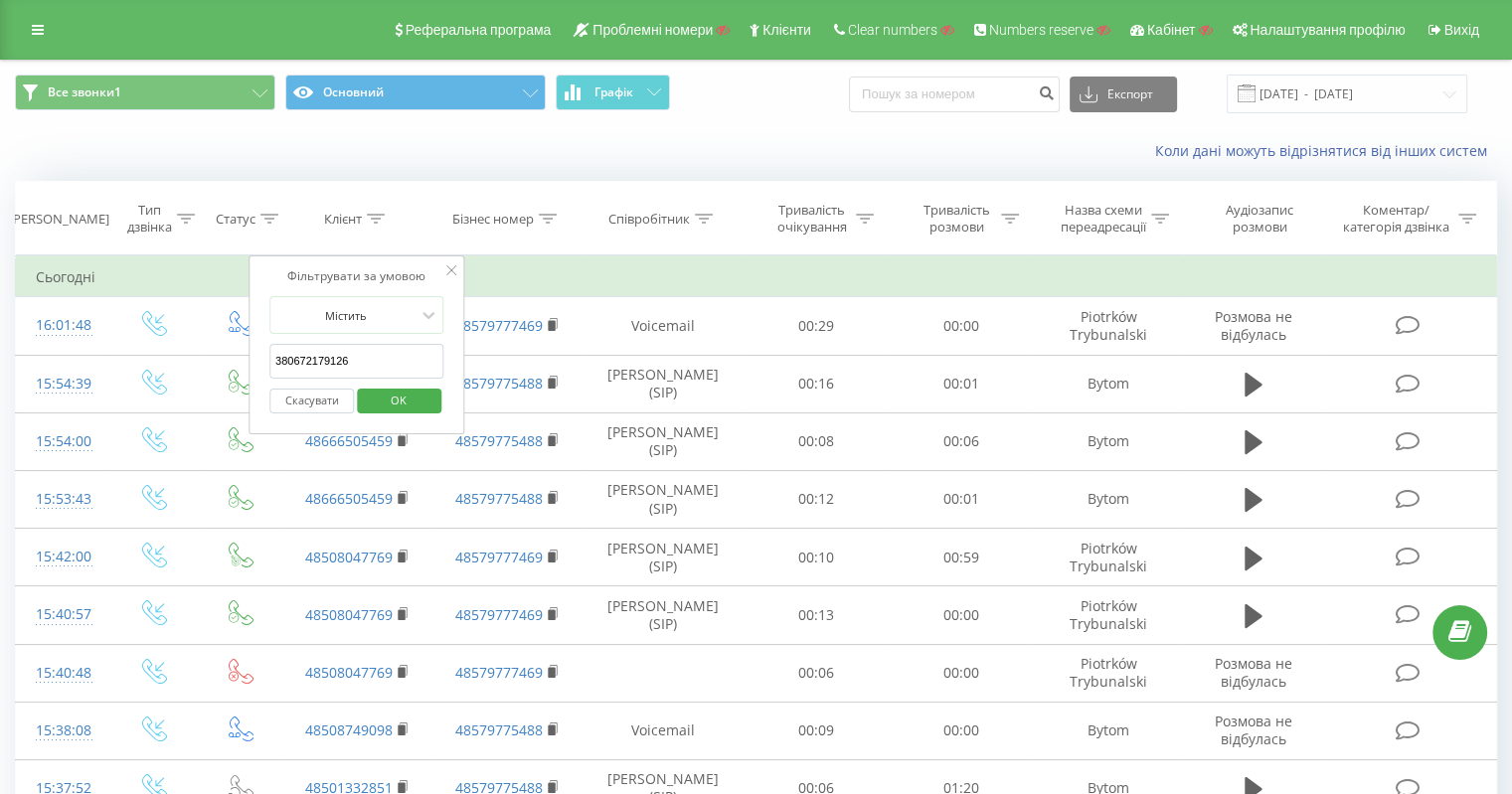 drag, startPoint x: 207, startPoint y: 368, endPoint x: 277, endPoint y: 392, distance: 74 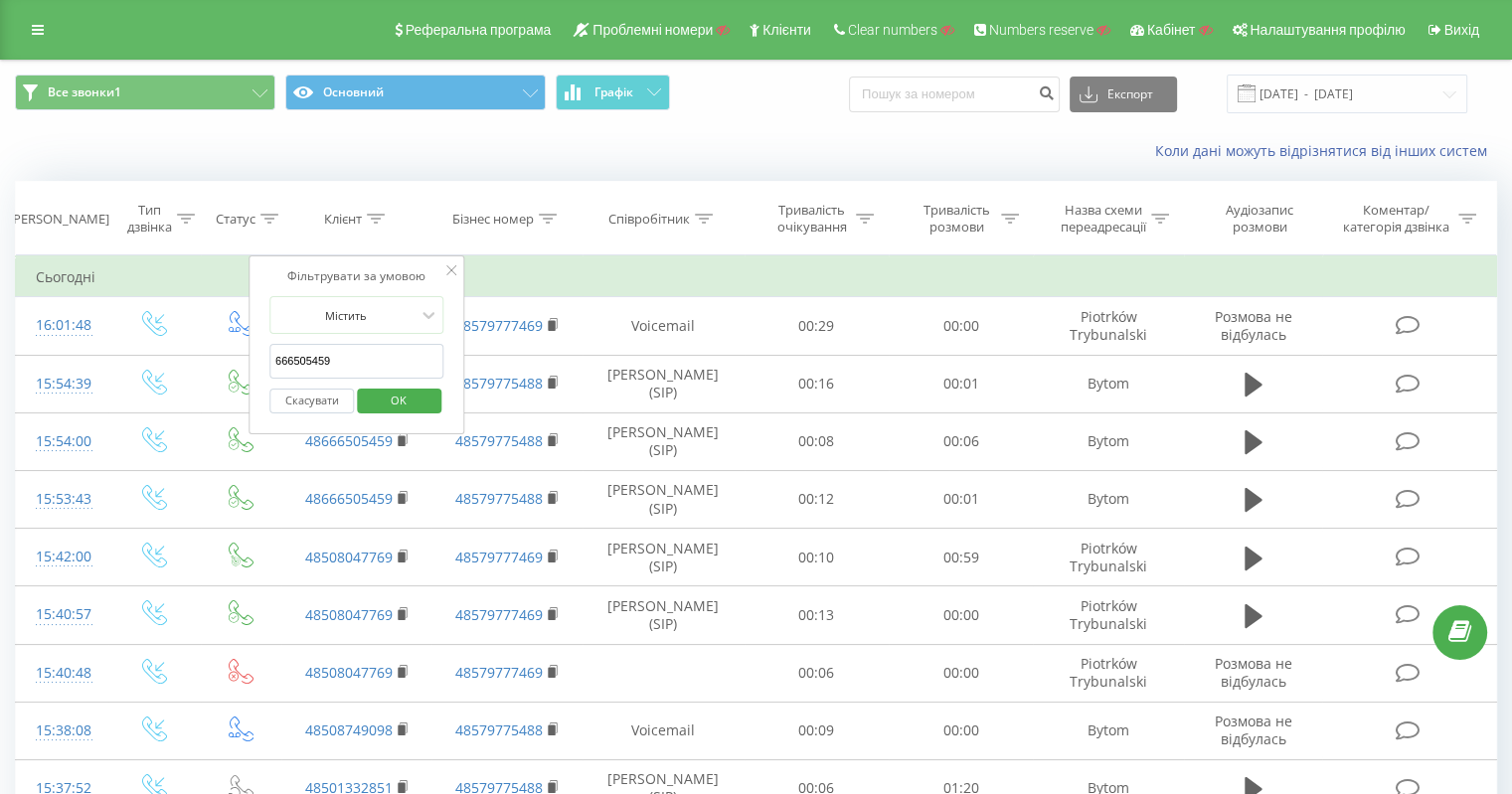 click on "OK" at bounding box center [399, 399] 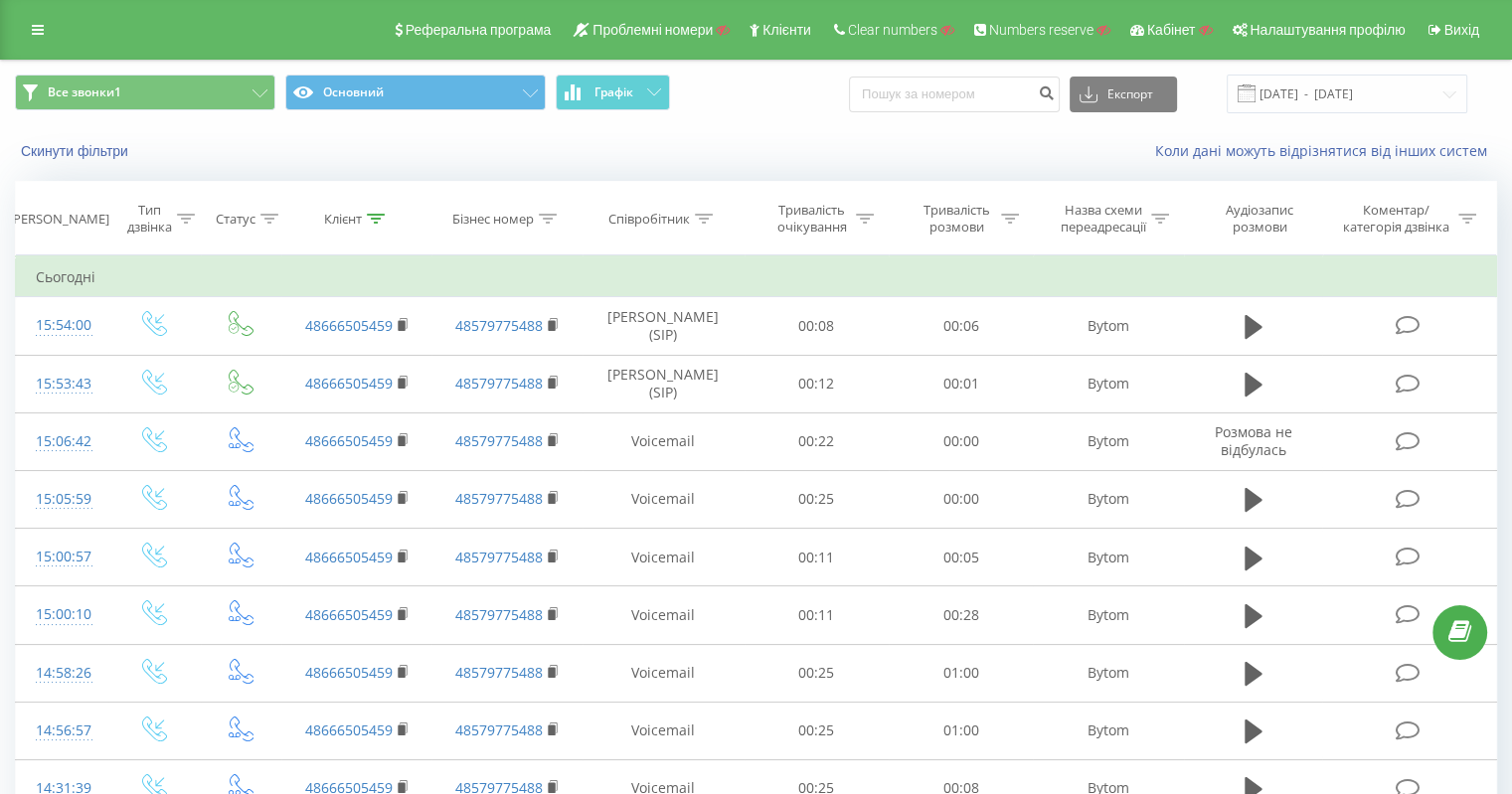 click 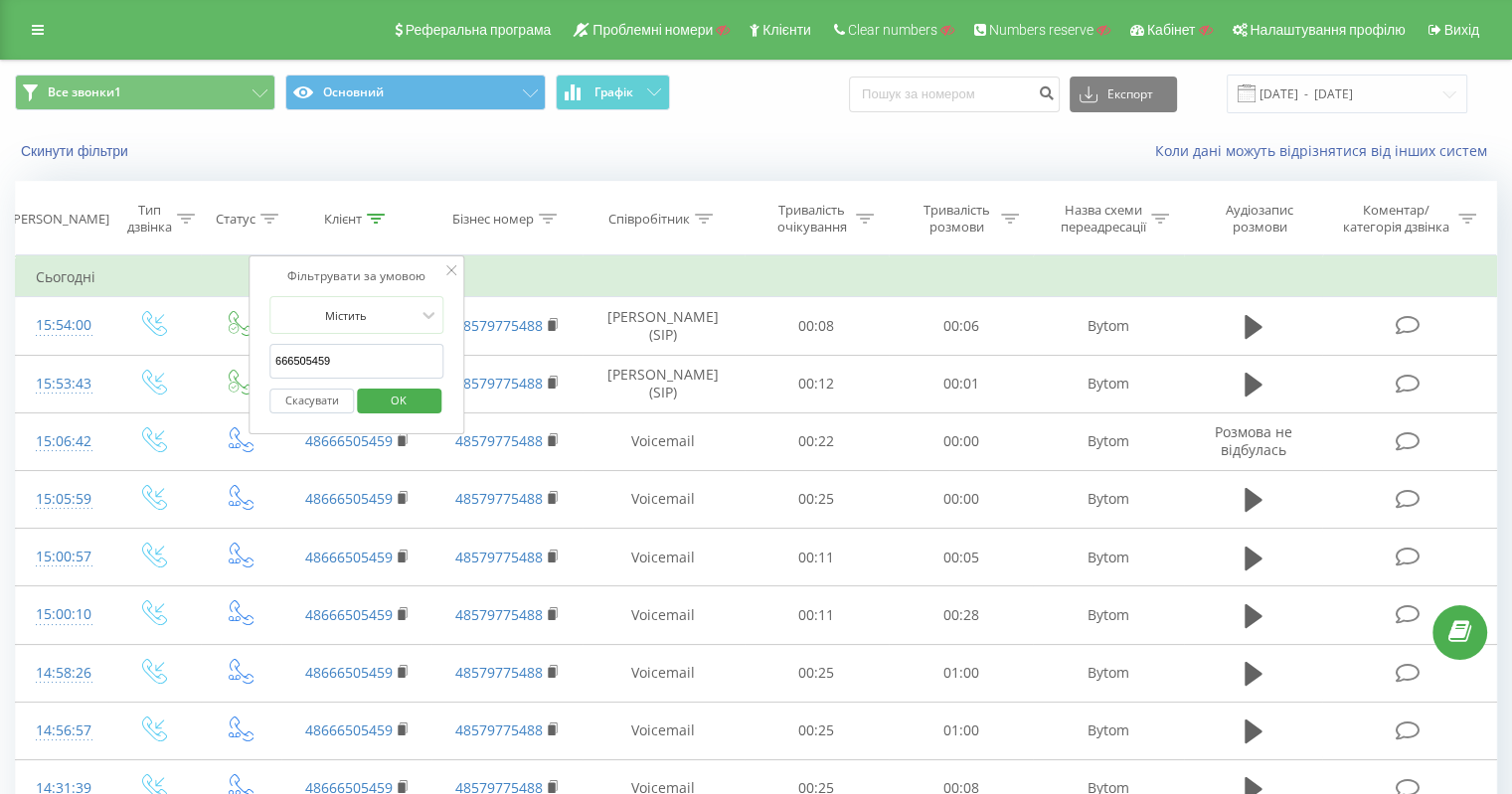 click on "666505459" at bounding box center (357, 361) 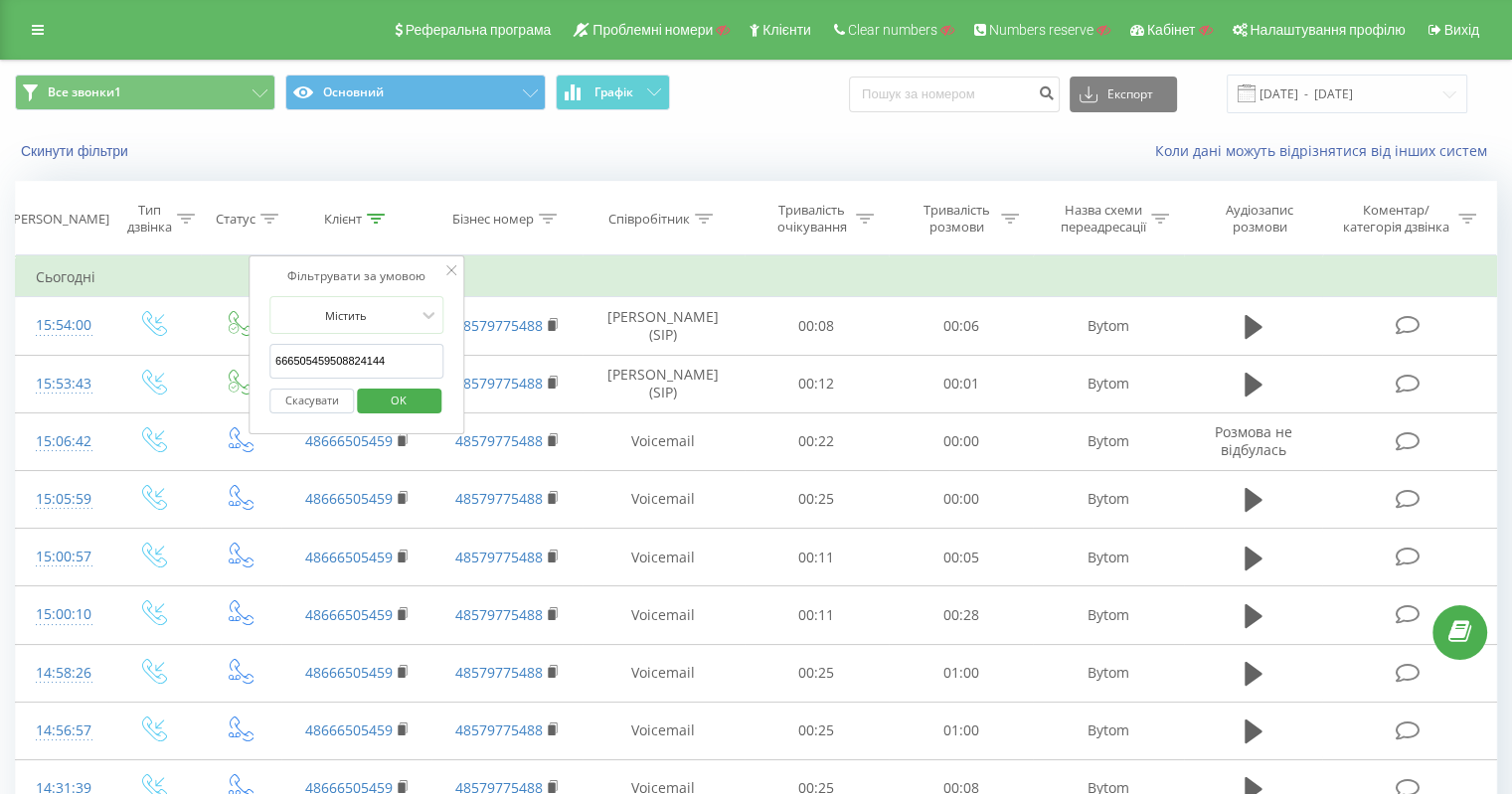 click on "666505459508824144" at bounding box center (357, 361) 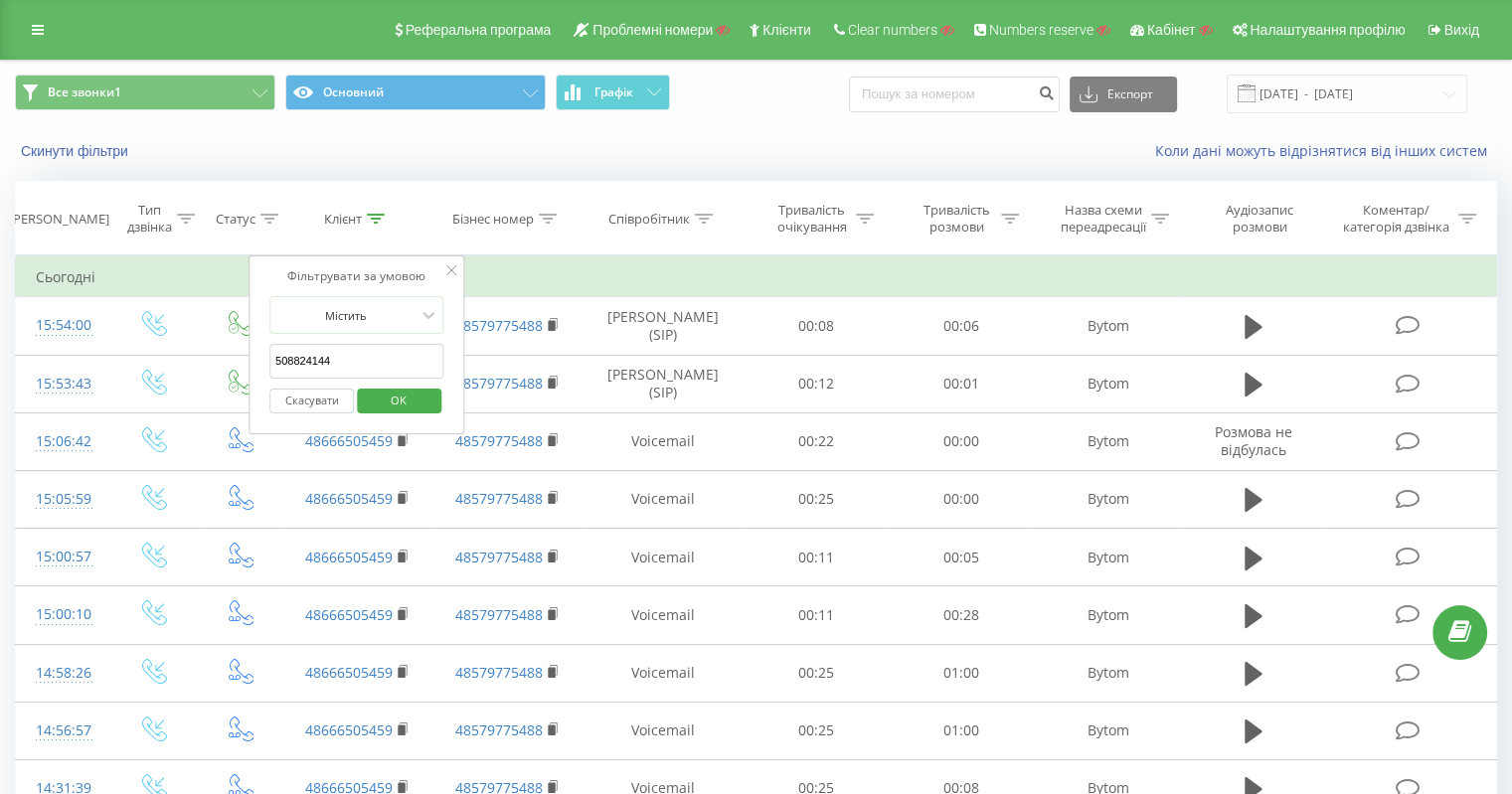 type on "508824144" 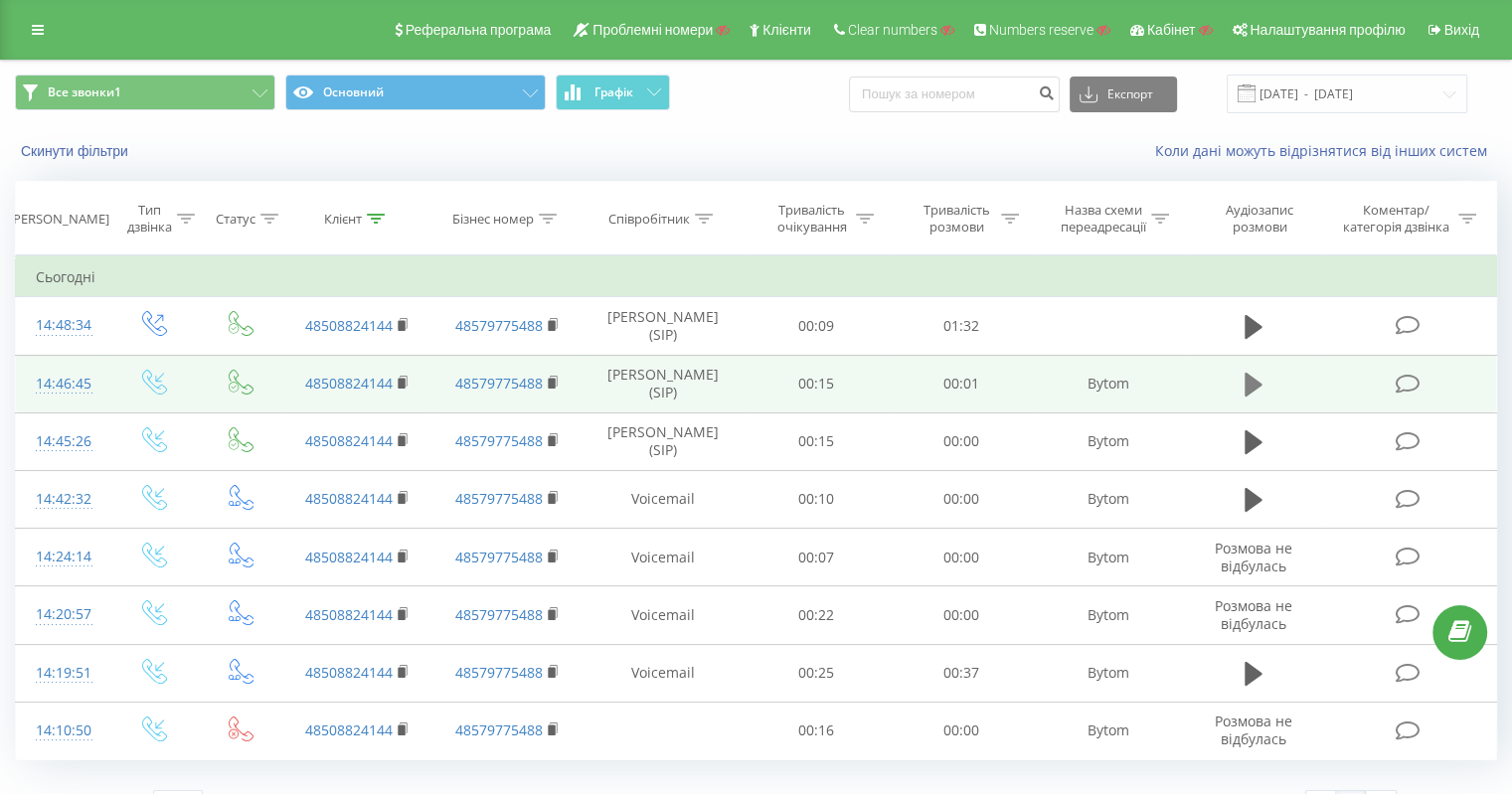click 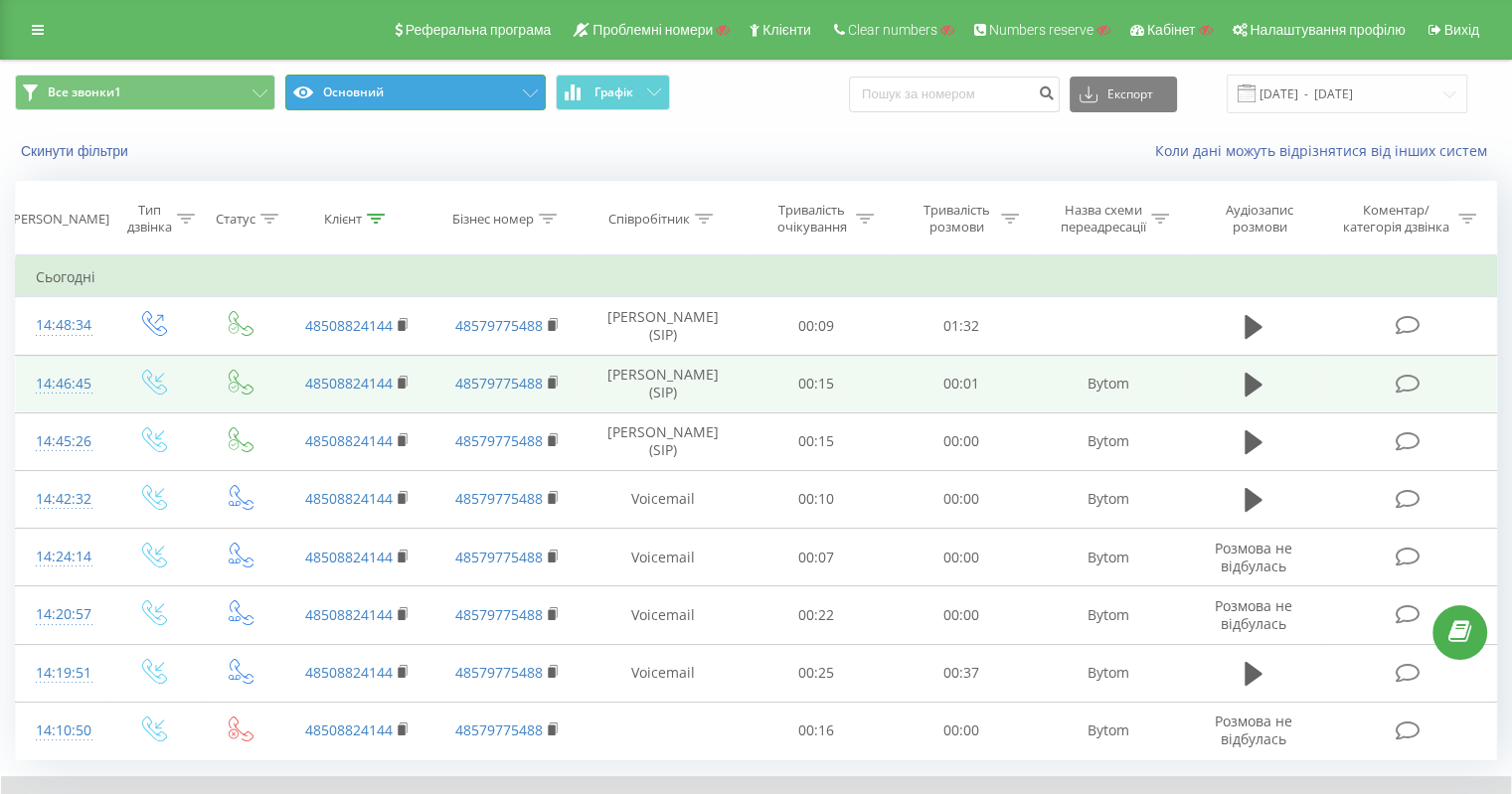 click on "Основний" at bounding box center [416, 92] 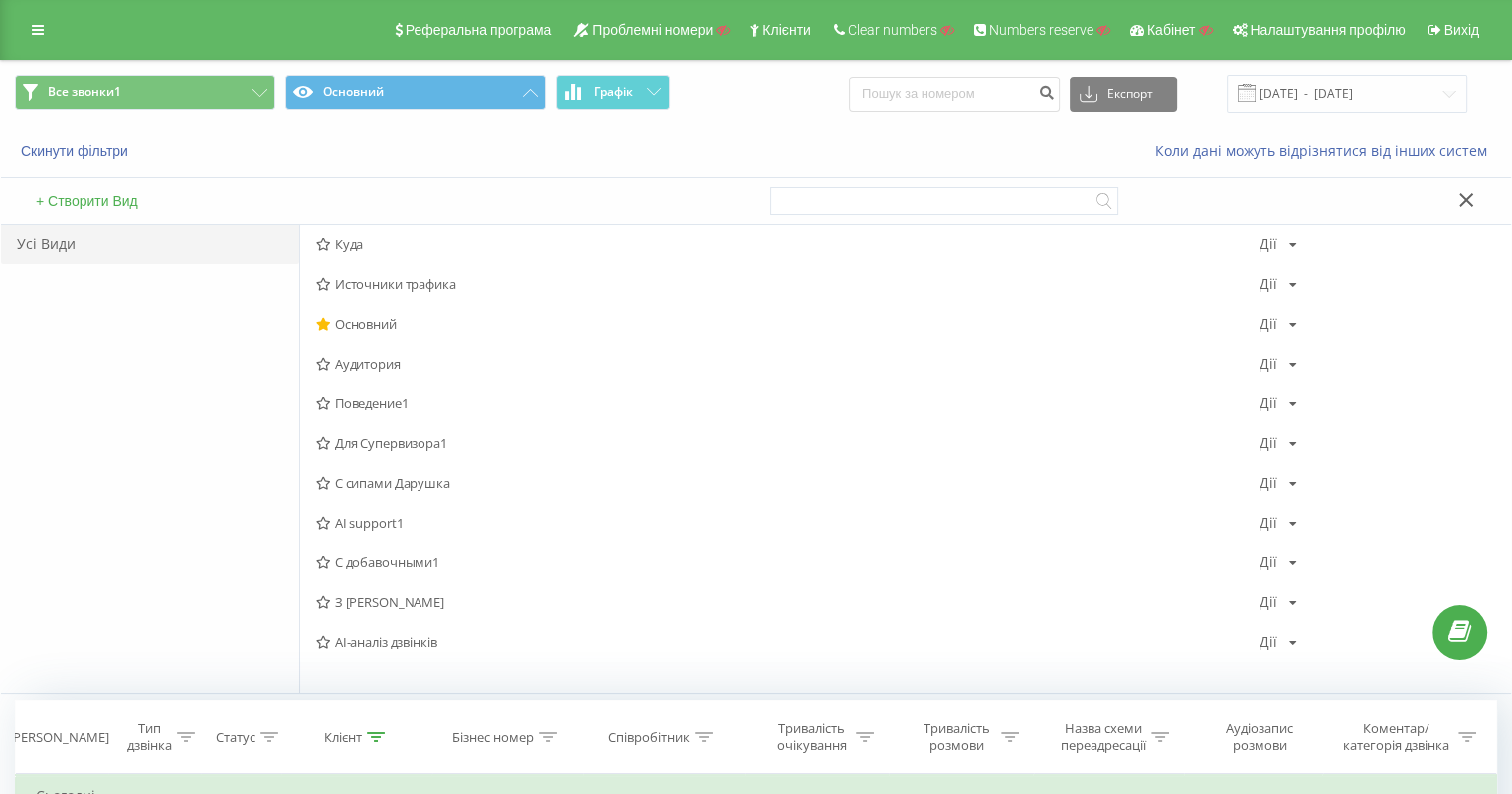 click on "С сипами Дарушка" at bounding box center [787, 483] 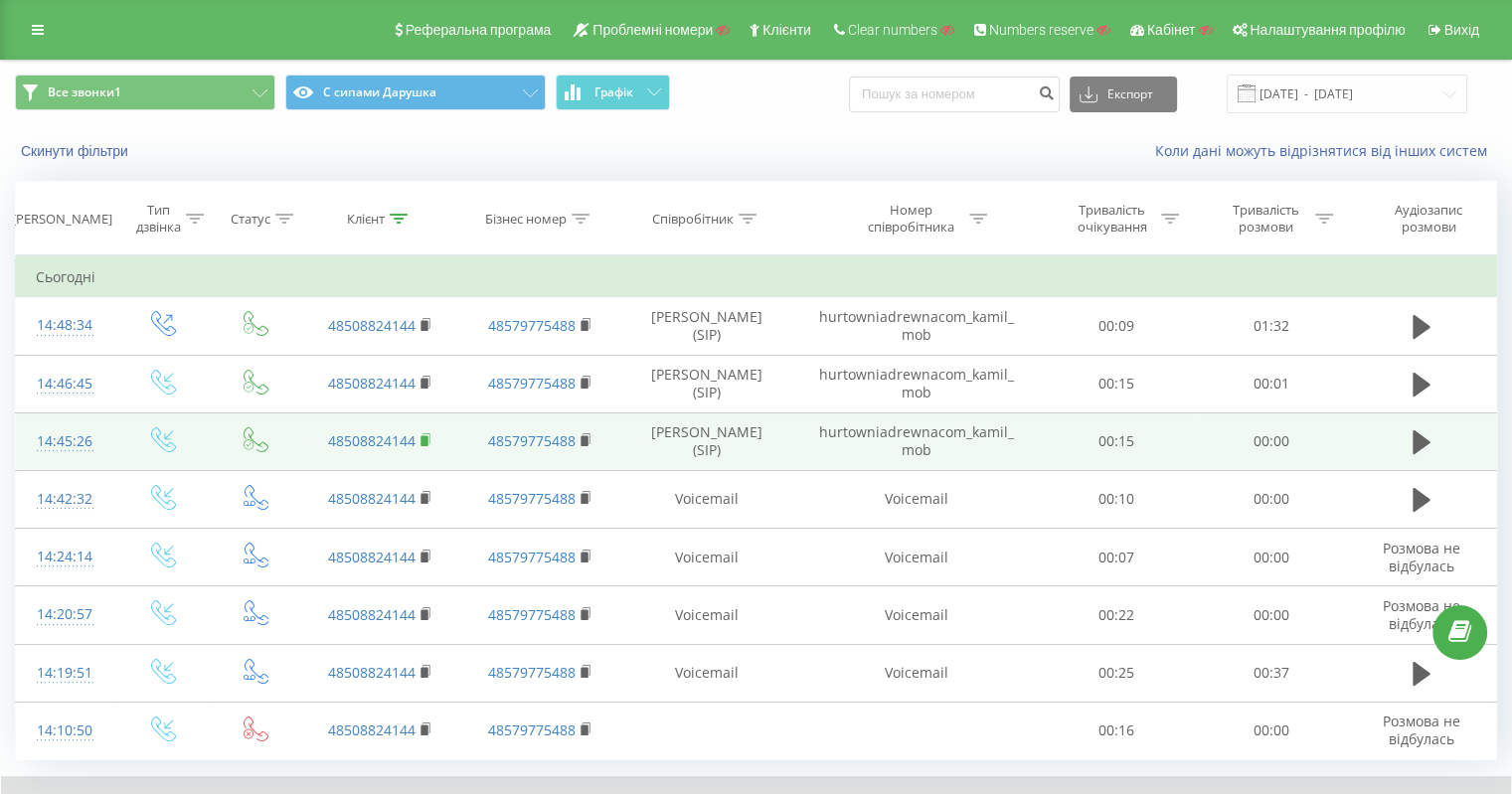 click 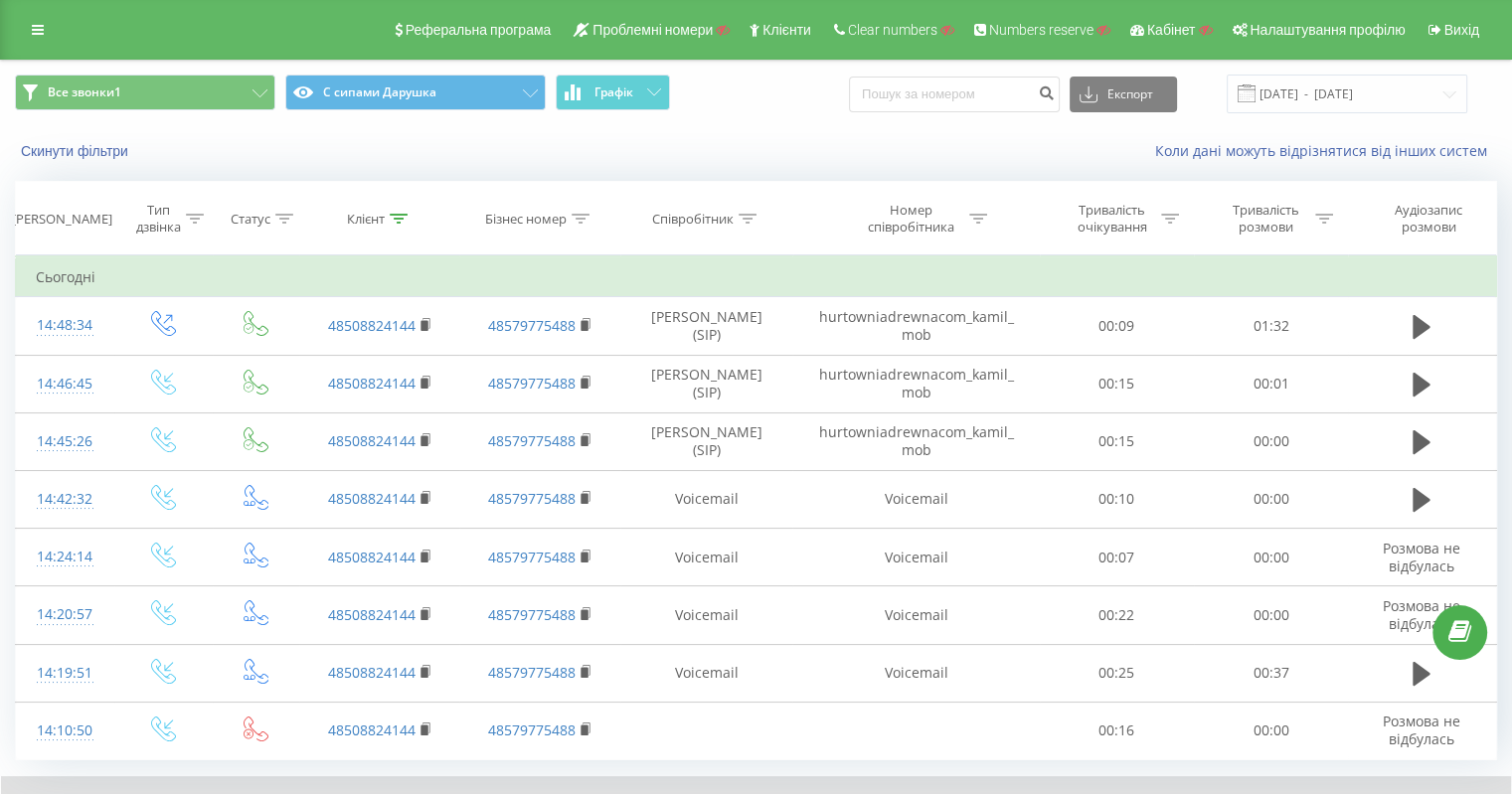 click 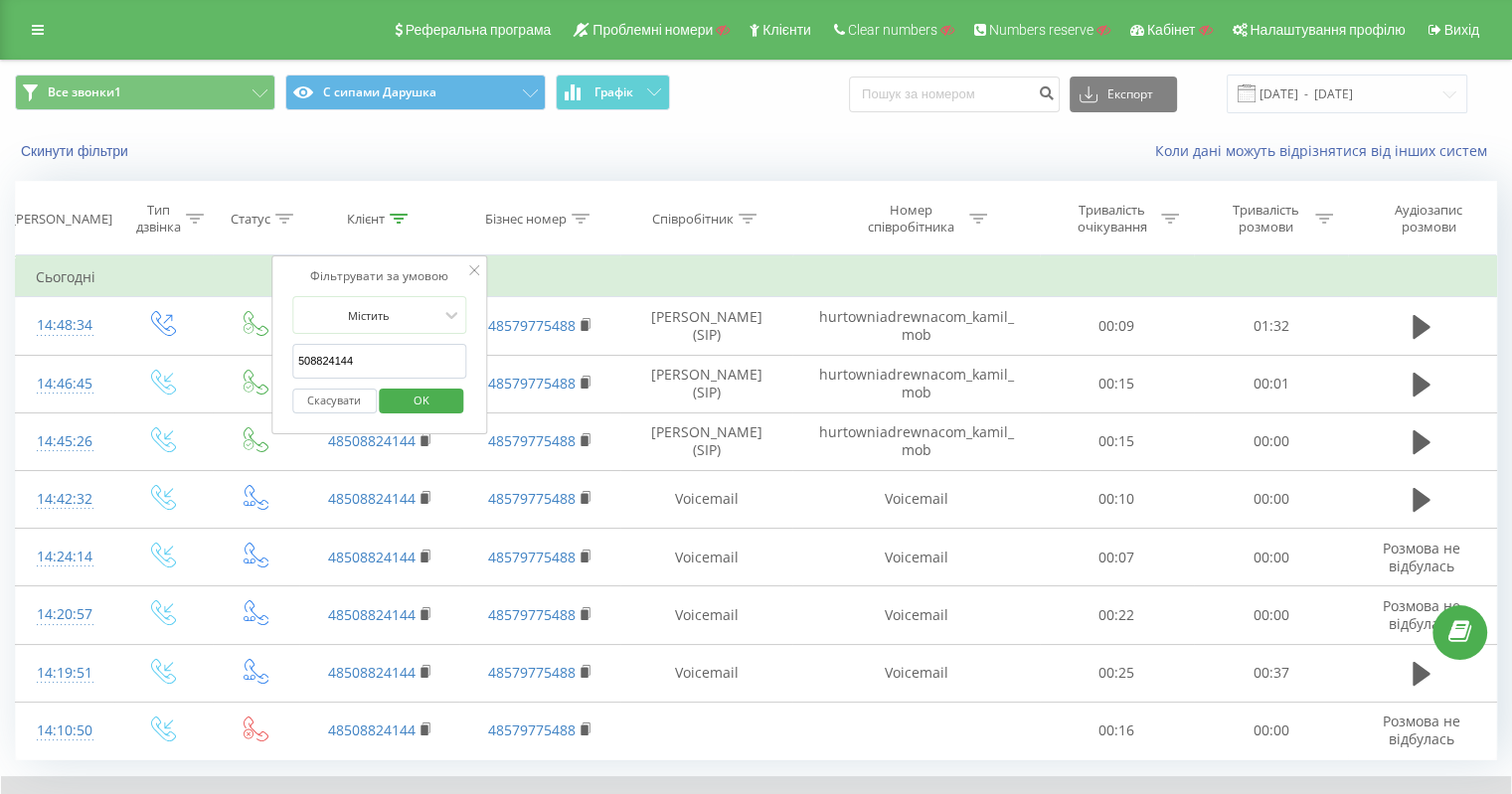 click on "508824144" at bounding box center (380, 361) 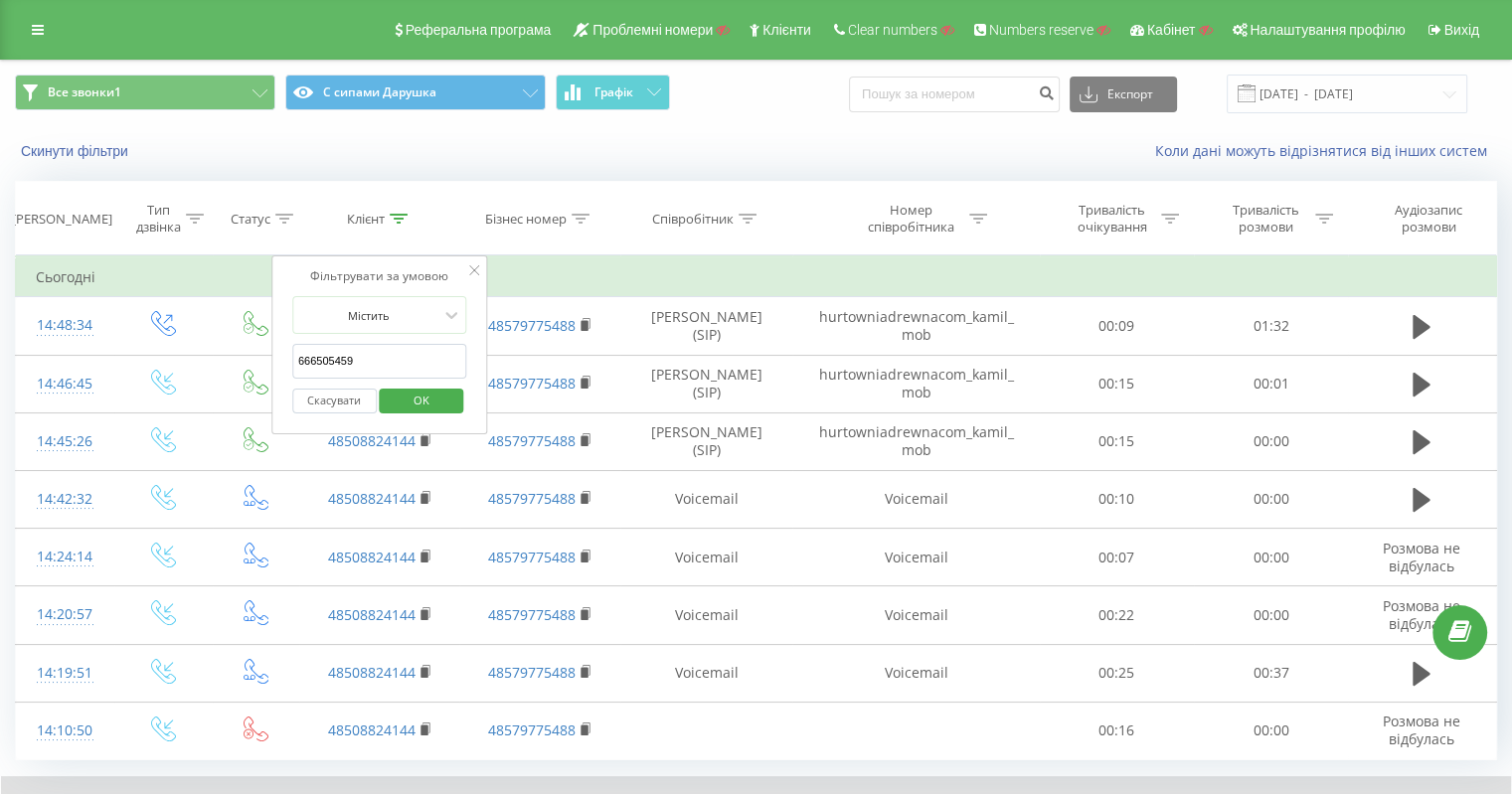 click on "OK" at bounding box center (421, 399) 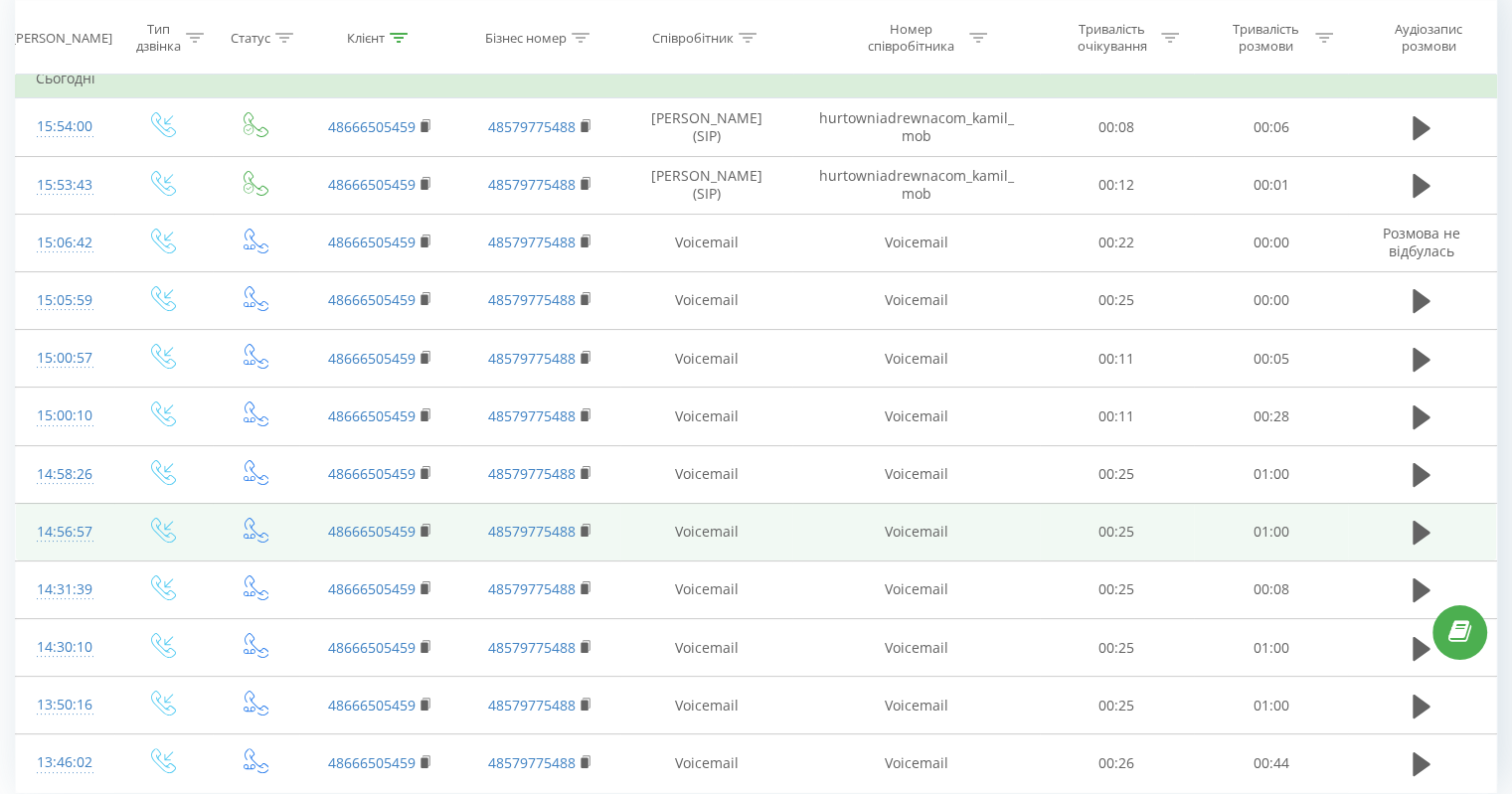scroll, scrollTop: 47, scrollLeft: 0, axis: vertical 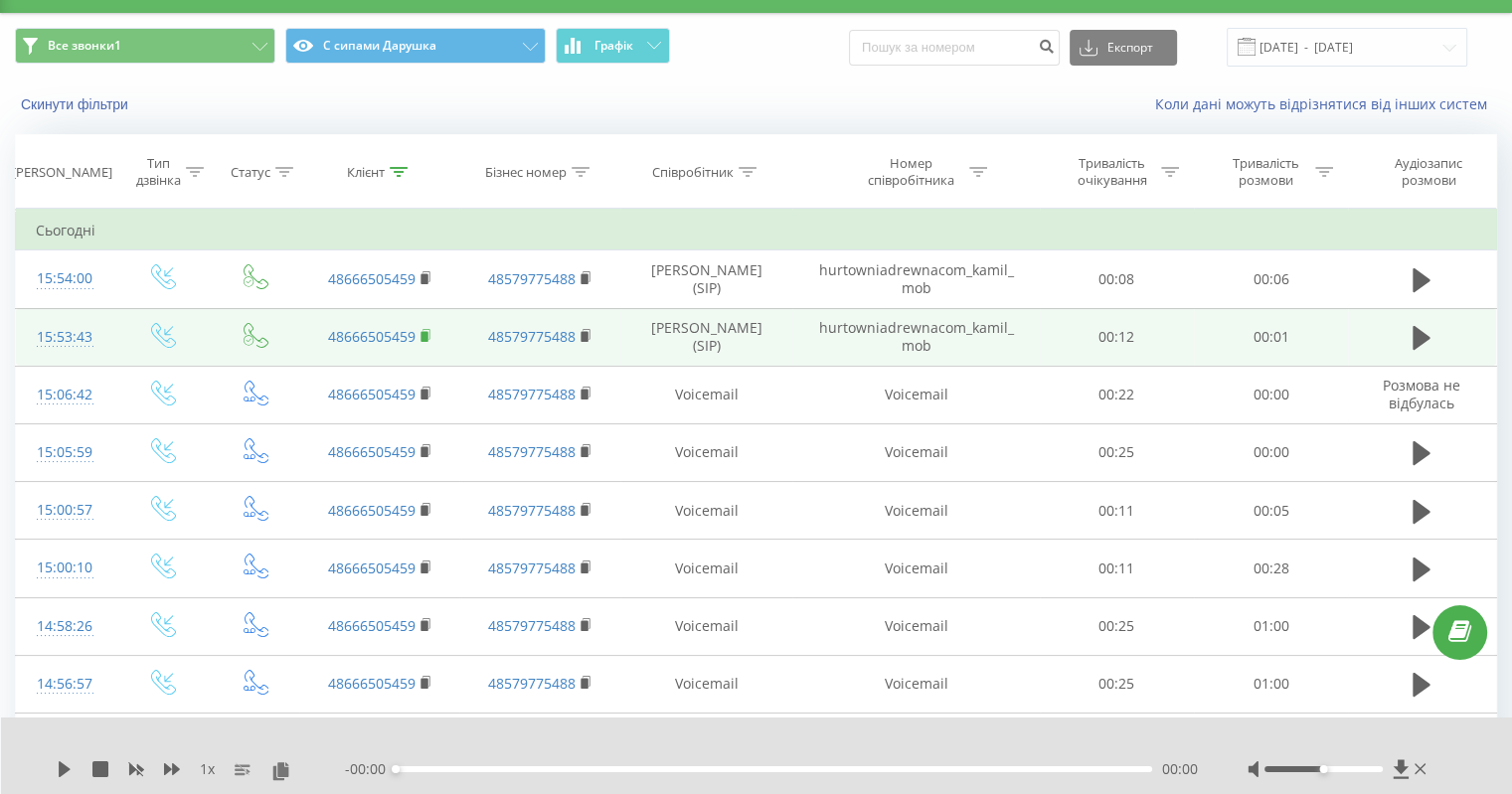 click 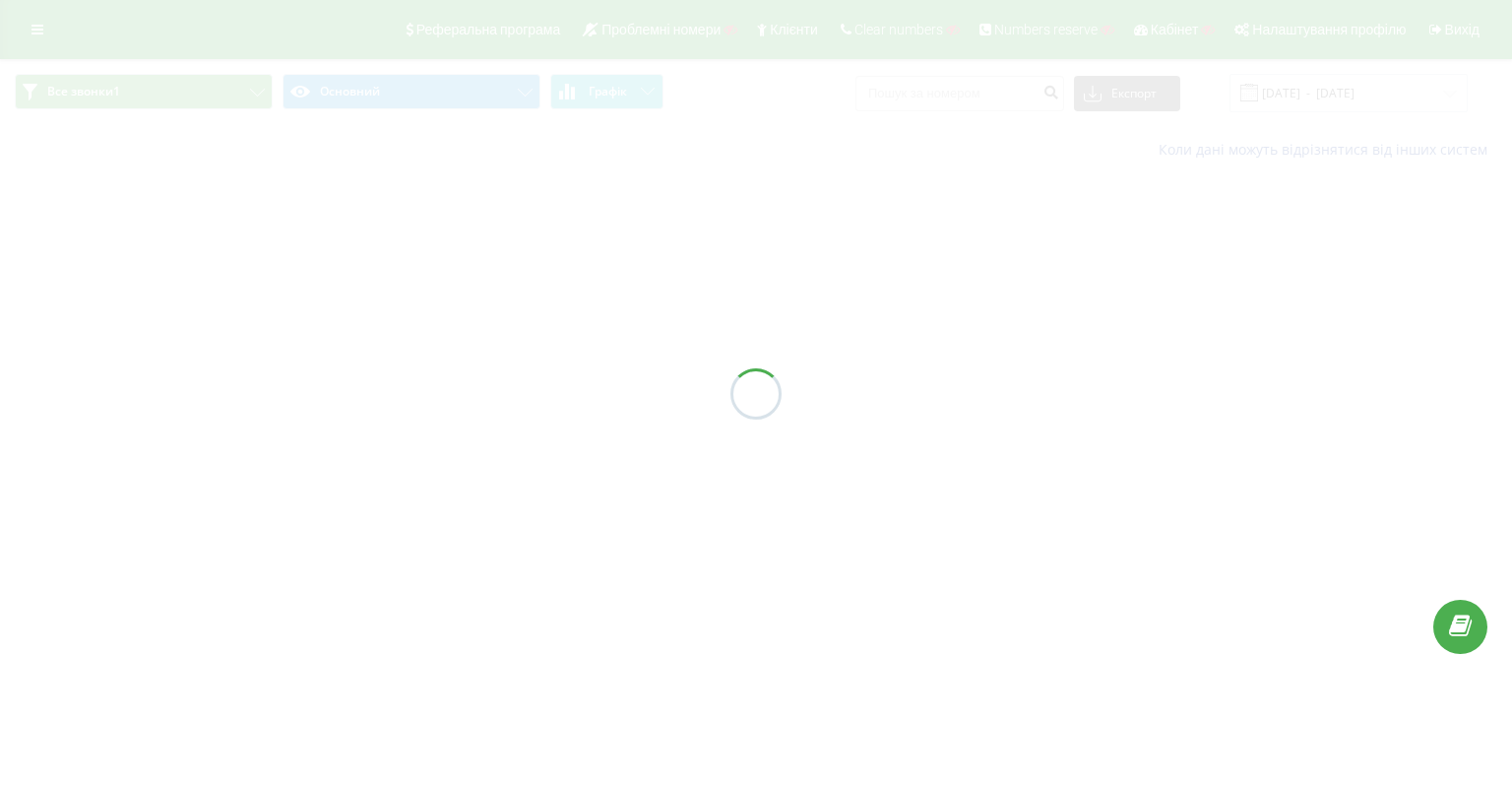 scroll, scrollTop: 0, scrollLeft: 0, axis: both 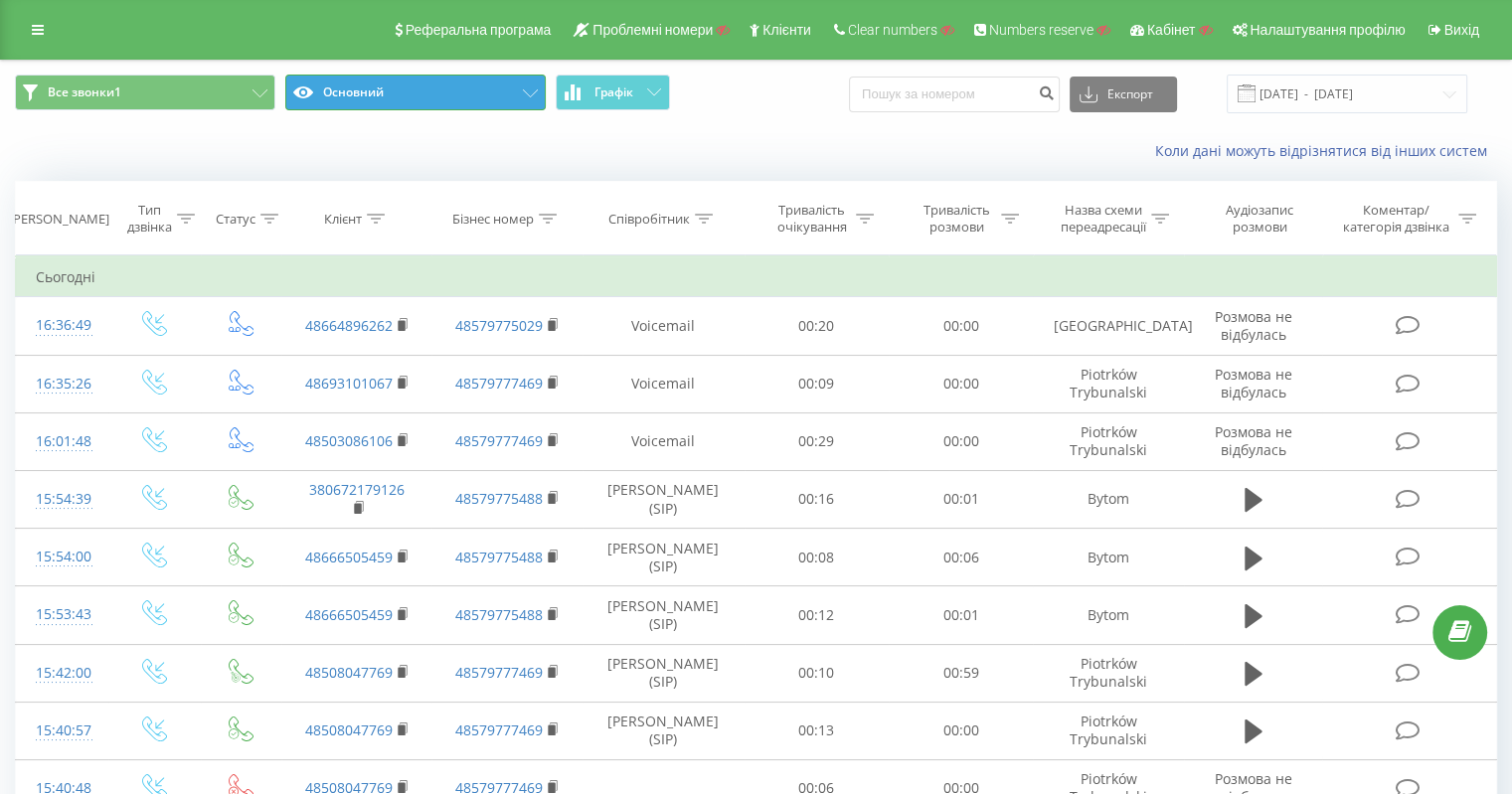click on "Основний" at bounding box center [416, 92] 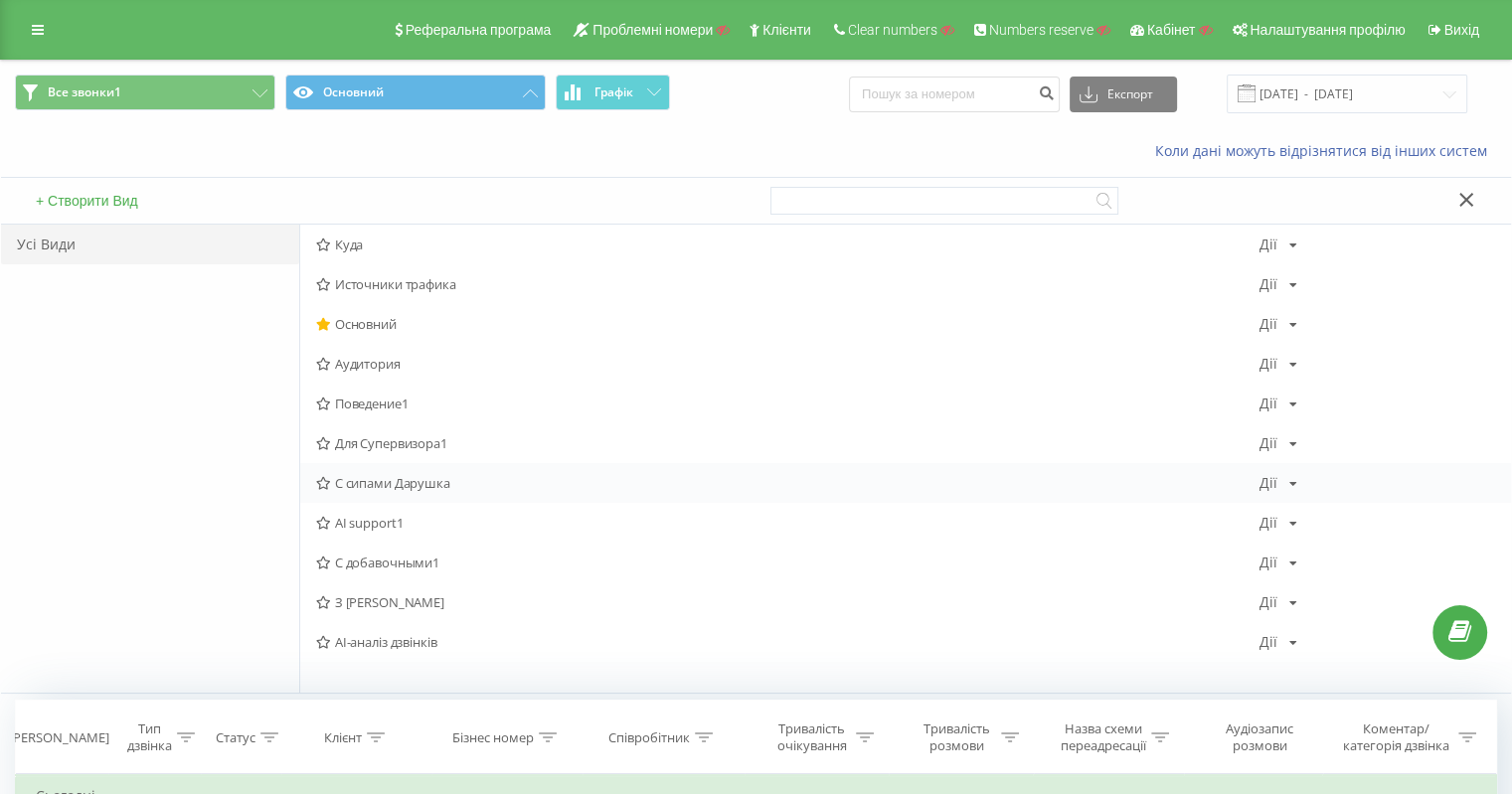 click on "С сипами Дарушка" at bounding box center [787, 483] 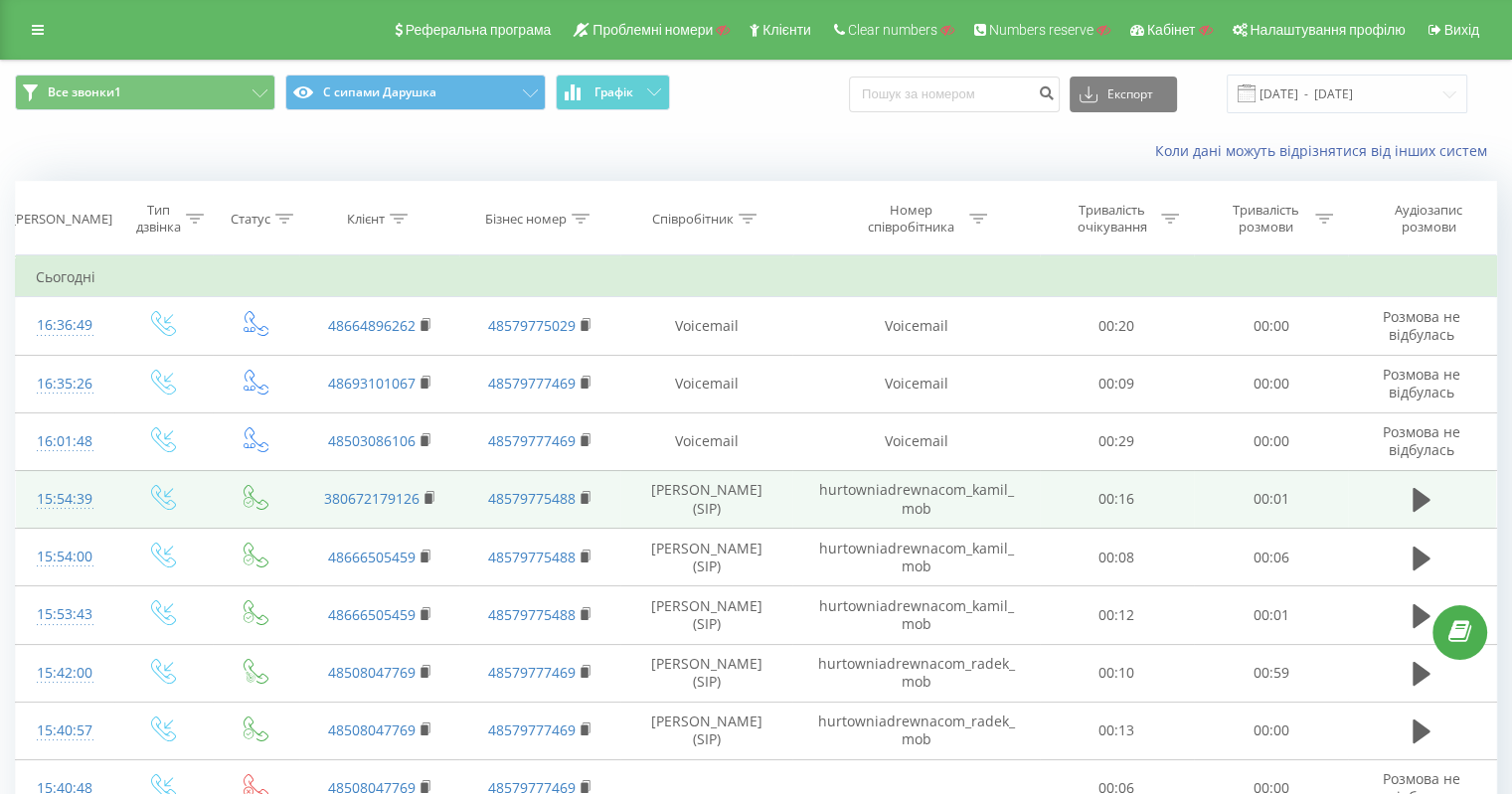 click on "hurtowniadrewnacom_kamil_mob" at bounding box center [916, 499] 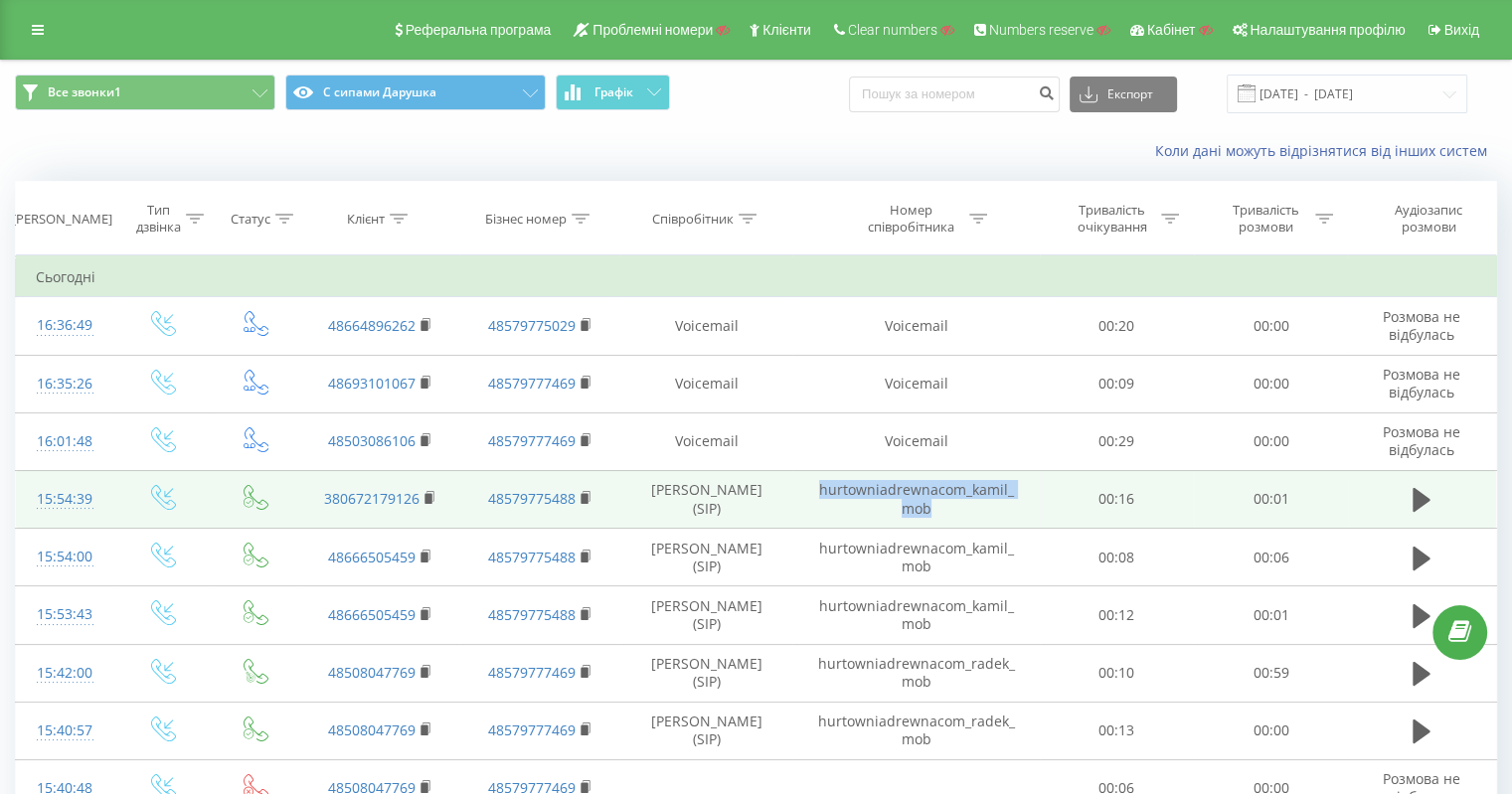 click on "hurtowniadrewnacom_kamil_mob" at bounding box center [916, 499] 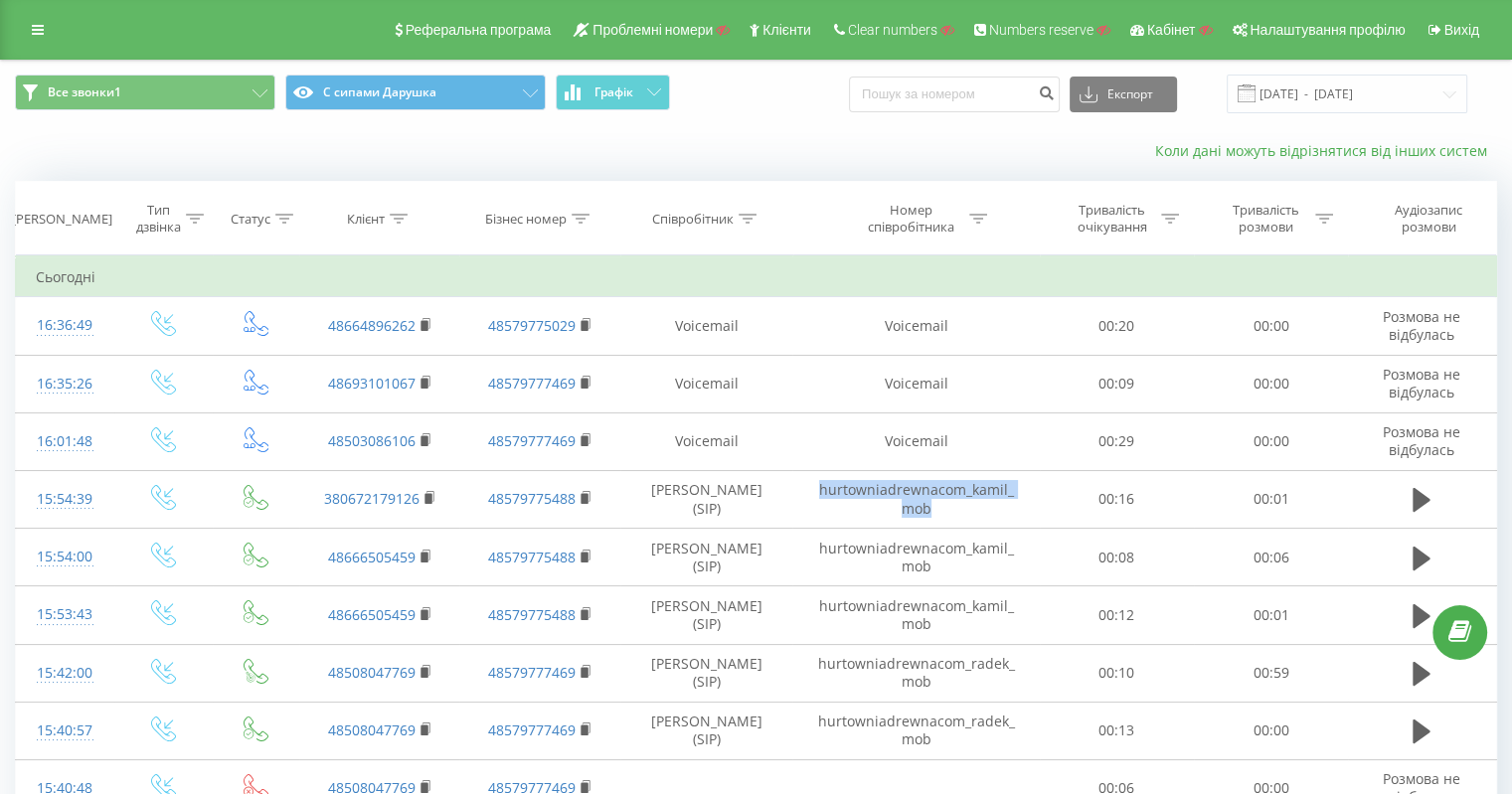 copy on "hurtowniadrewnacom_kamil_mob" 